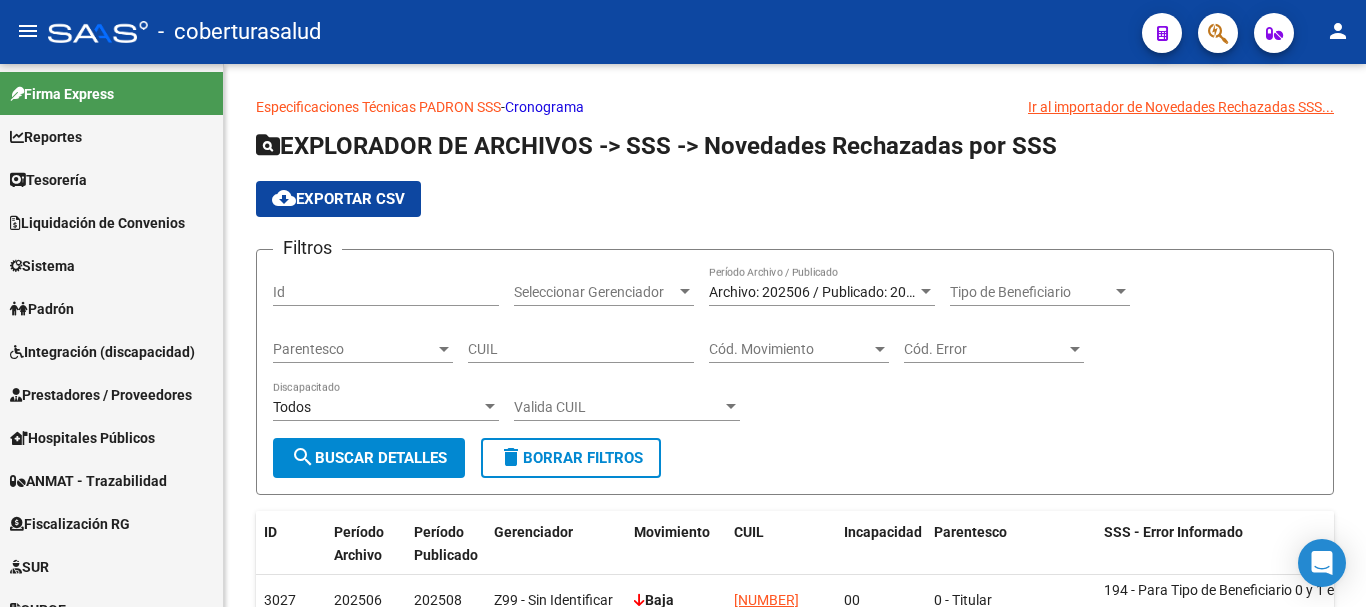 scroll, scrollTop: 0, scrollLeft: 0, axis: both 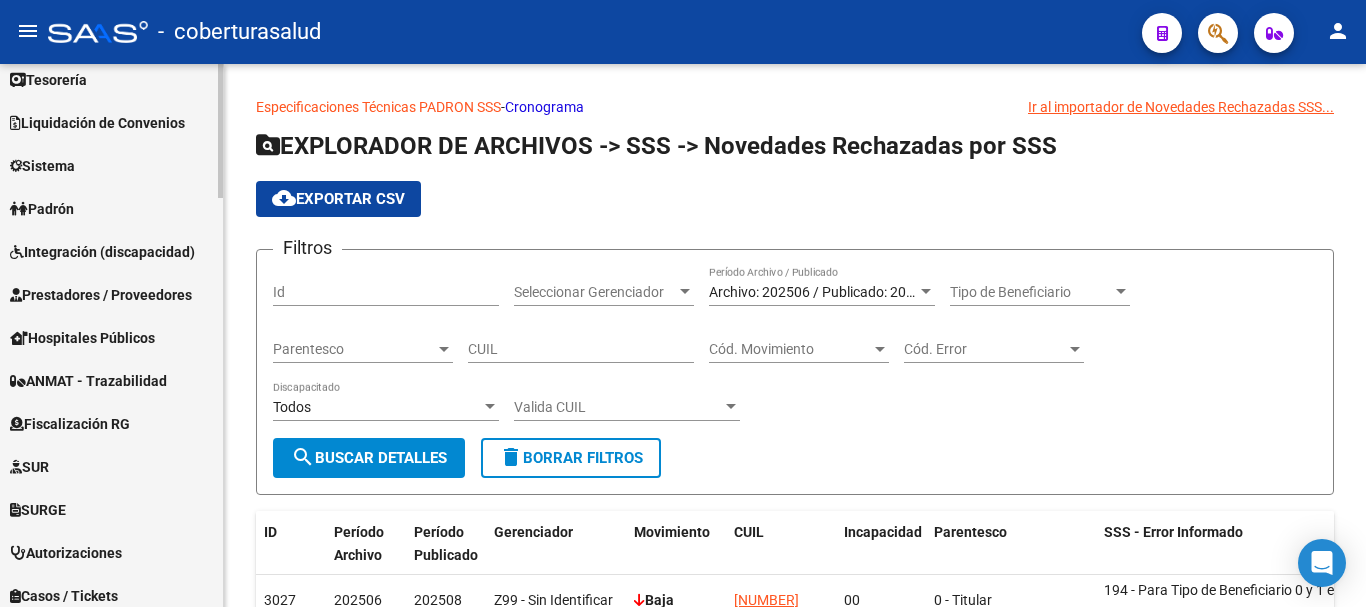 click on "Padrón" at bounding box center (42, 209) 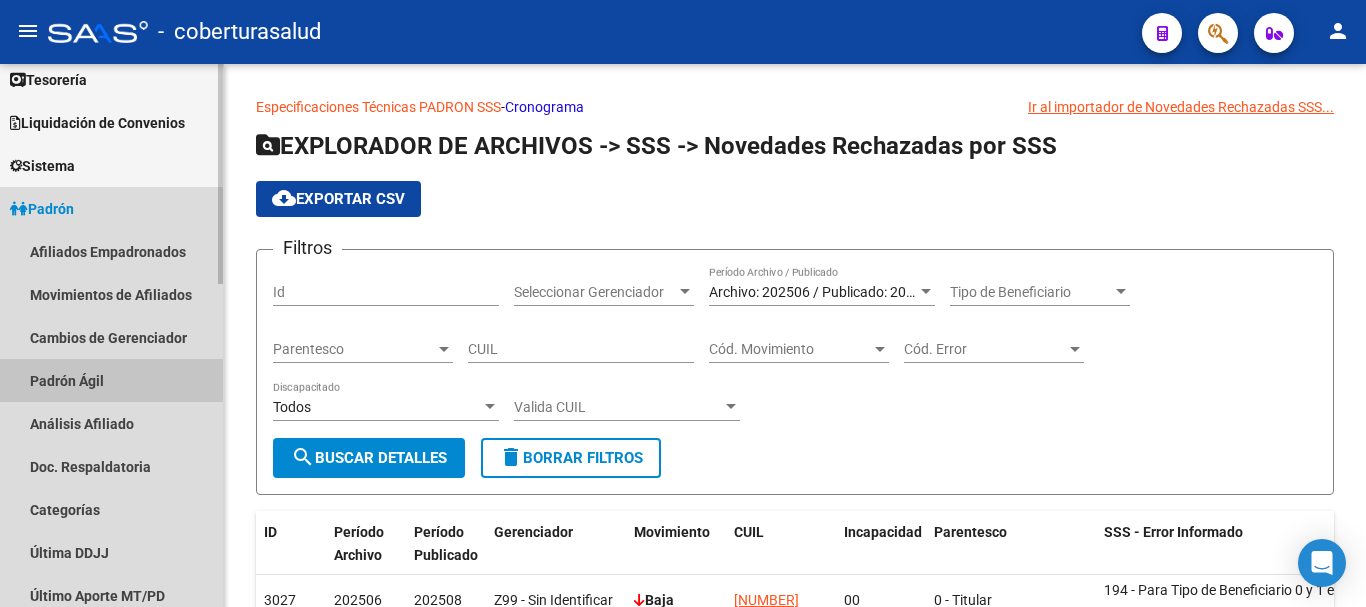 click on "Padrón Ágil" at bounding box center (111, 380) 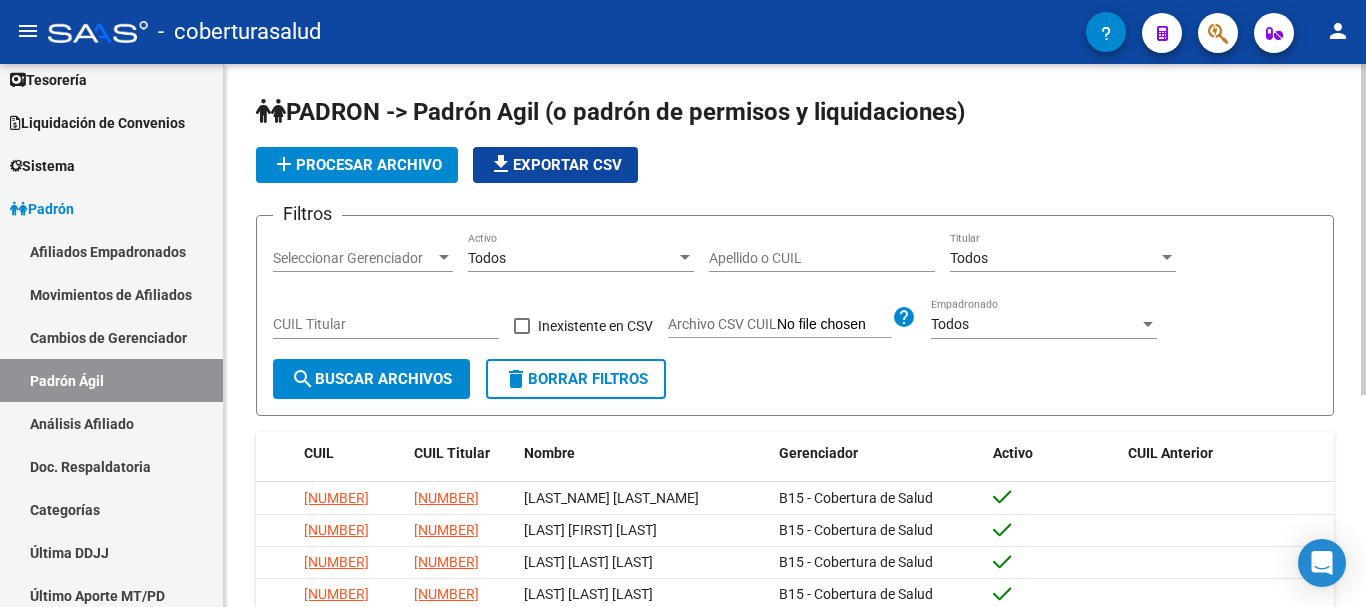 click on "add  Procesar archivo" 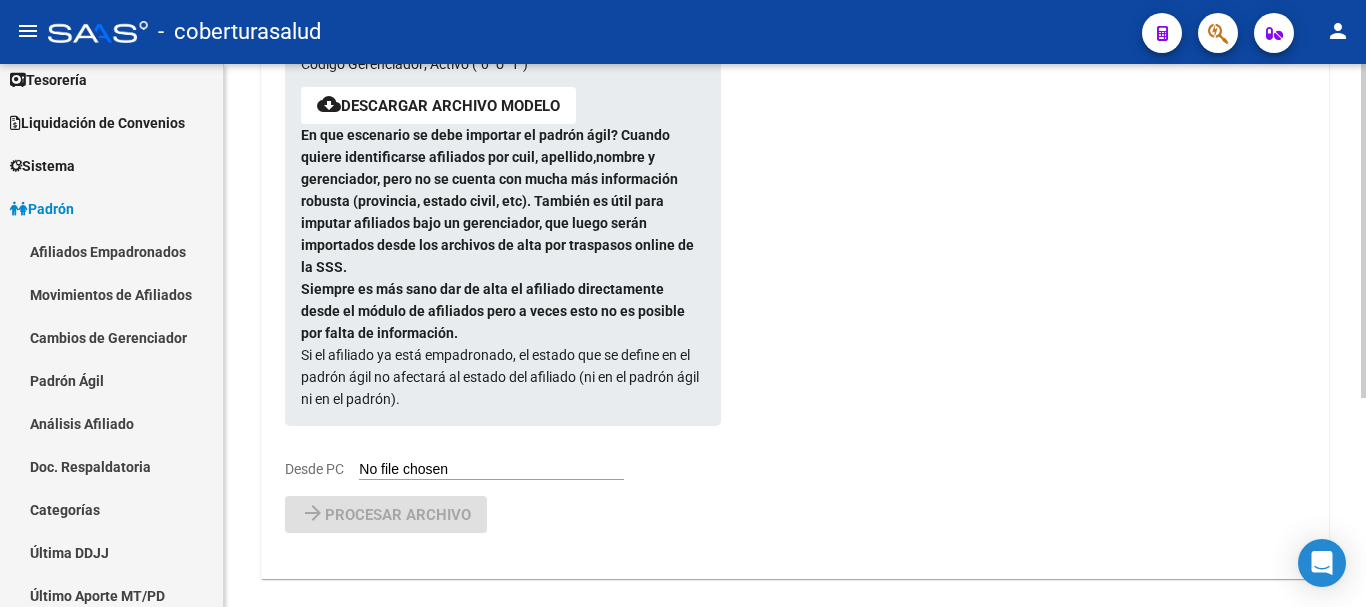 scroll, scrollTop: 340, scrollLeft: 0, axis: vertical 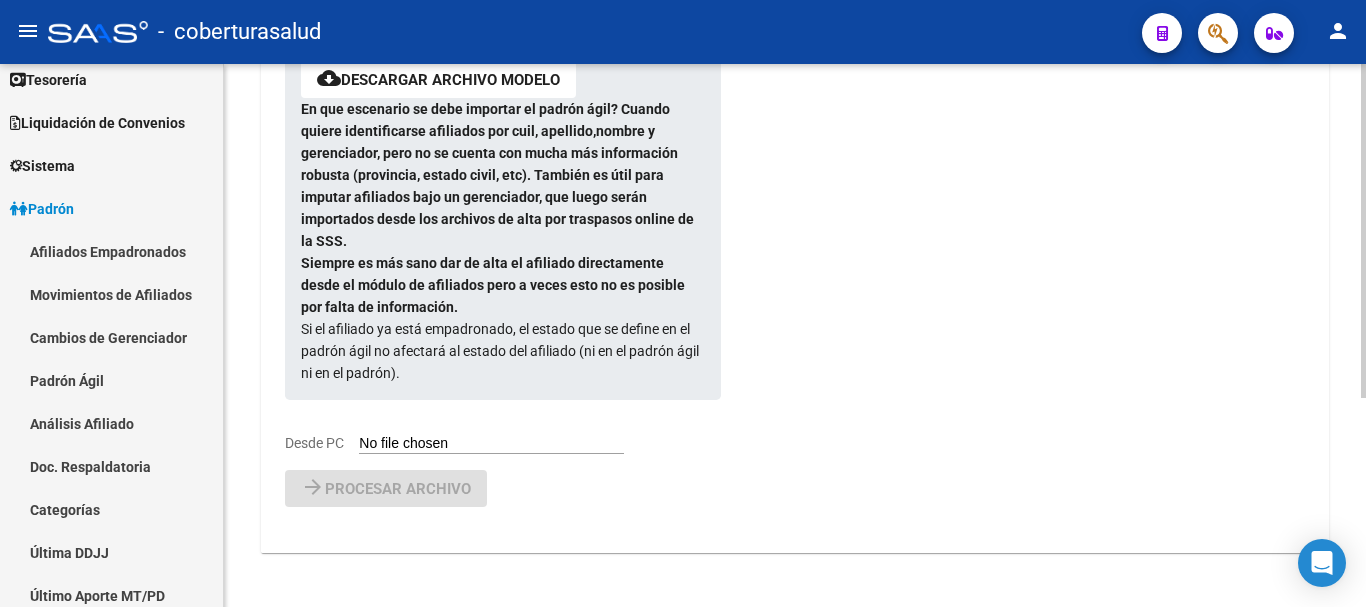 click on "Formato de importación de archivos padrón ágil: Son 6 columnas delimitadas, el orden correcto es:   CUIL Afiliado; CUIL Titular; Apellido Afiliado; Nombre Afiliado; Código Gerenciador; Activo ("0" o "1") cloud_download  Descargar archivo modelo  En que escenario se debe importar el padrón ágil? Cuando quiere identificarse afiliados por cuil, apellido,nombre y gerenciador, pero no se cuenta con mucha más información robusta (provincia, estado civil, etc). También es útil para imputar afiliados bajo un gerenciador, que luego serán importados desde los archivos de alta por traspasos online de la SSS. Siempre es más sano dar de alta el afiliado directamente desde el módulo de afiliados pero a veces esto no es posible por falta de información.  Si el afiliado ya está empadronado, el estado que se define en el padrón ágil no afectará al estado del afiliado (ni en el padrón ágil ni en el padrón).  Desde PC" at bounding box center [487, 182] 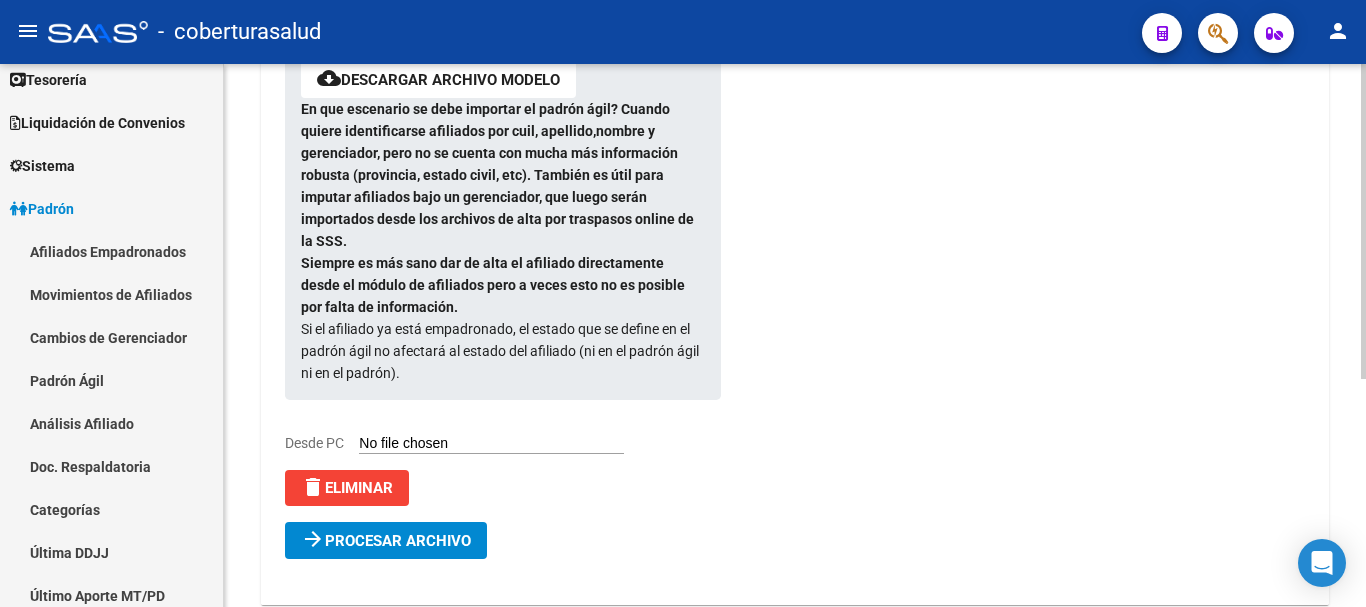 click on "Procesar archivo" at bounding box center (398, 541) 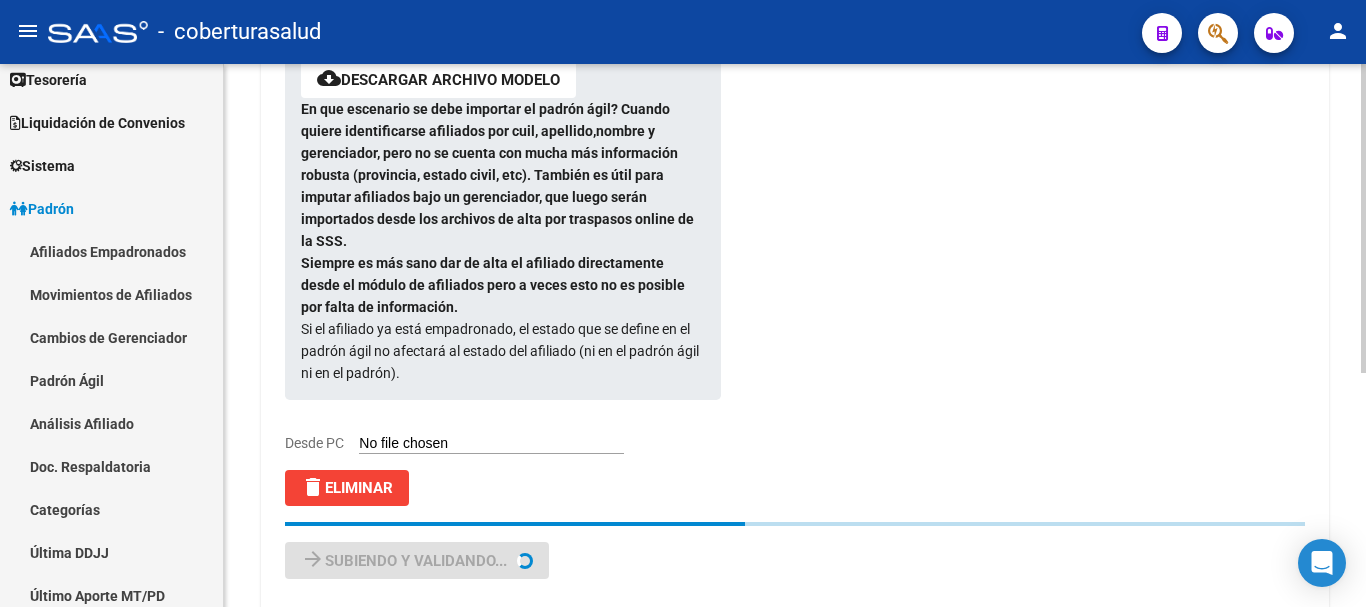 scroll, scrollTop: 0, scrollLeft: 0, axis: both 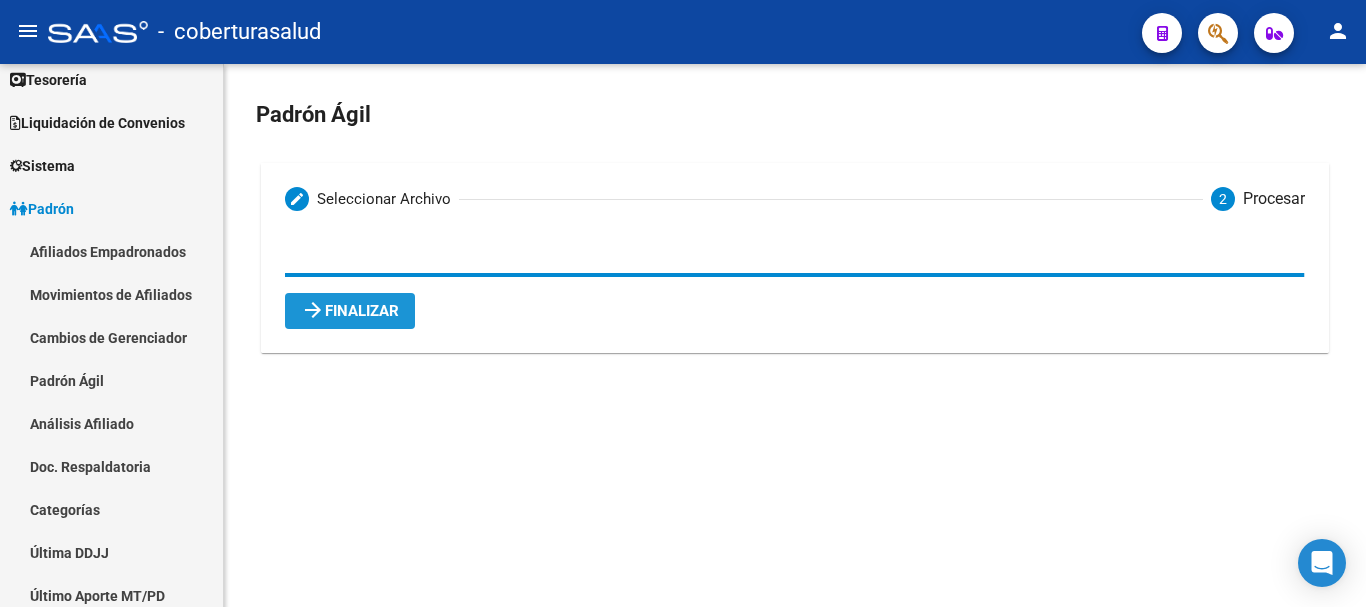 click on "arrow_forward  Finalizar" at bounding box center [350, 311] 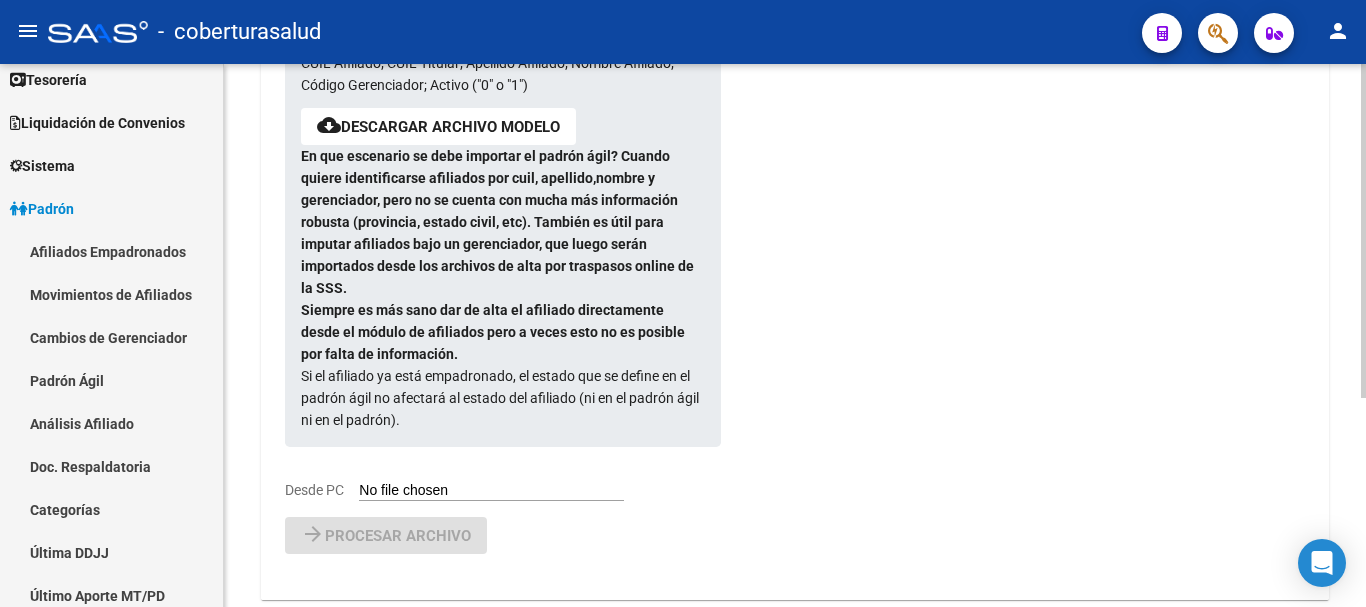 scroll, scrollTop: 300, scrollLeft: 0, axis: vertical 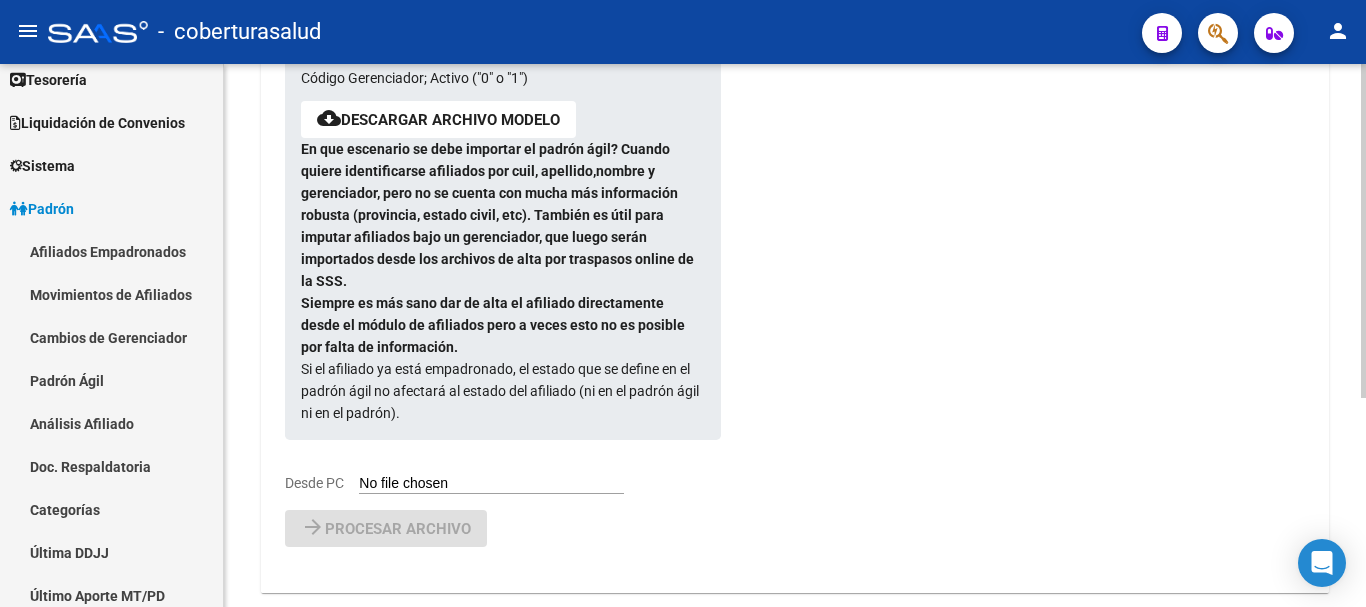 click on "Desde PC" at bounding box center (491, 484) 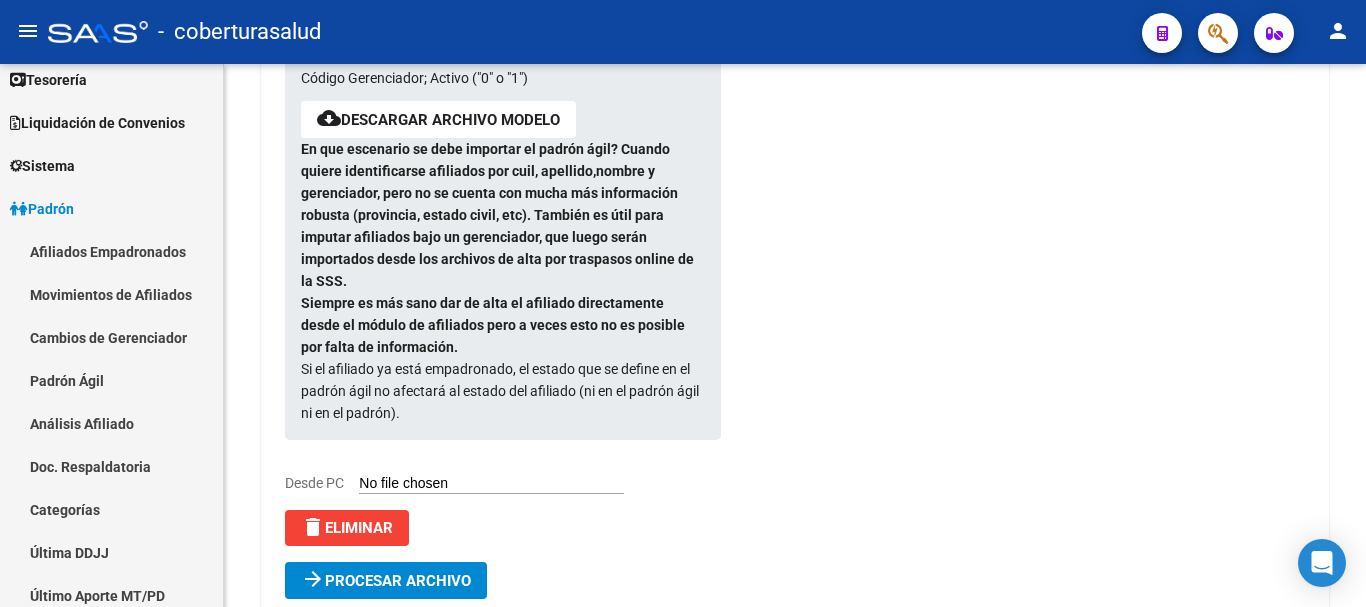 click on "Procesar archivo" at bounding box center (398, 581) 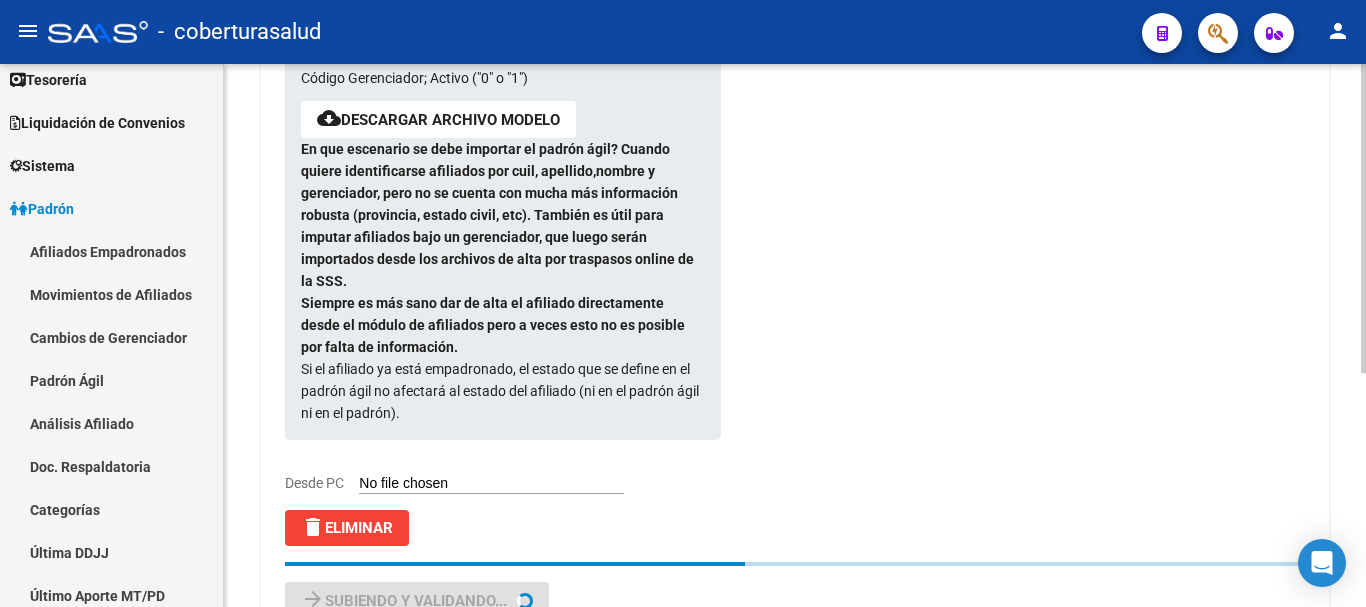 scroll, scrollTop: 0, scrollLeft: 0, axis: both 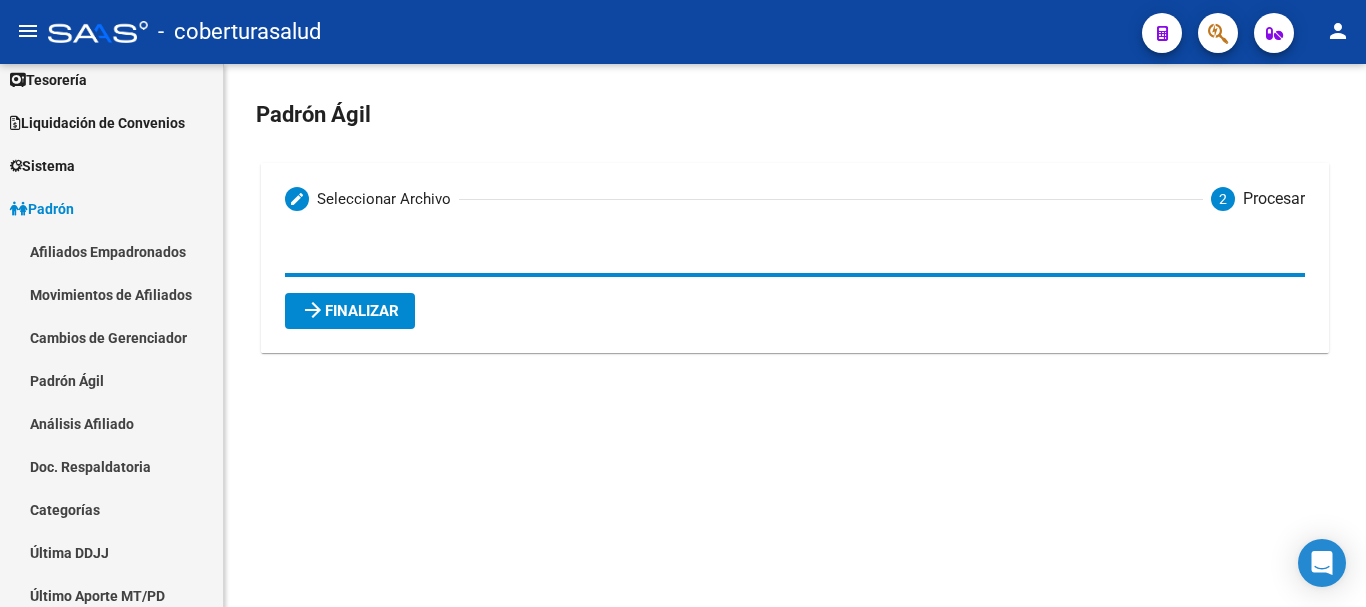 click on "arrow_forward  Finalizar" at bounding box center [350, 311] 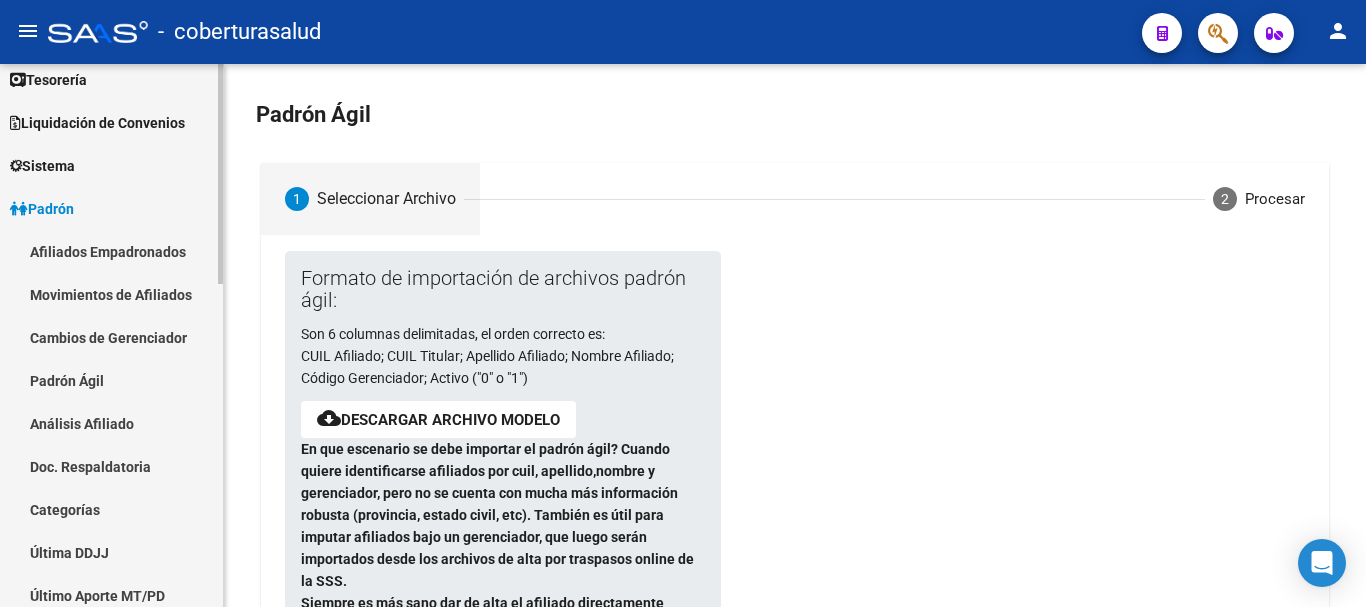 click on "Afiliados Empadronados" at bounding box center [111, 251] 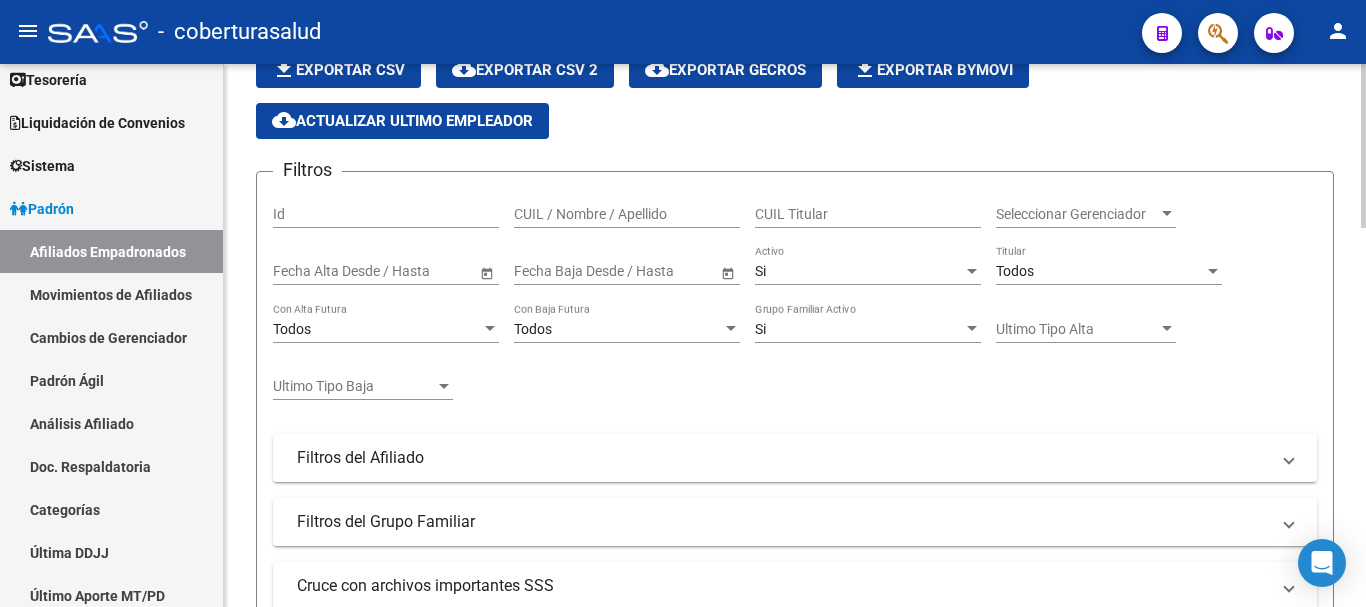 scroll, scrollTop: 100, scrollLeft: 0, axis: vertical 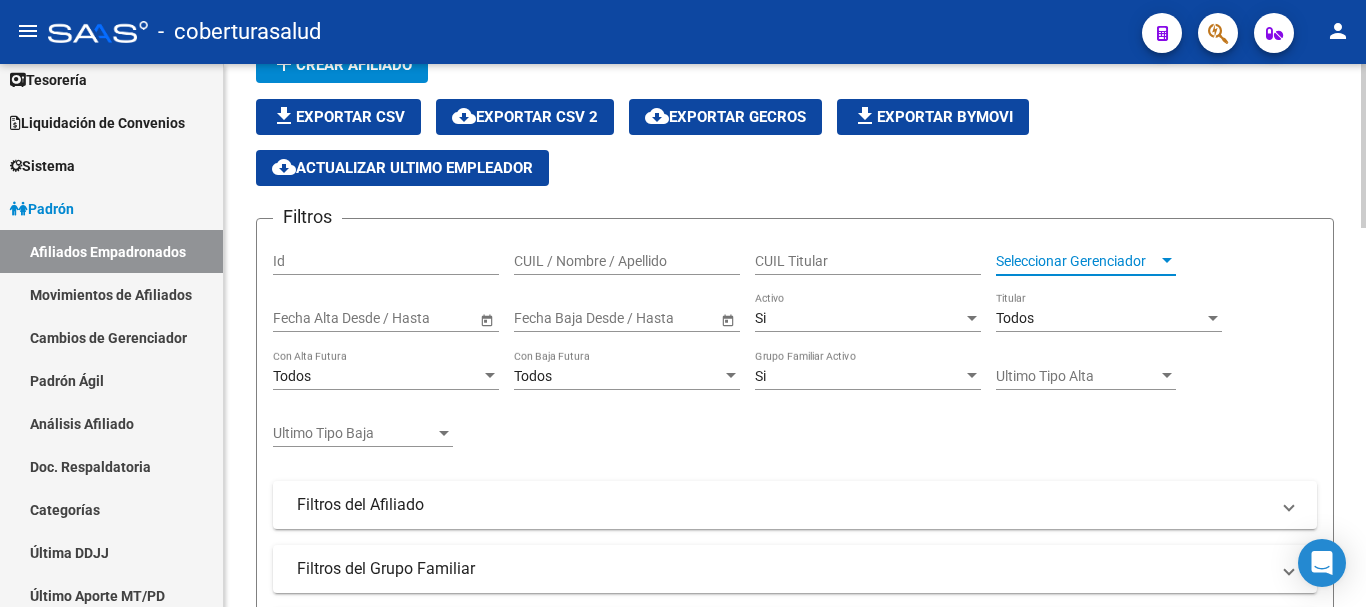 click on "Seleccionar Gerenciador" at bounding box center (1077, 261) 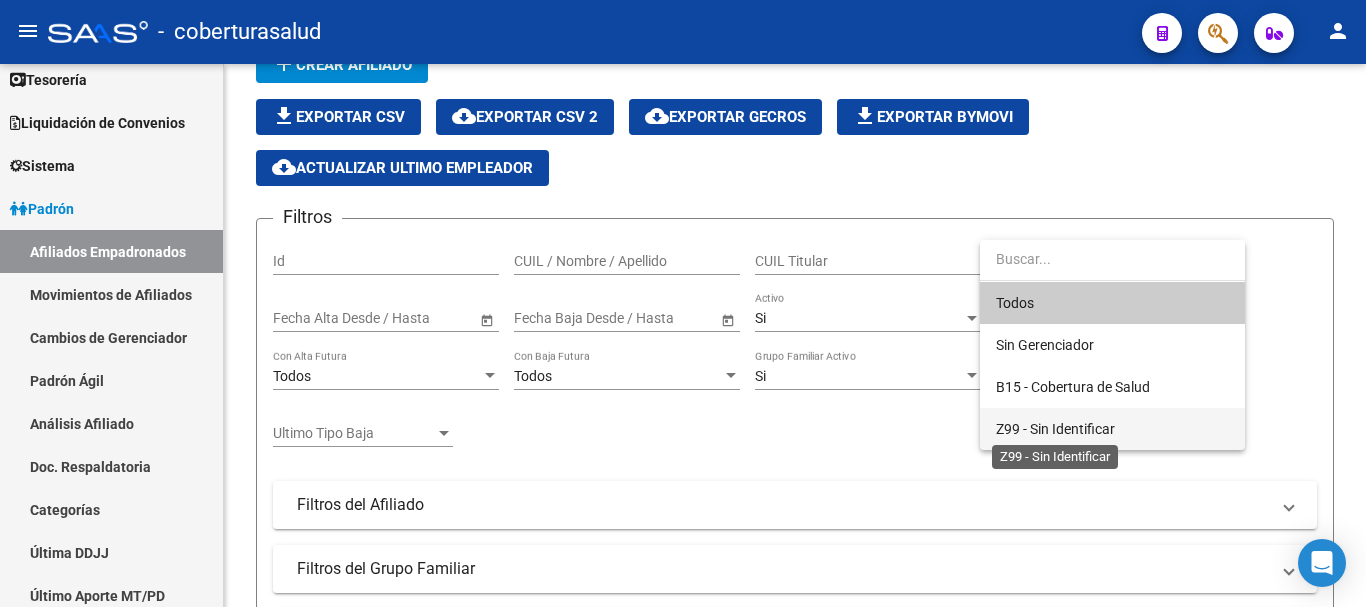 click on "Z99 - Sin Identificar" at bounding box center [1055, 429] 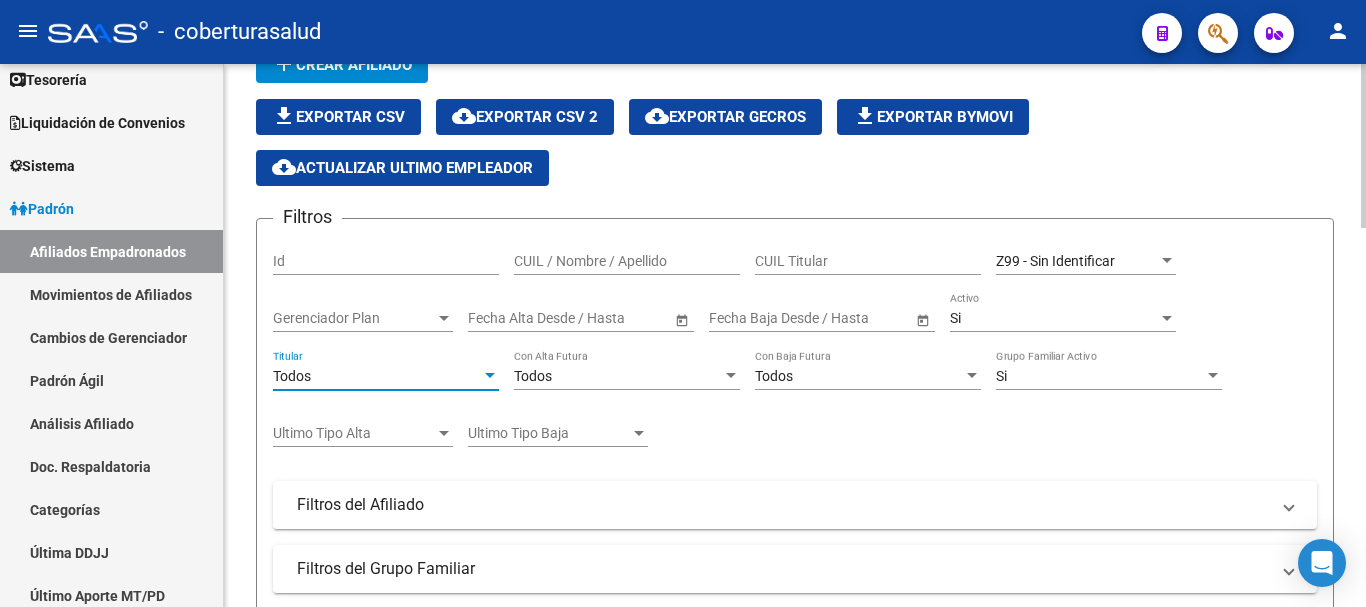click on "Todos" at bounding box center [377, 376] 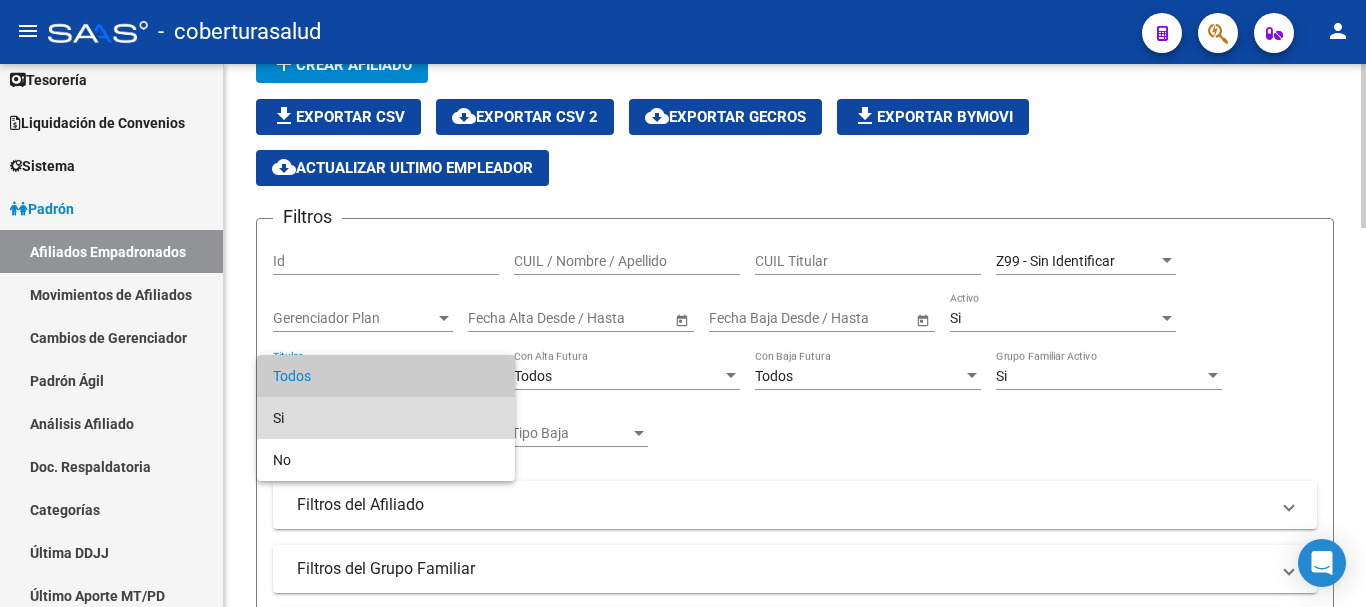 click on "Si" at bounding box center (386, 418) 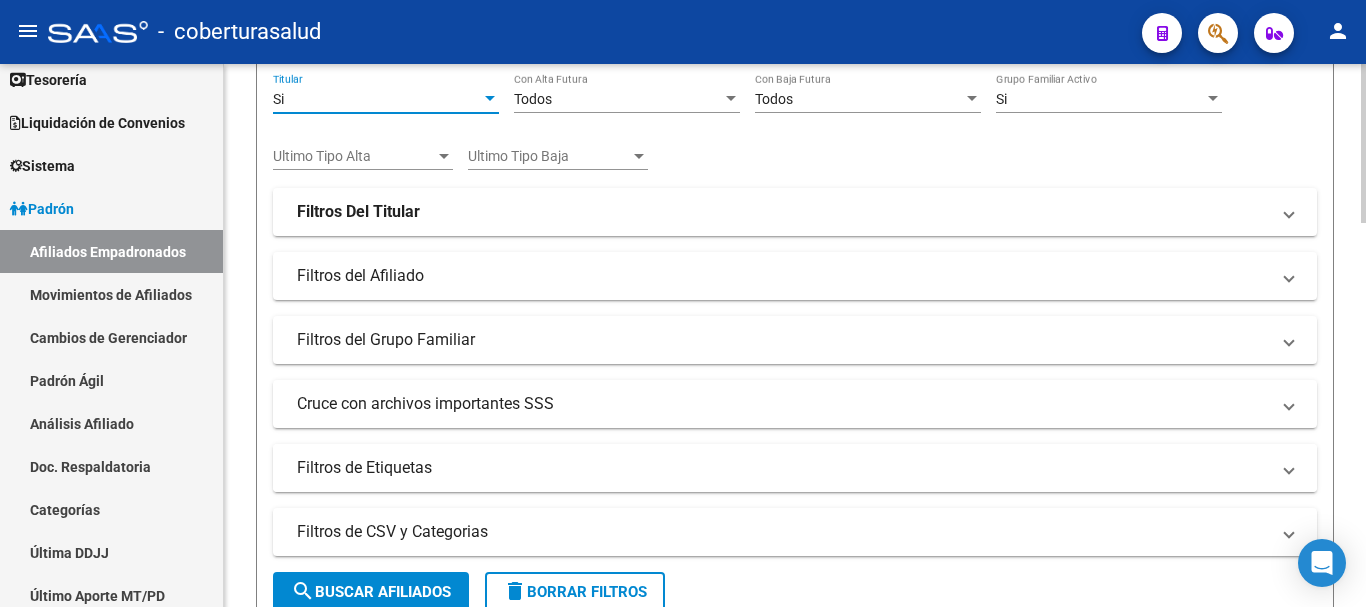 scroll, scrollTop: 400, scrollLeft: 0, axis: vertical 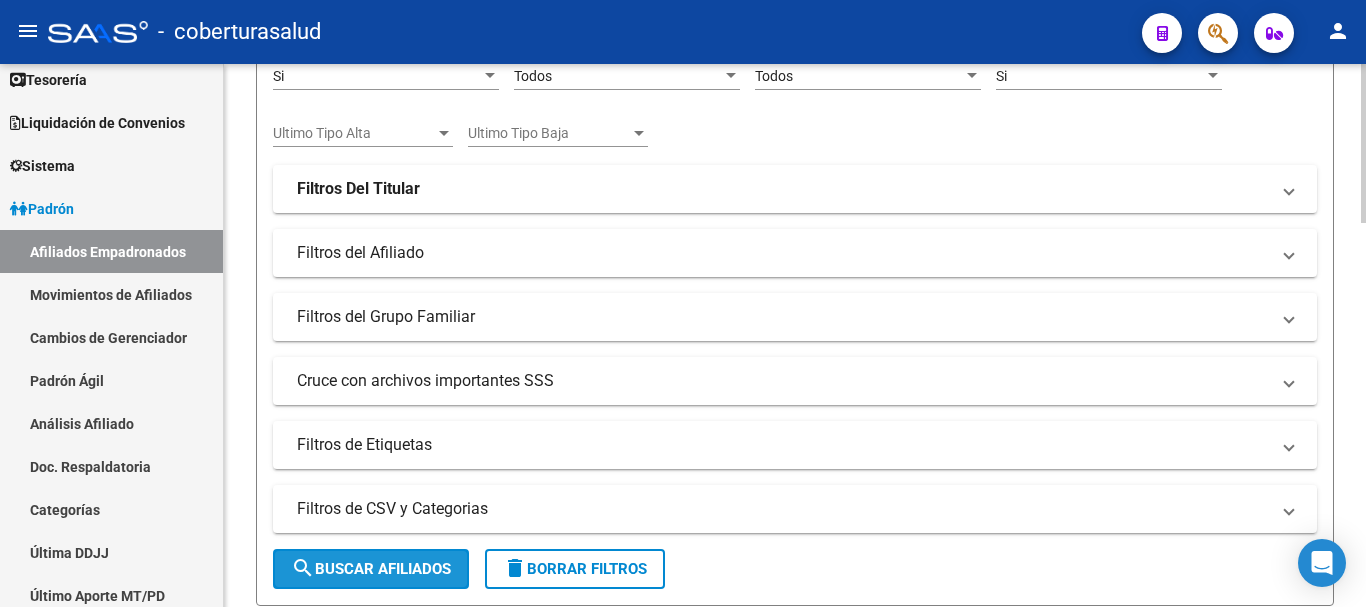 click on "search  Buscar Afiliados" 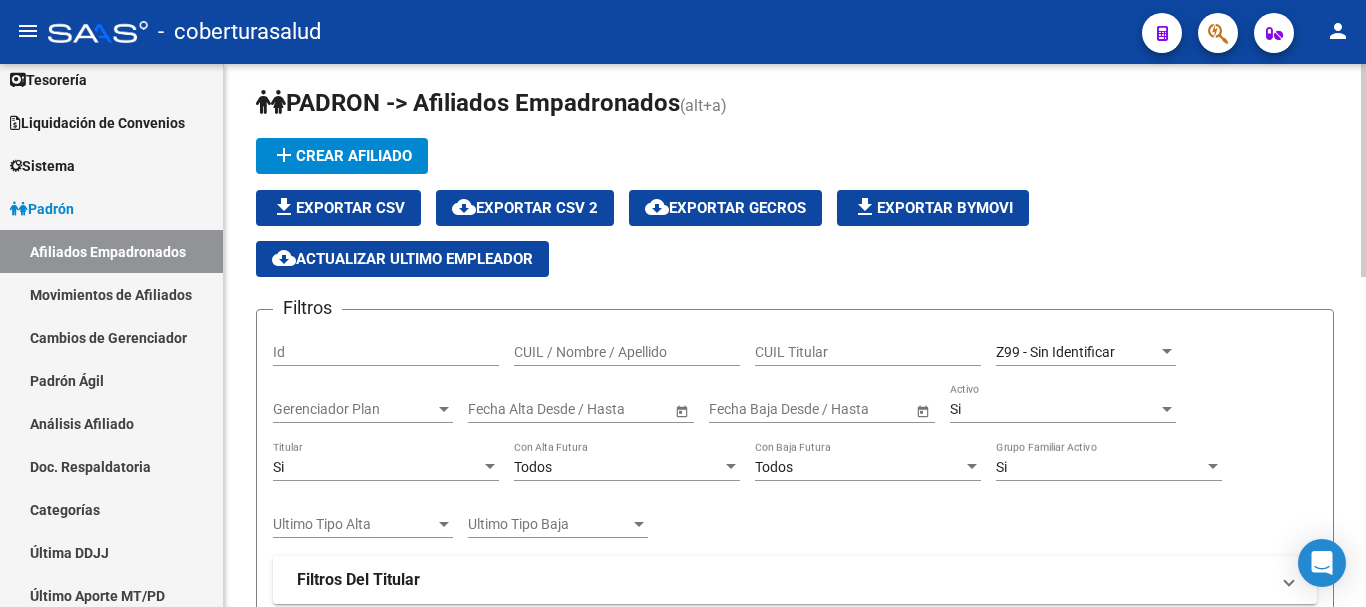 scroll, scrollTop: 0, scrollLeft: 0, axis: both 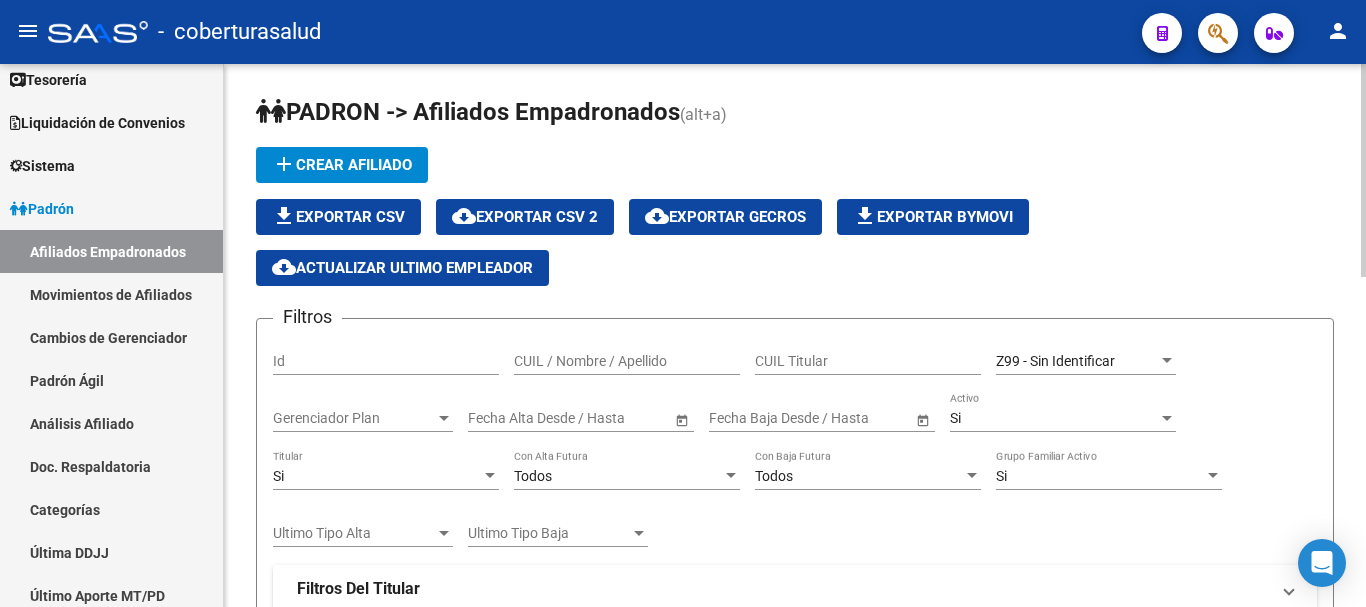click on "Z99 - Sin Identificar Seleccionar Gerenciador" 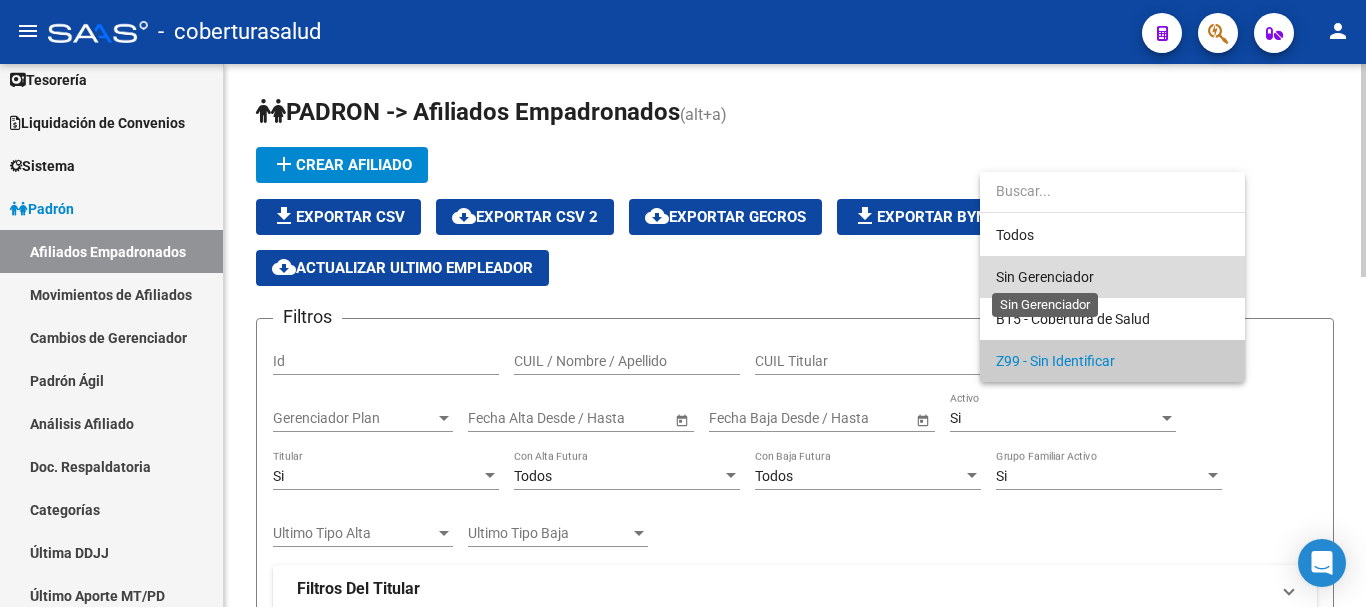 drag, startPoint x: 1069, startPoint y: 273, endPoint x: 1054, endPoint y: 280, distance: 16.552946 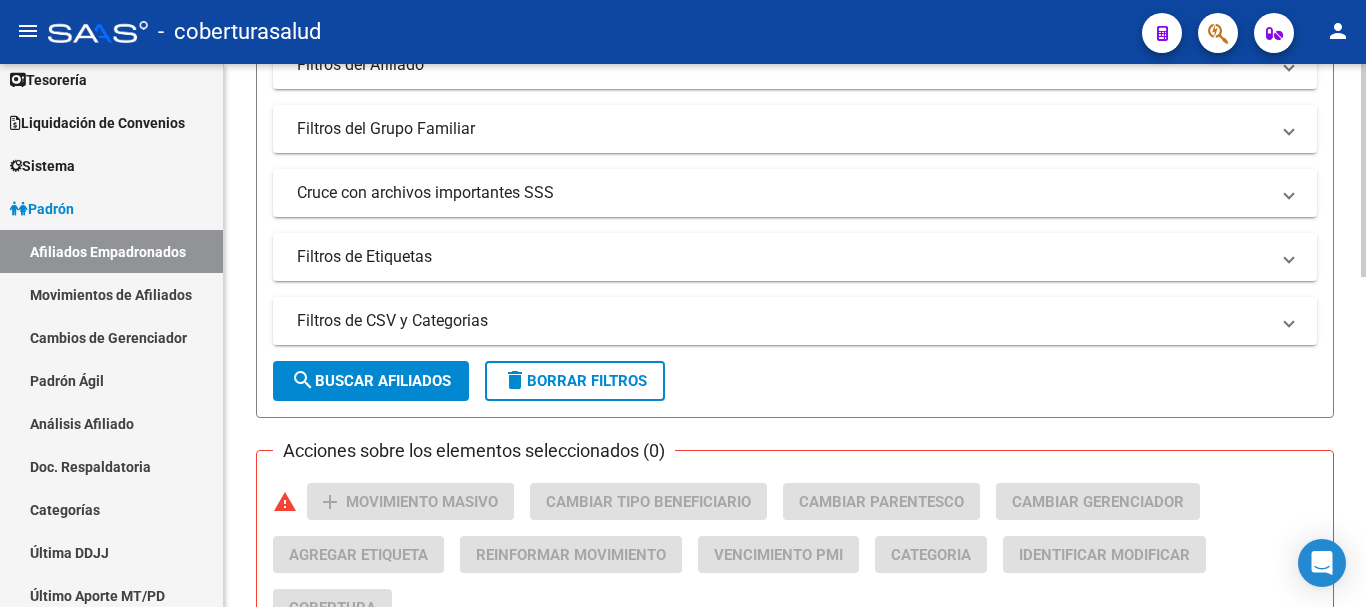 scroll, scrollTop: 600, scrollLeft: 0, axis: vertical 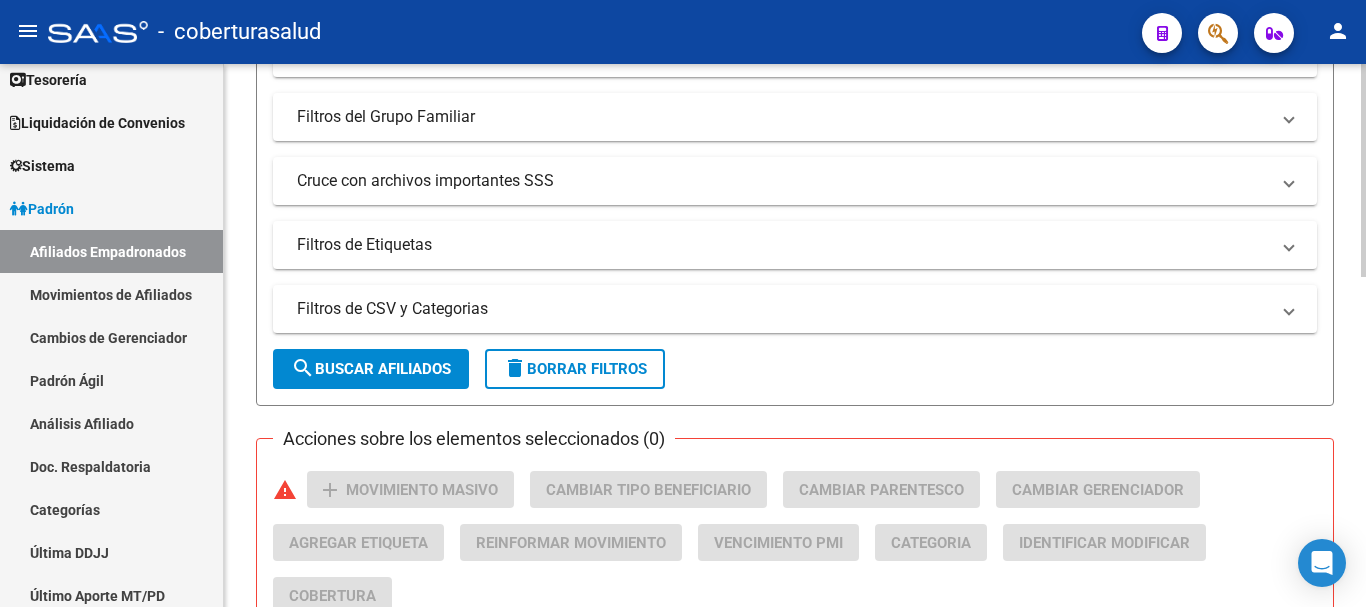 click on "search  Buscar Afiliados" 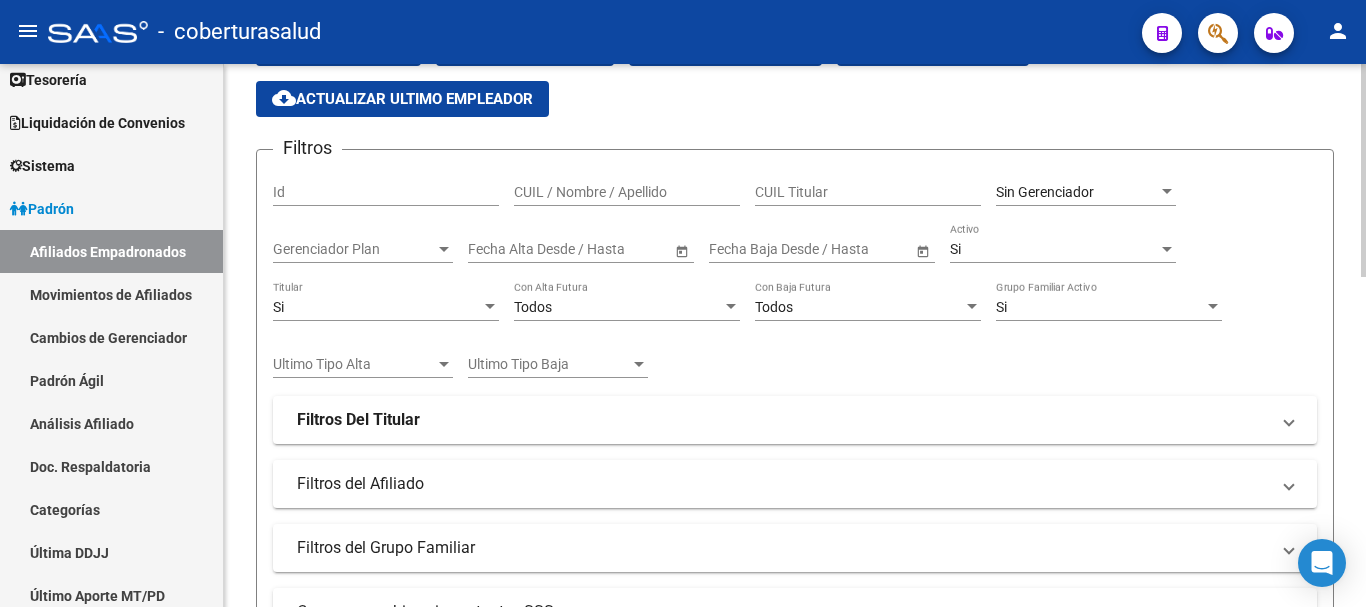scroll, scrollTop: 0, scrollLeft: 0, axis: both 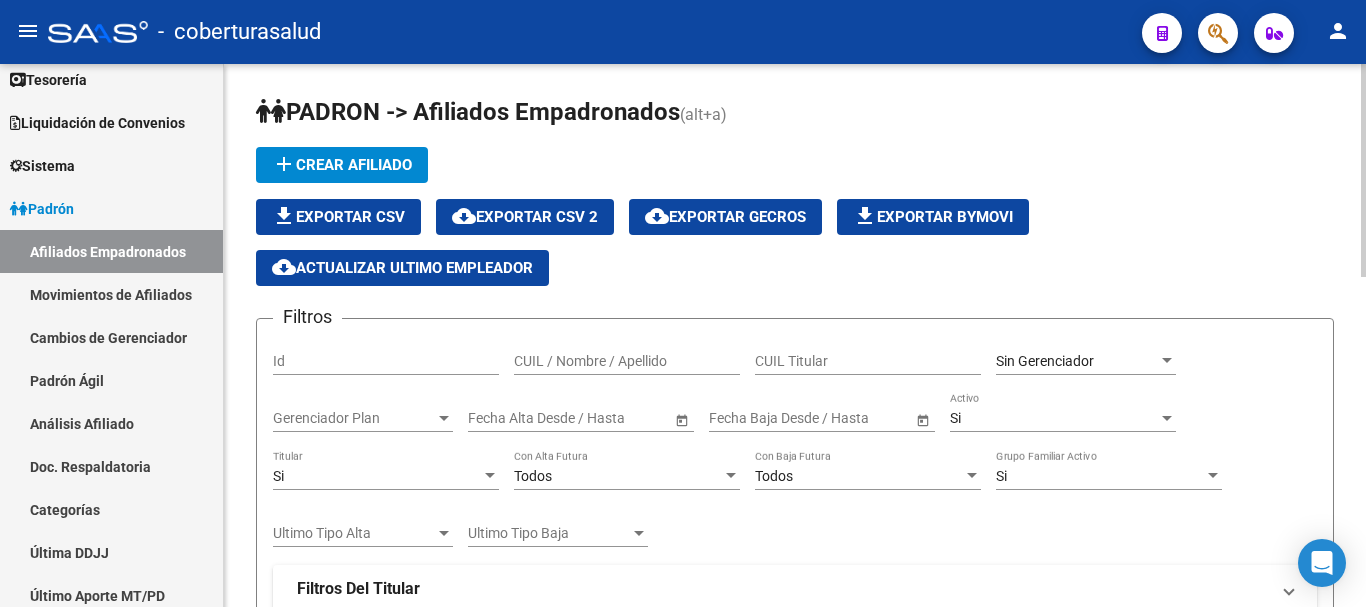 click on "Si" at bounding box center (377, 476) 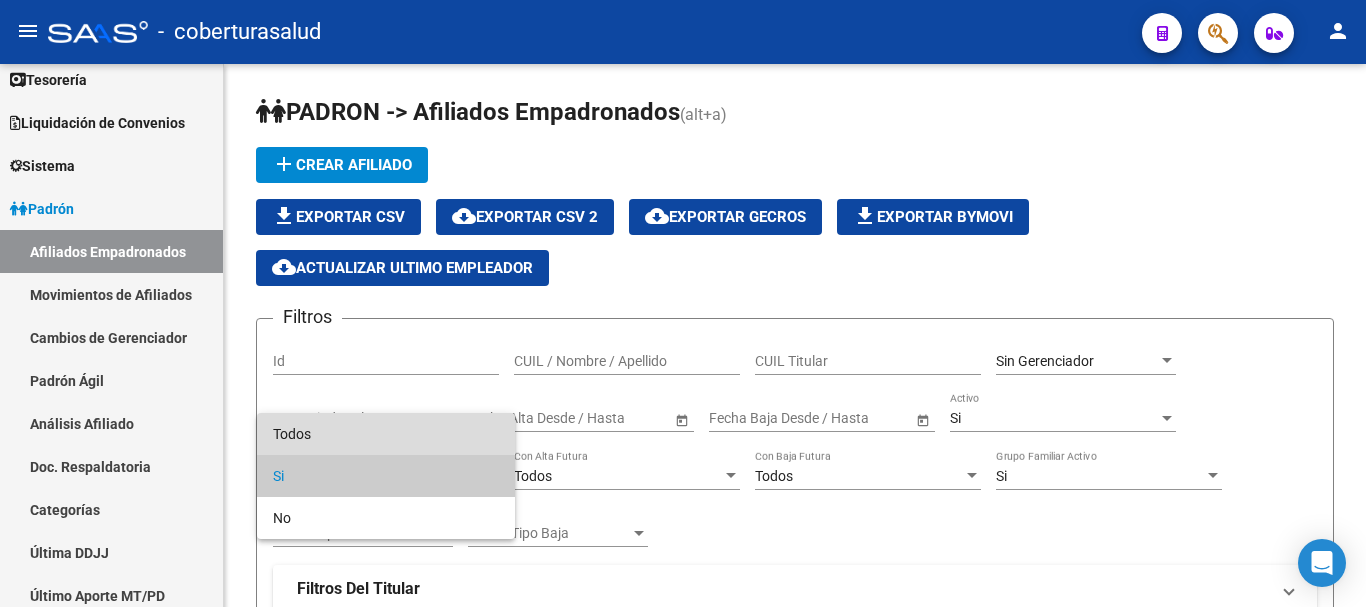 click on "Todos" at bounding box center [386, 434] 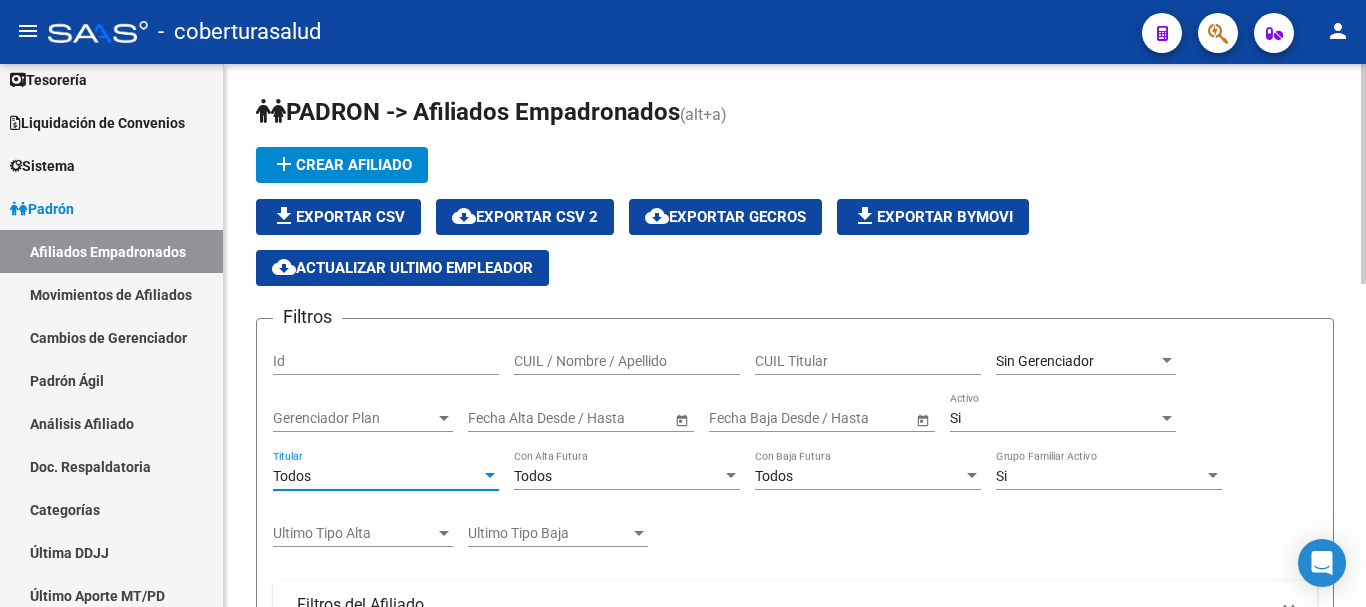 click on "Si" at bounding box center [1100, 476] 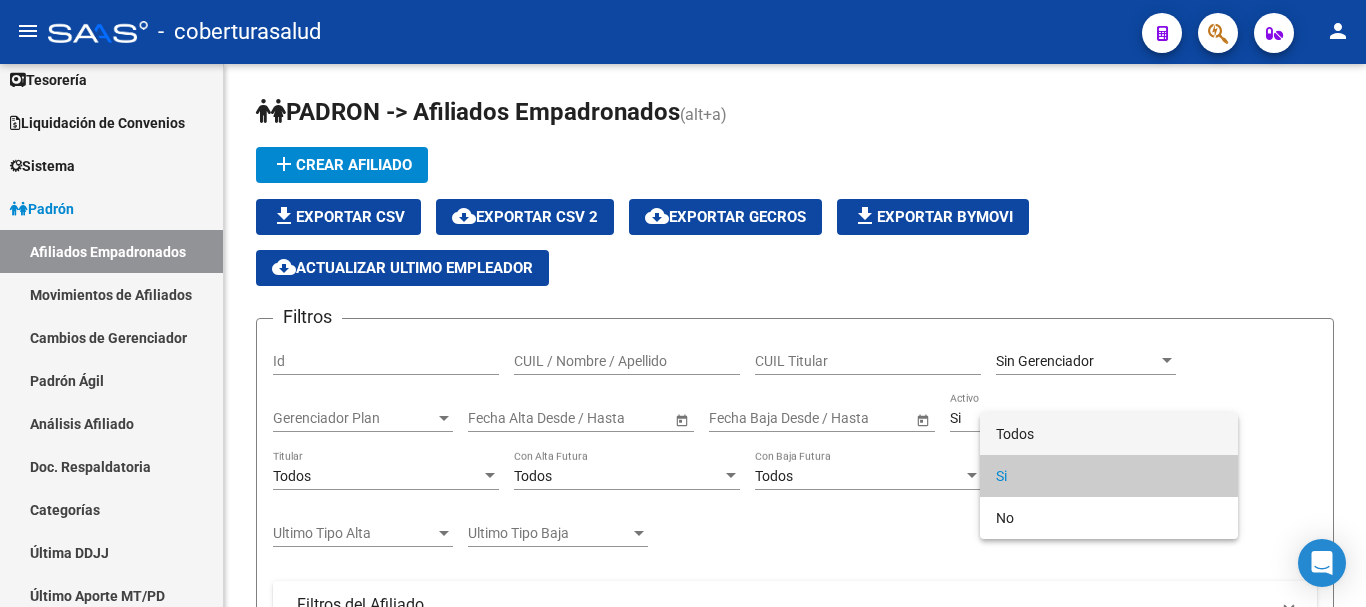 click on "Todos" at bounding box center (1109, 434) 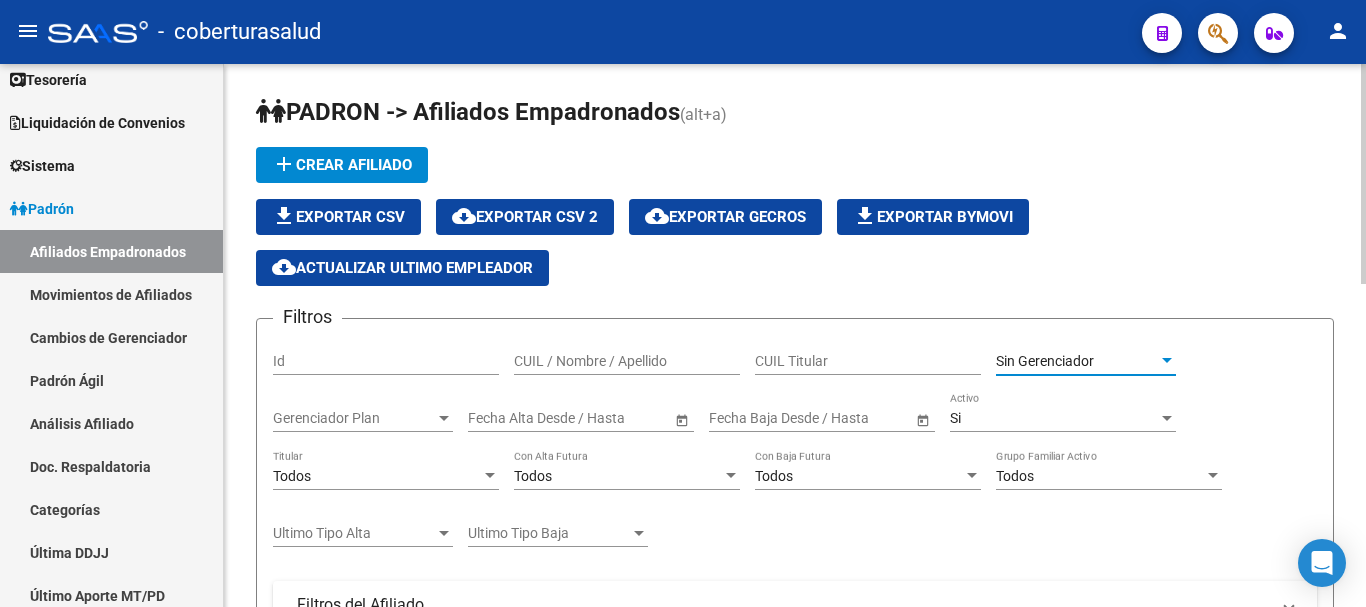 click on "Sin Gerenciador" at bounding box center (1045, 361) 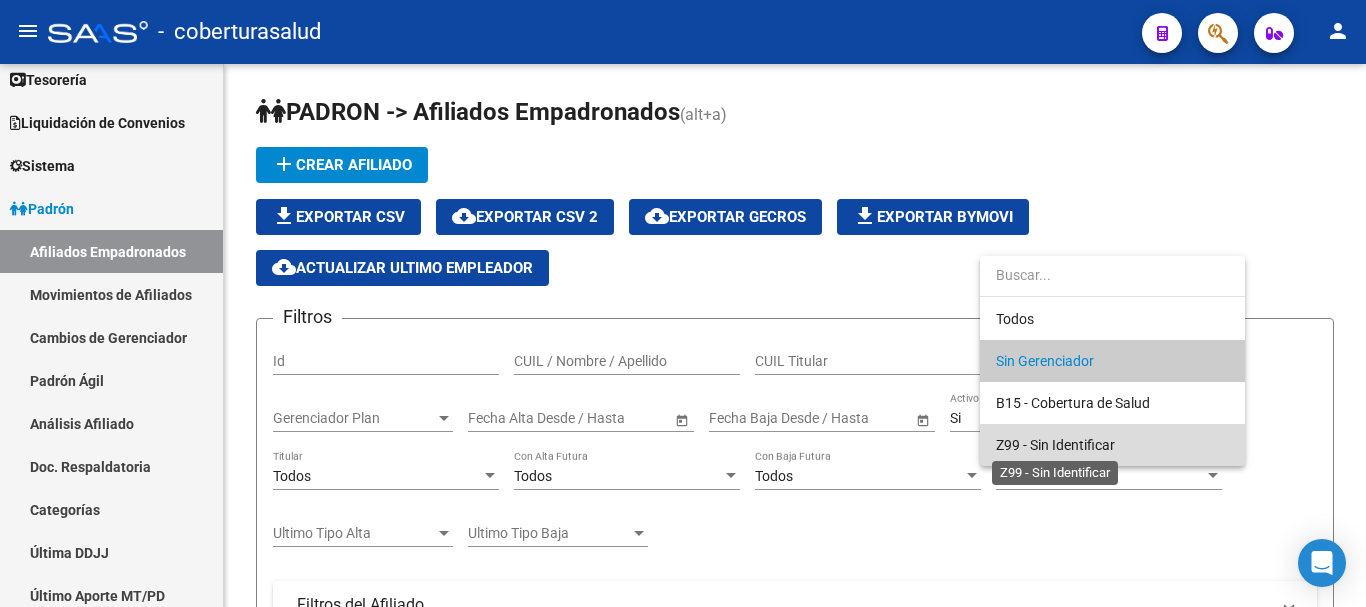 click on "Z99 - Sin Identificar" at bounding box center (1055, 445) 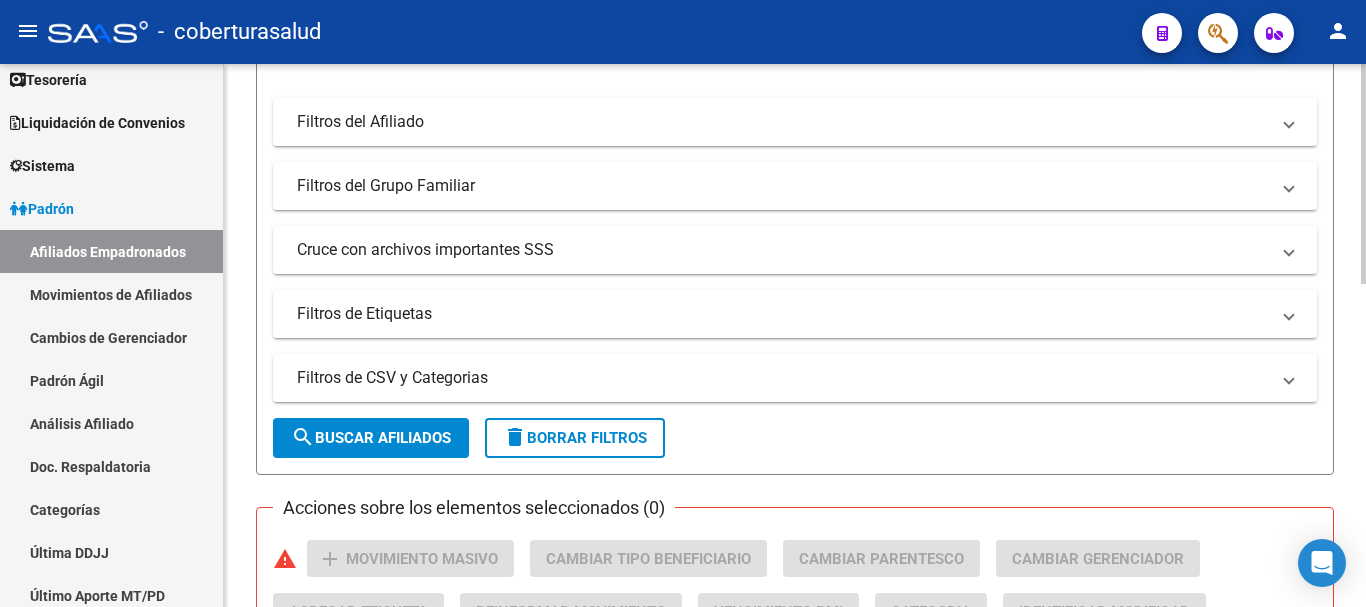 scroll, scrollTop: 500, scrollLeft: 0, axis: vertical 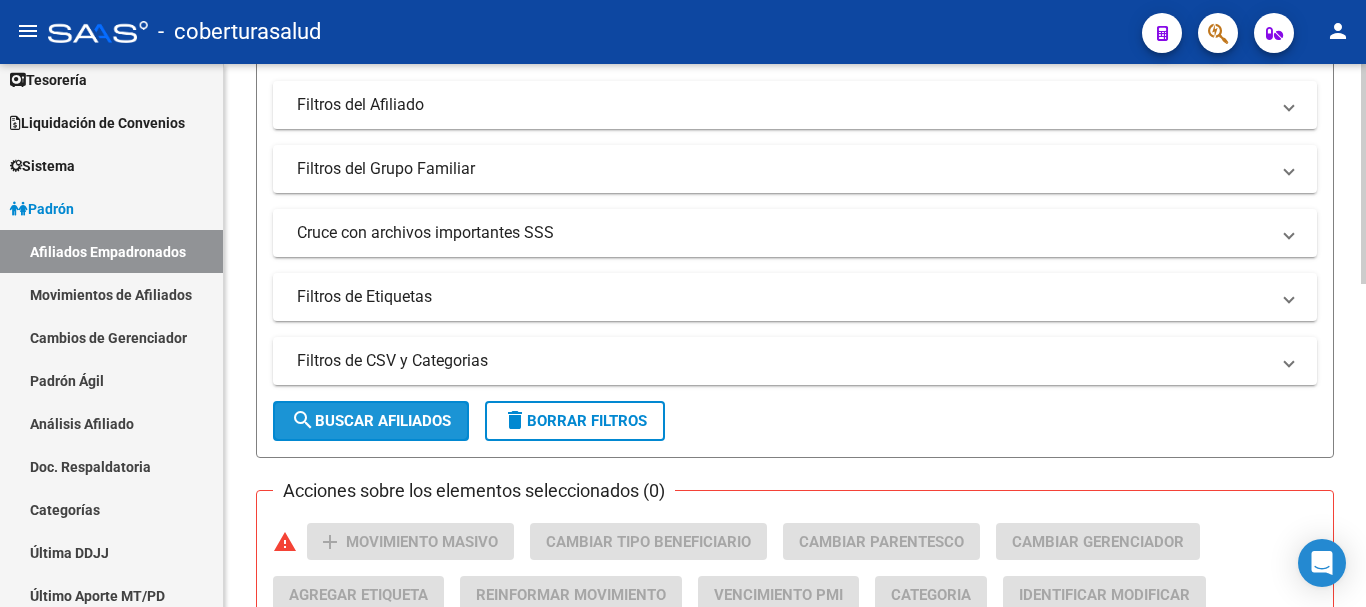 click on "search  Buscar Afiliados" 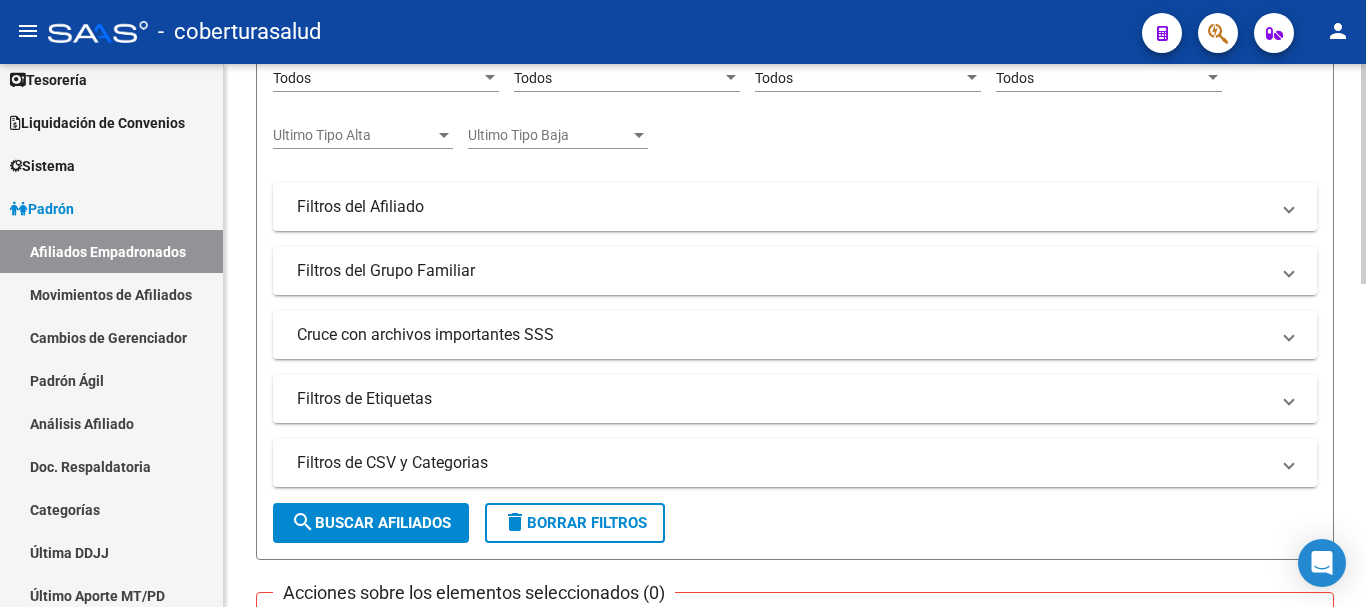 scroll, scrollTop: 395, scrollLeft: 0, axis: vertical 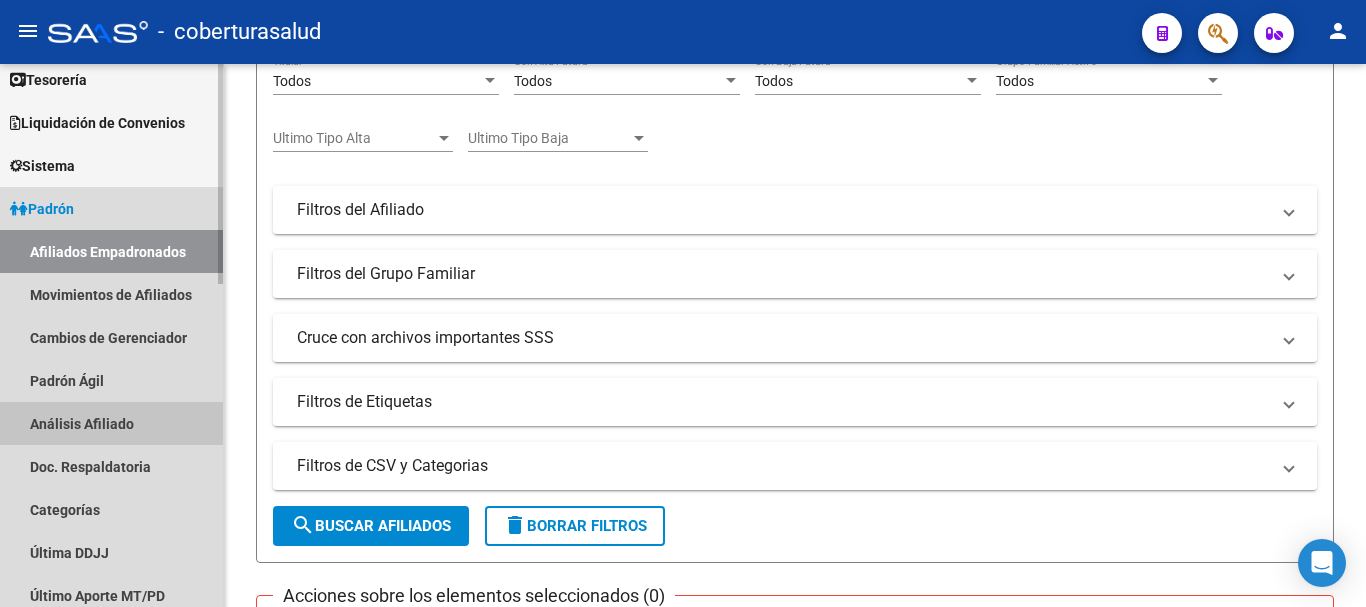 click on "Análisis Afiliado" at bounding box center [111, 423] 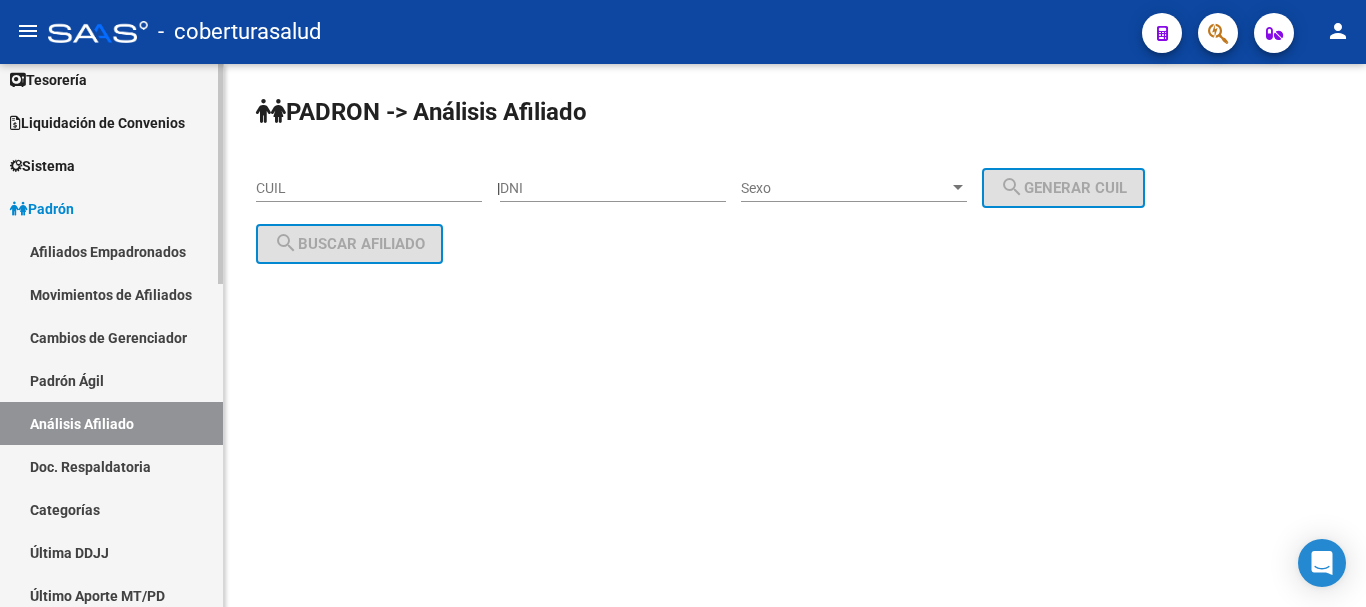 click on "Cambios de Gerenciador" at bounding box center (111, 337) 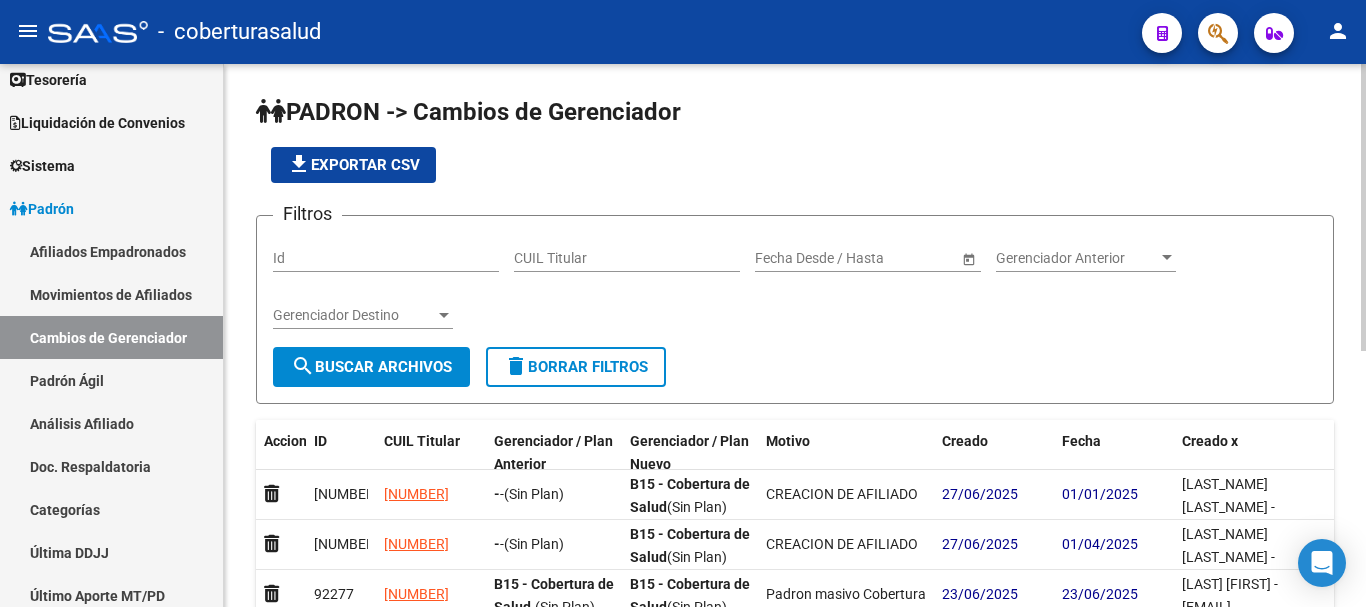 click on "Gerenciador Destino" at bounding box center (354, 315) 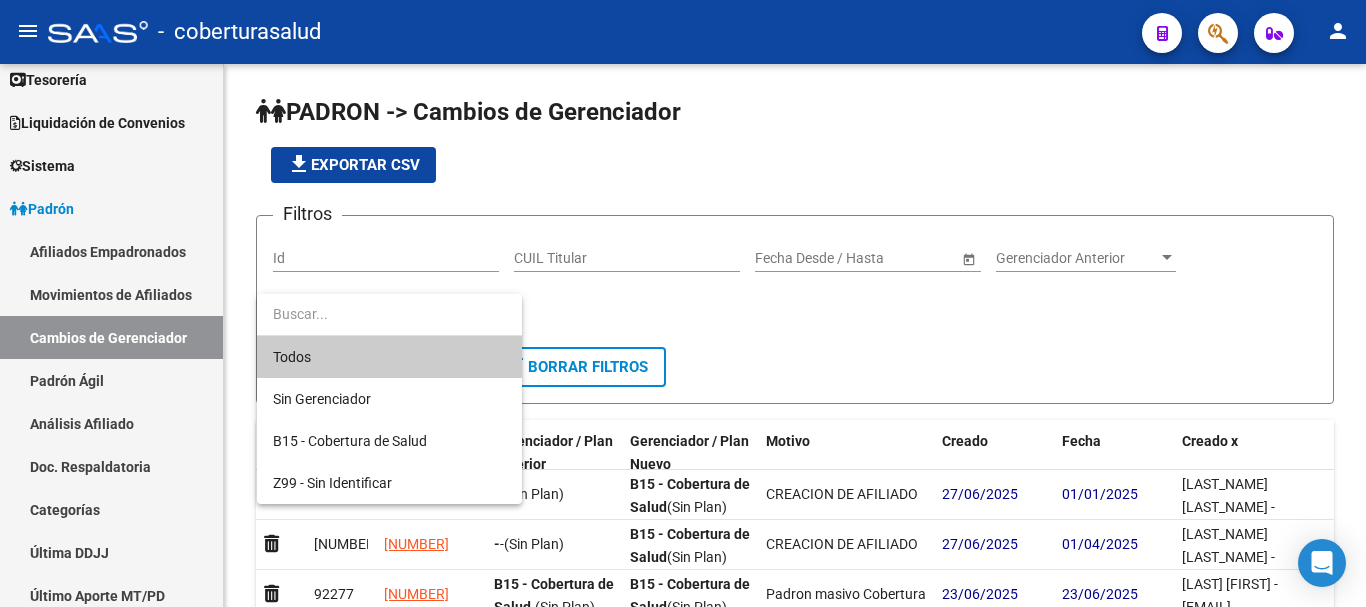 click at bounding box center [683, 303] 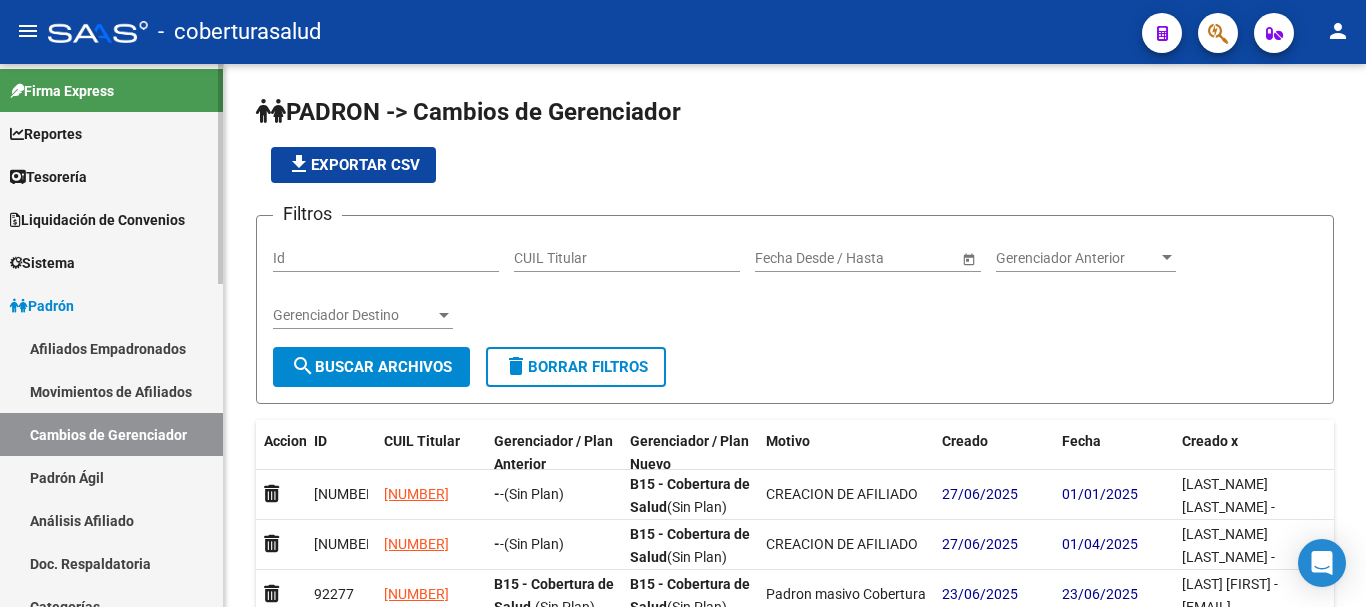 scroll, scrollTop: 0, scrollLeft: 0, axis: both 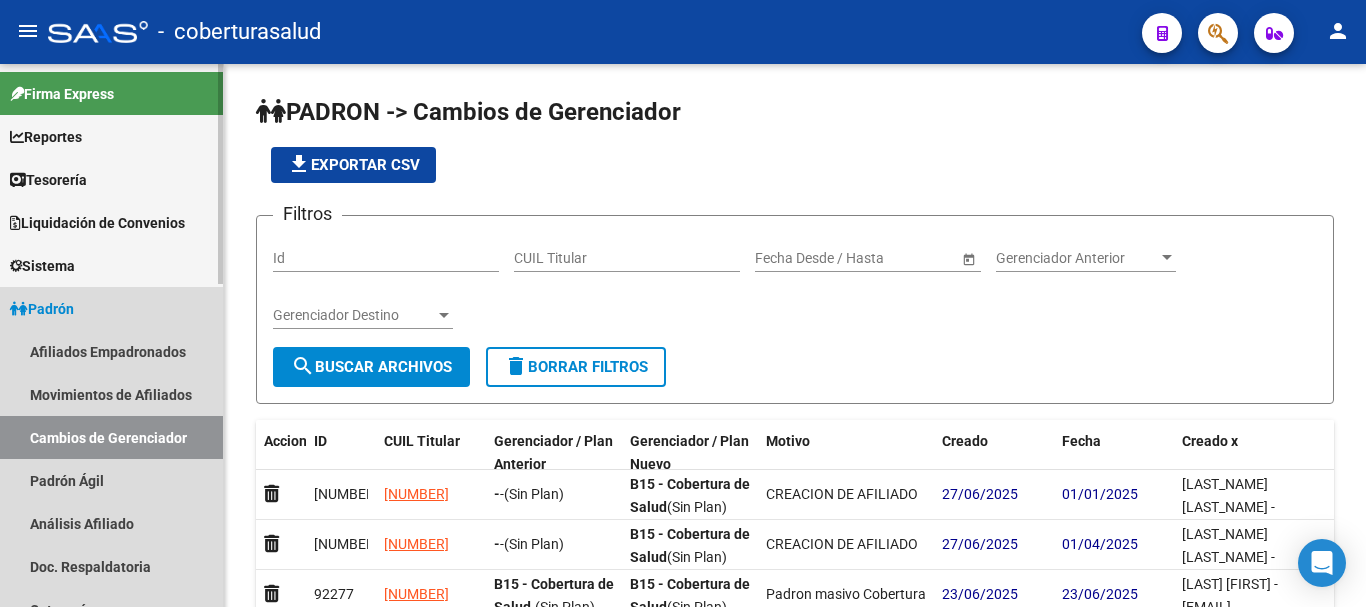 click on "Padrón" at bounding box center (111, 308) 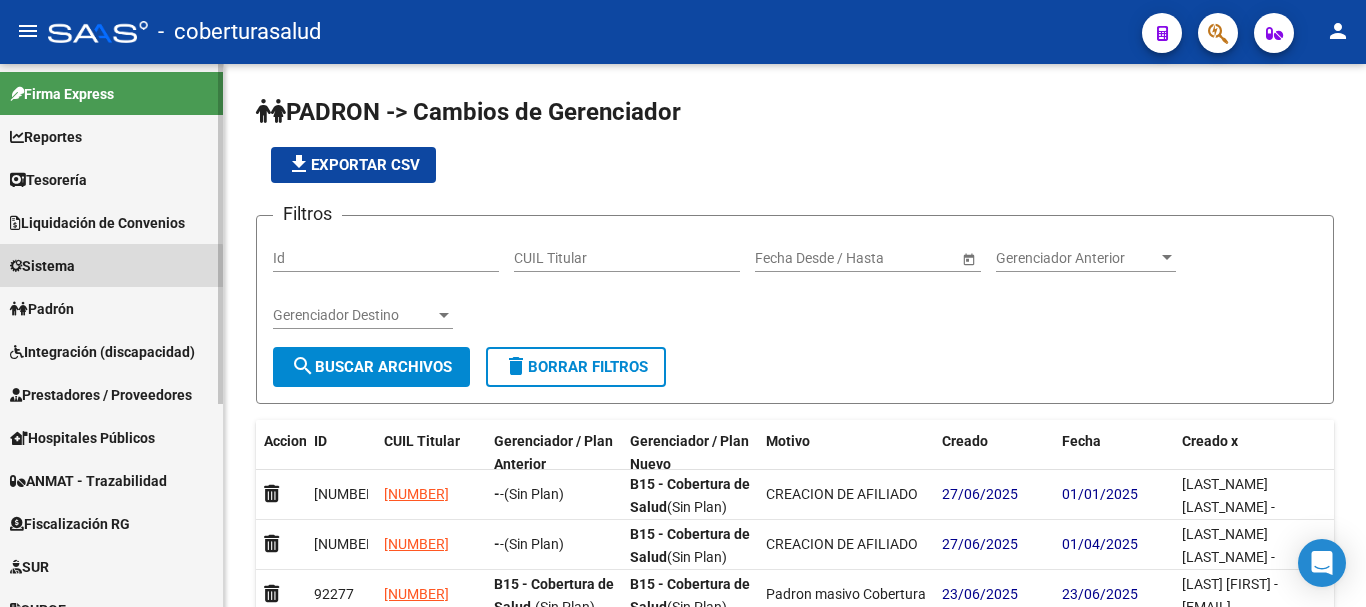 click on "Sistema" at bounding box center (111, 265) 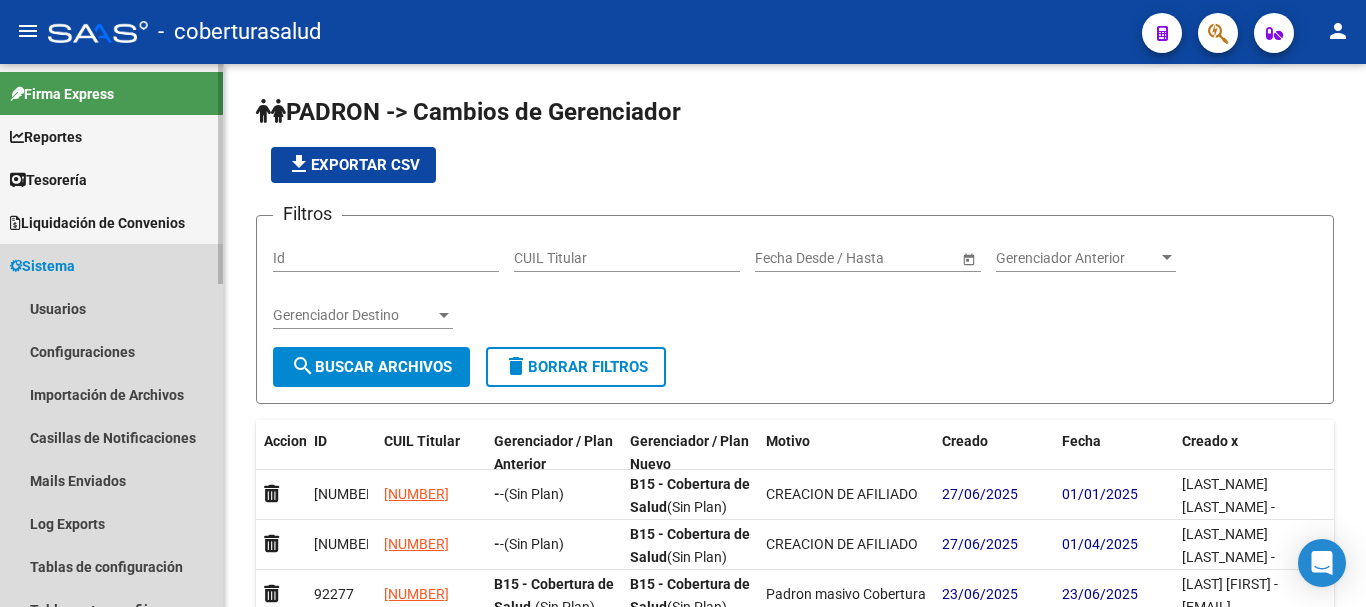 click on "Sistema" at bounding box center [111, 265] 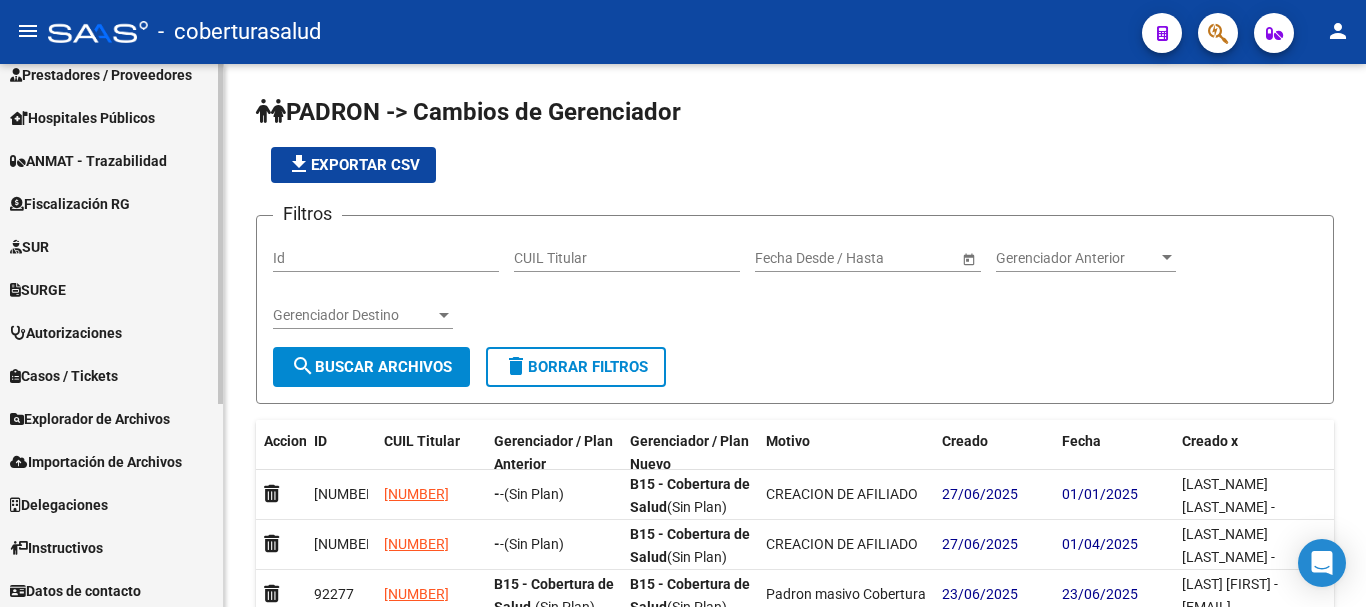 scroll, scrollTop: 325, scrollLeft: 0, axis: vertical 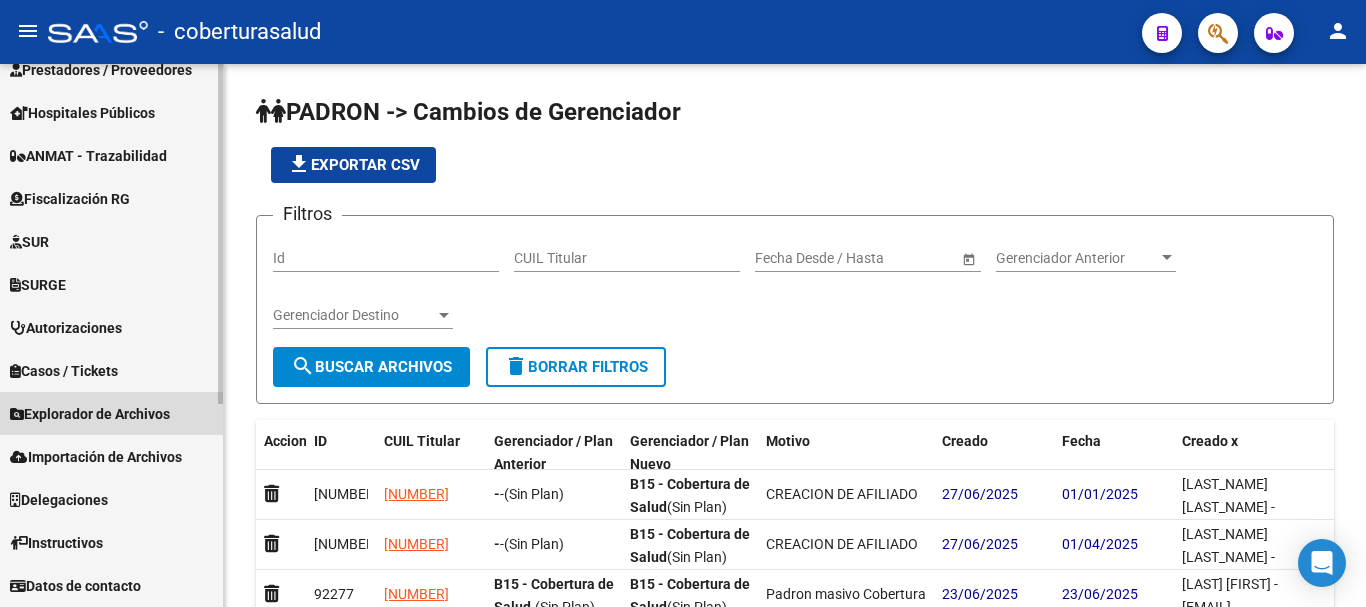 click on "Explorador de Archivos" at bounding box center [90, 414] 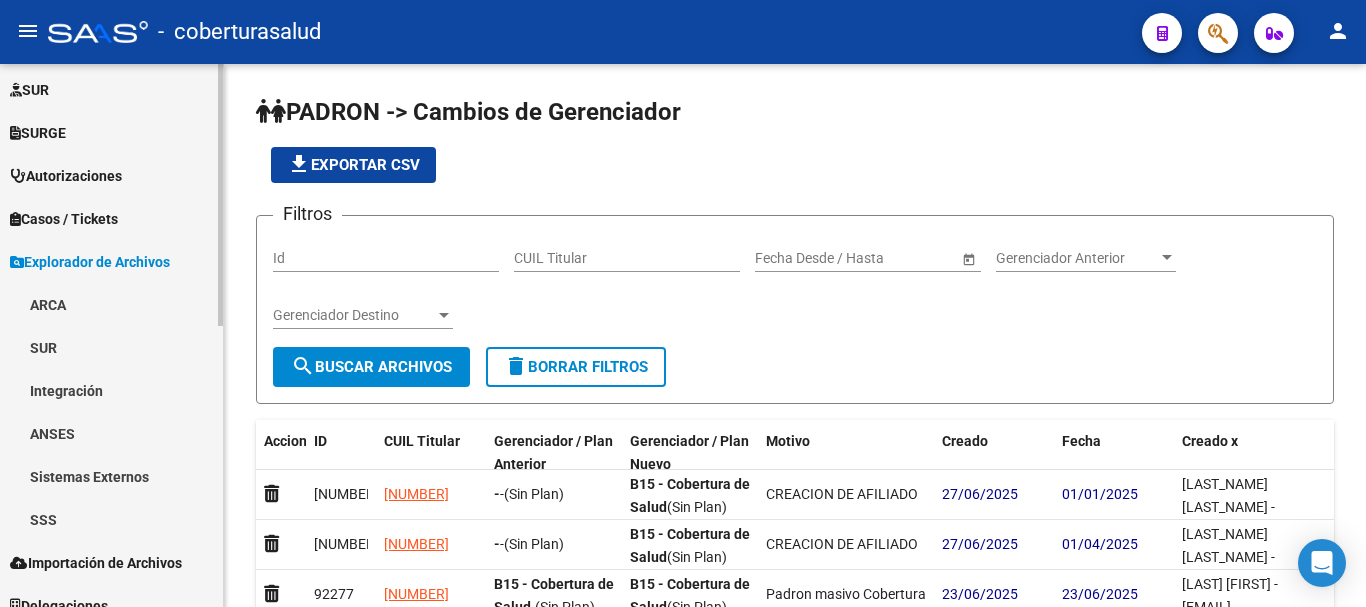 scroll, scrollTop: 583, scrollLeft: 0, axis: vertical 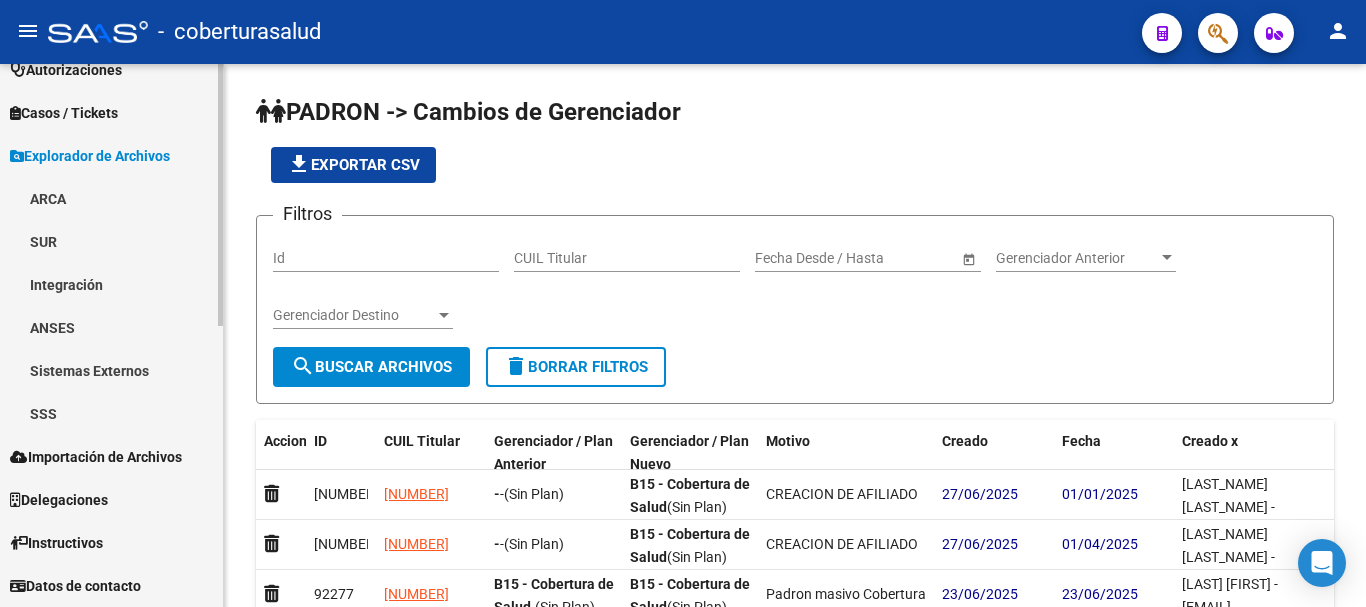 click on "SSS" at bounding box center (111, 413) 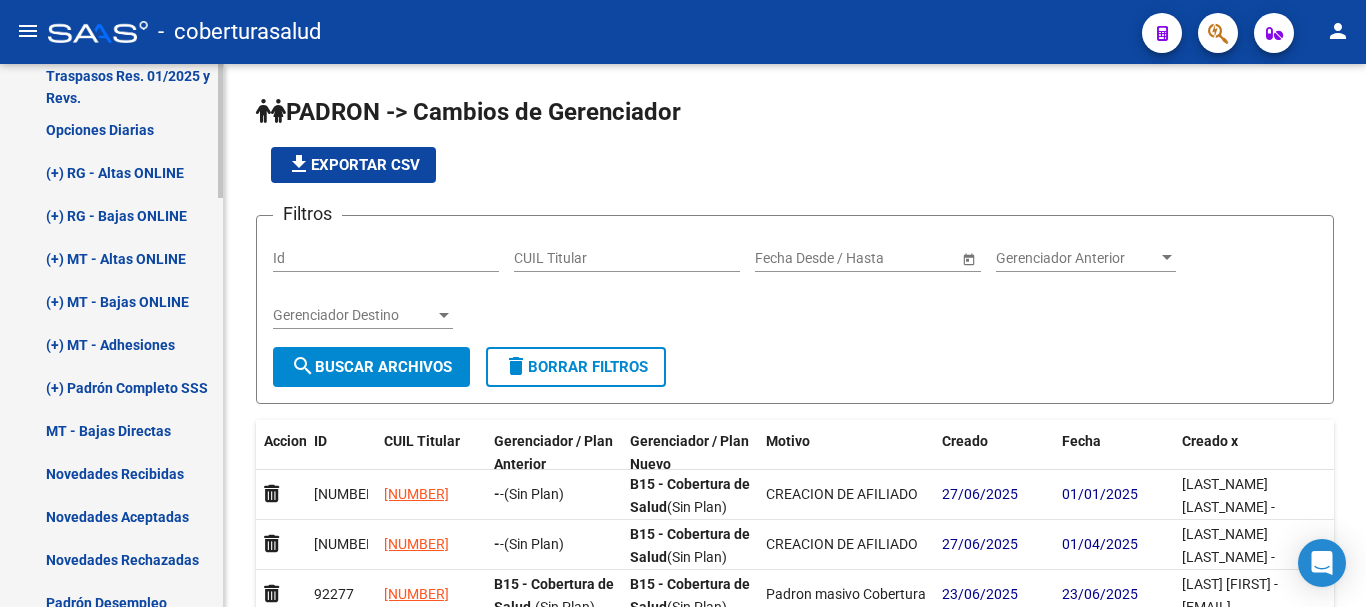 scroll, scrollTop: 983, scrollLeft: 0, axis: vertical 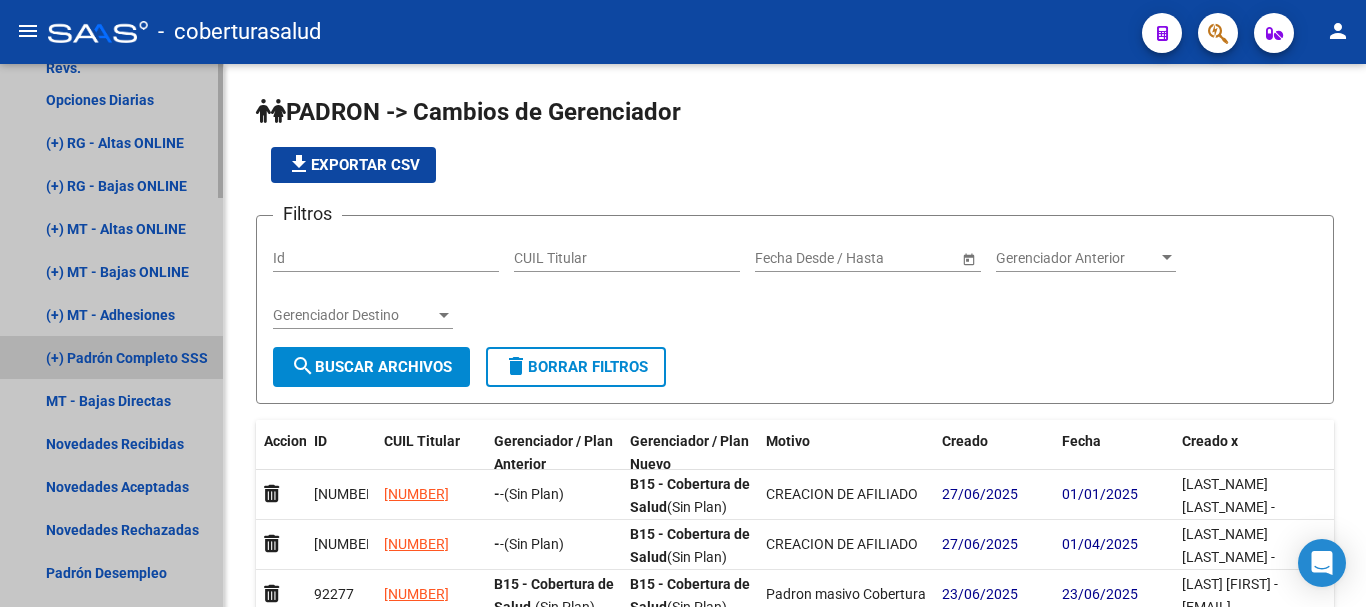 click on "(+) Padrón Completo SSS" at bounding box center (111, 357) 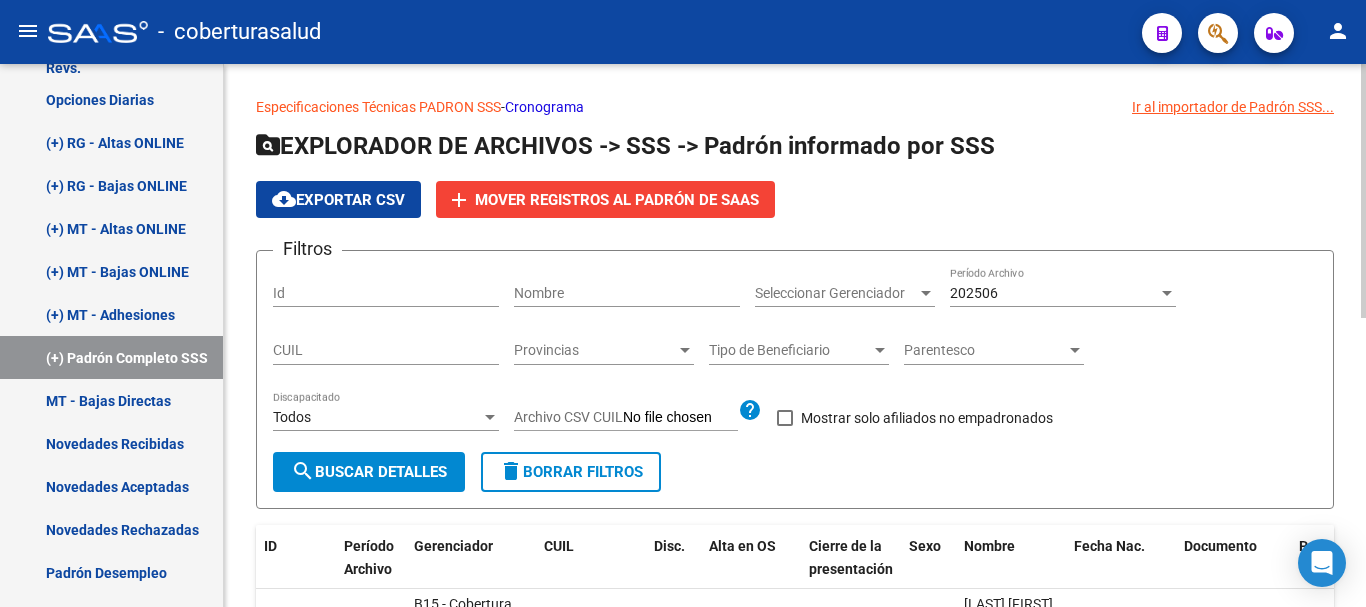 click on "Seleccionar Gerenciador" at bounding box center [836, 293] 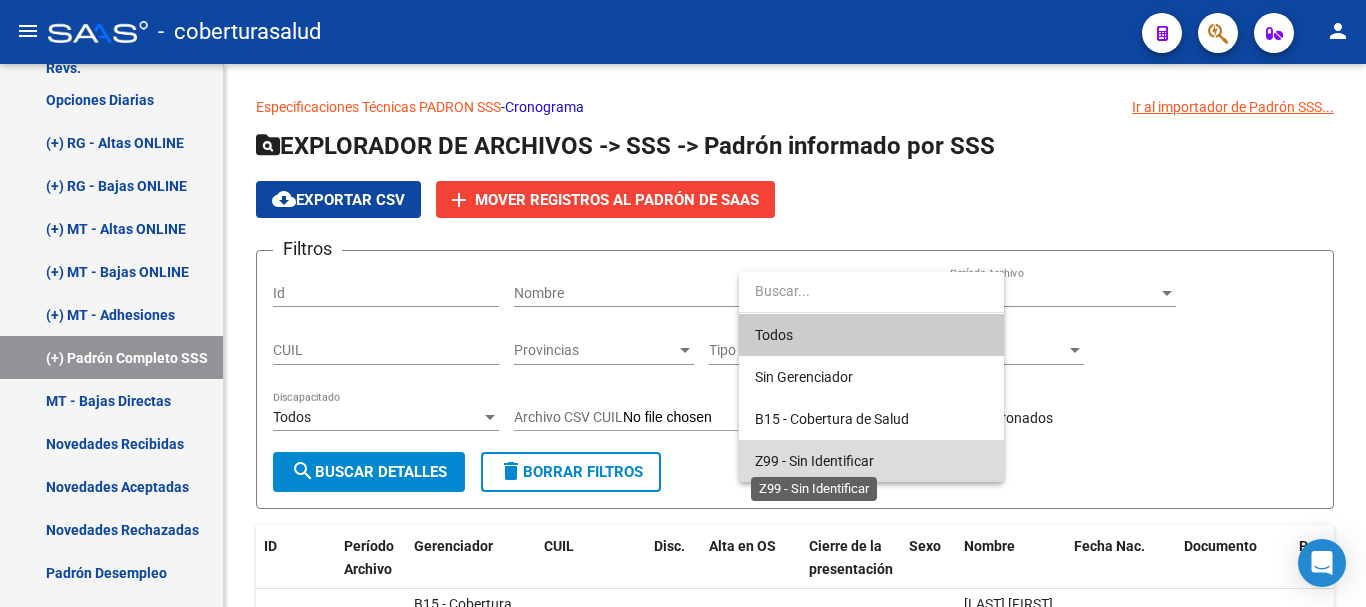 click on "Z99 - Sin Identificar" at bounding box center [814, 461] 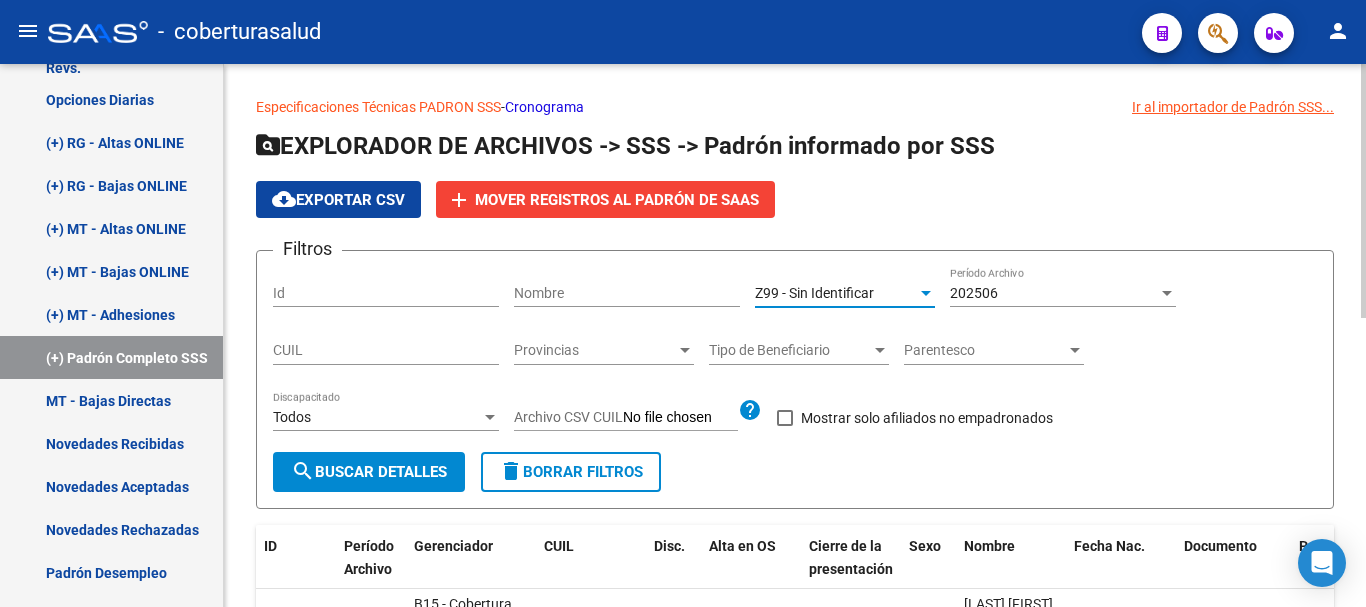 click on "search  Buscar Detalles" 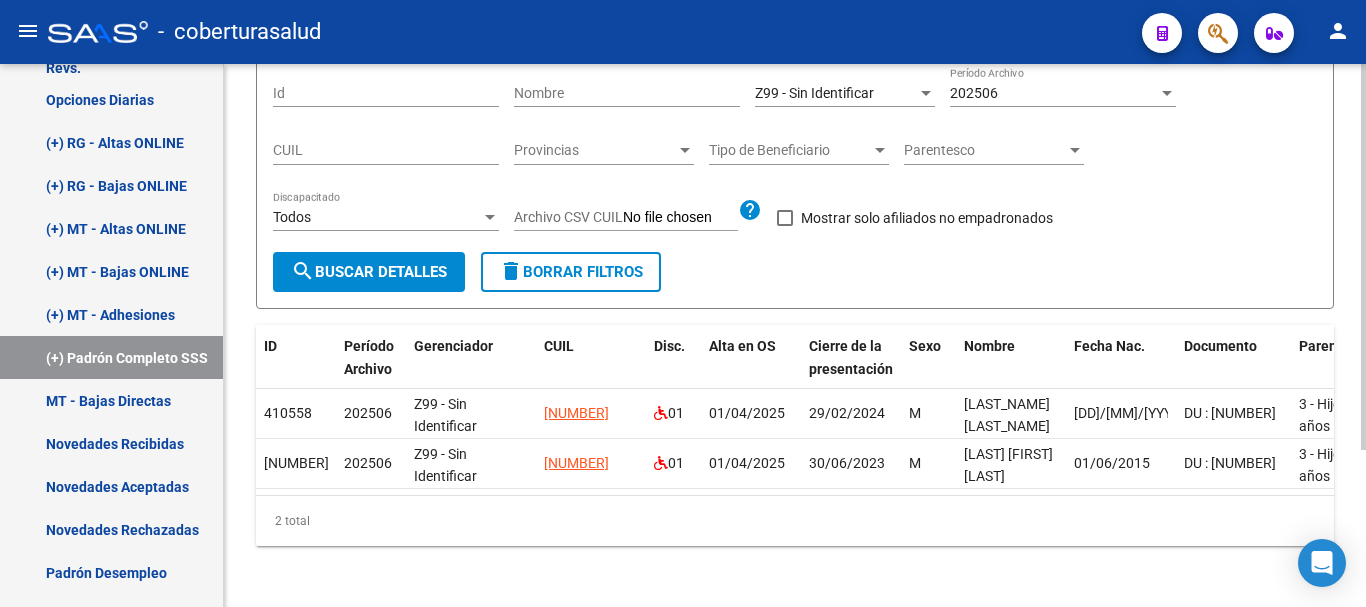 scroll, scrollTop: 100, scrollLeft: 0, axis: vertical 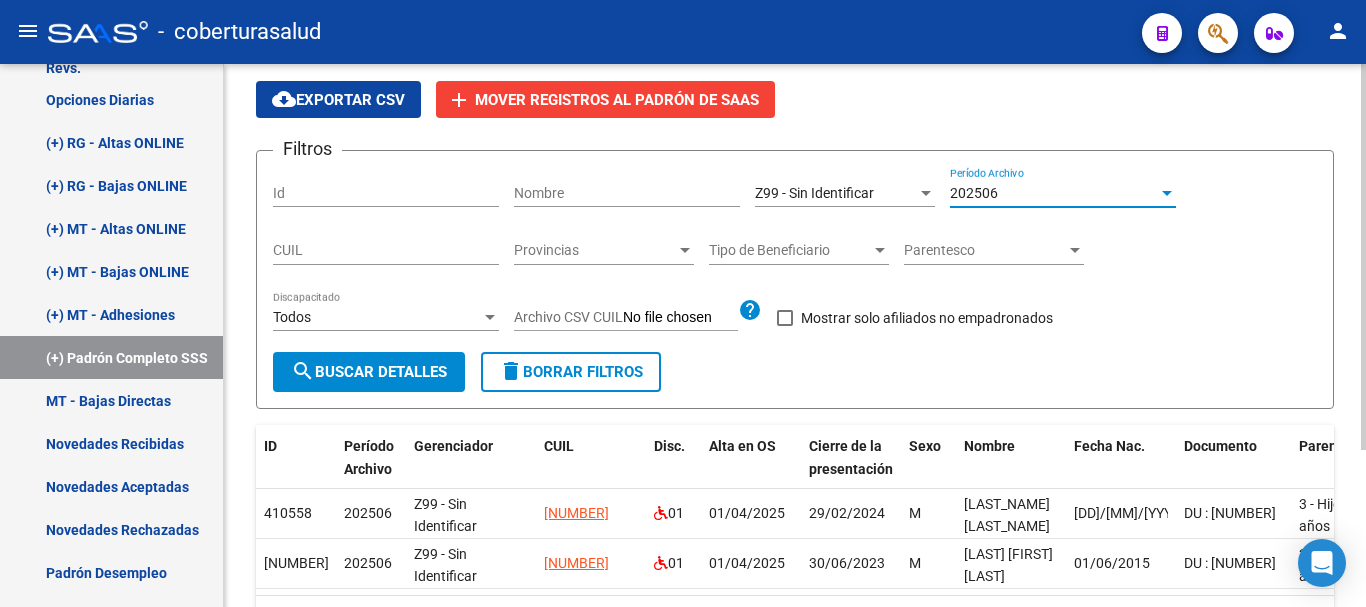click on "202506" at bounding box center [1054, 193] 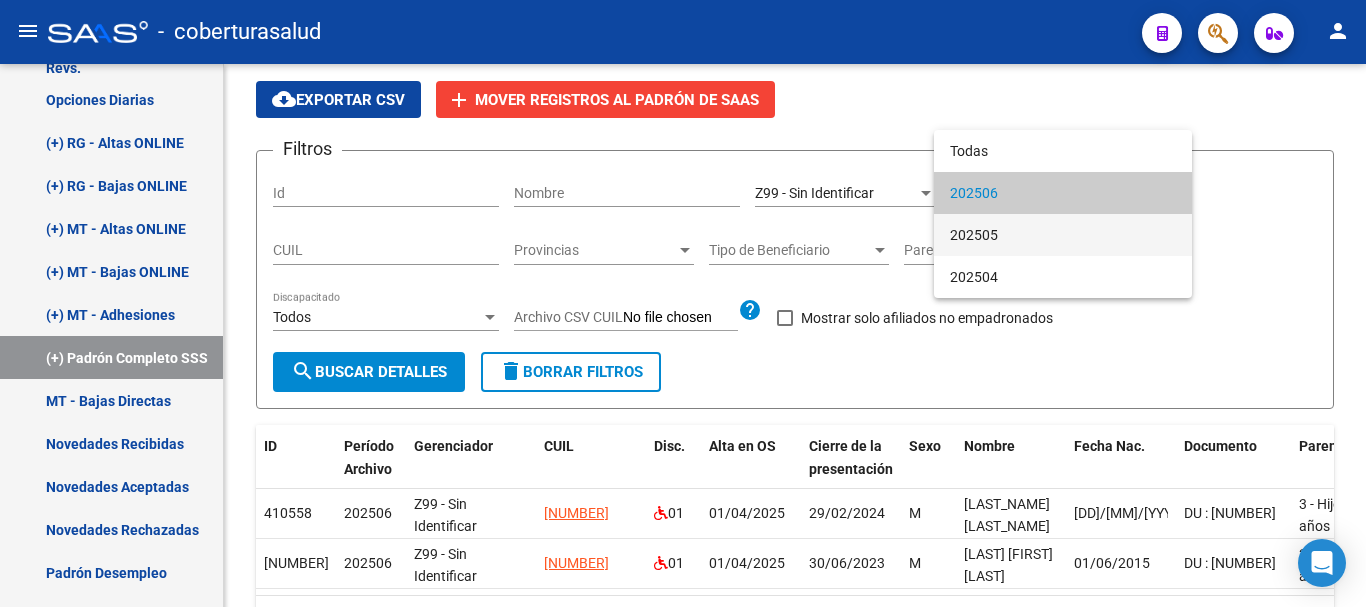 click on "202505" at bounding box center [1063, 235] 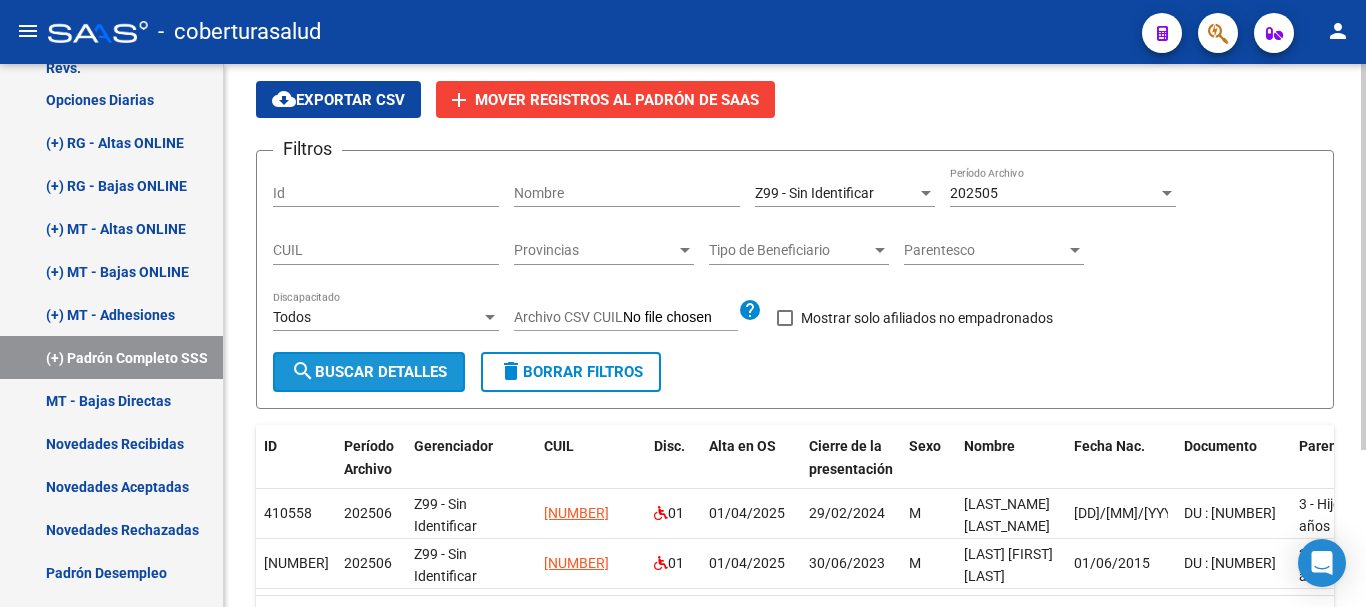click on "search  Buscar Detalles" 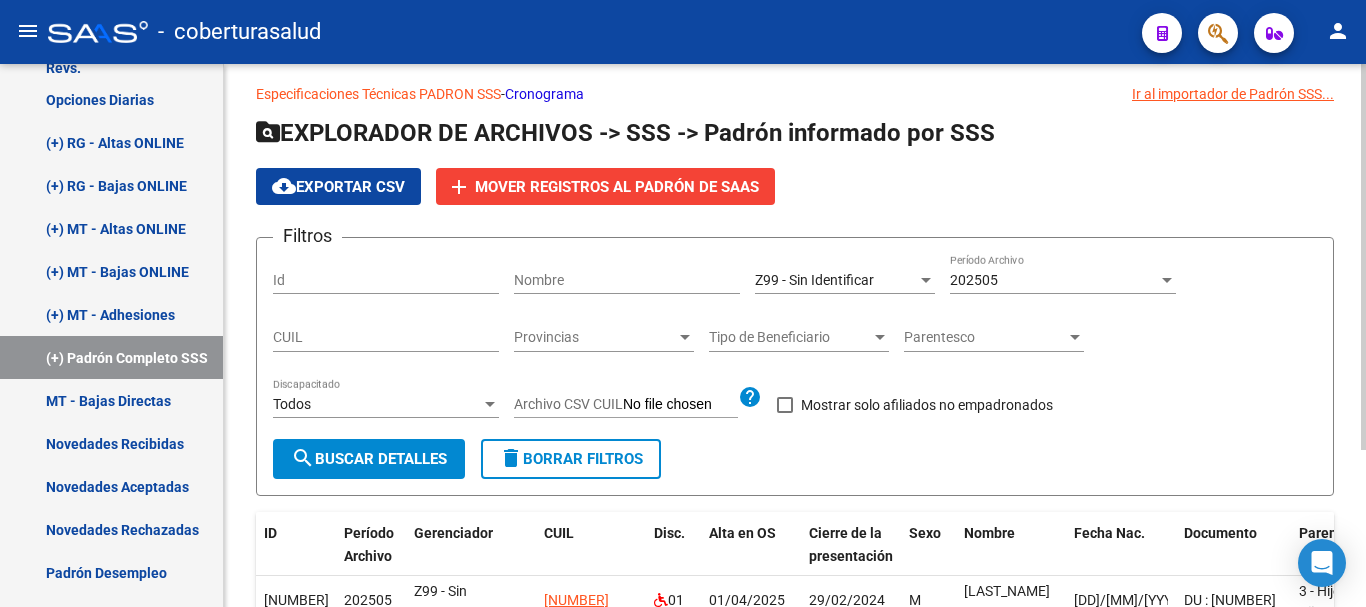 scroll, scrollTop: 0, scrollLeft: 0, axis: both 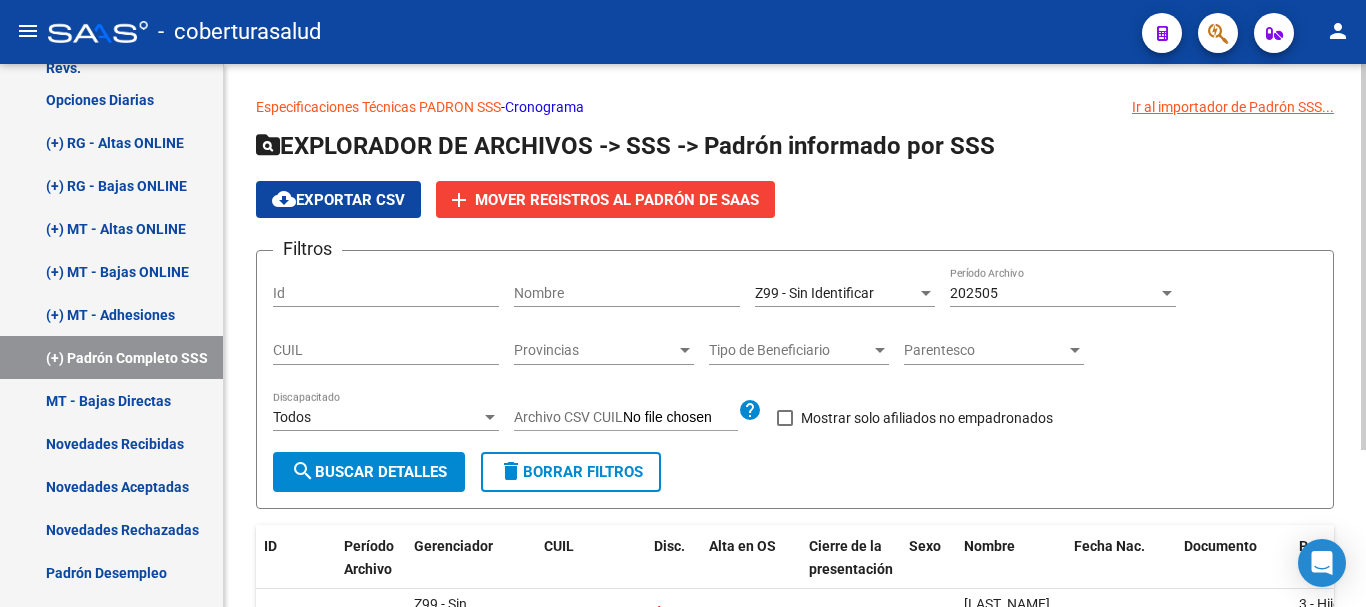 click on "[NUMBER] Período Archivo" 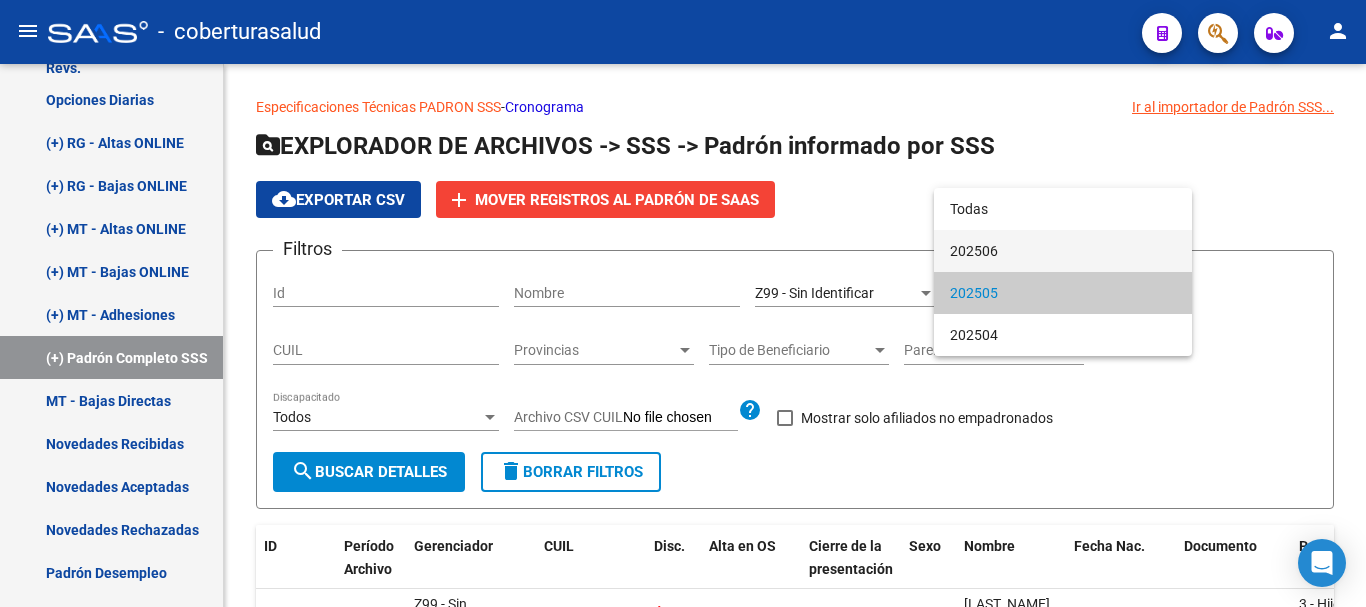 click on "202506" at bounding box center [1063, 251] 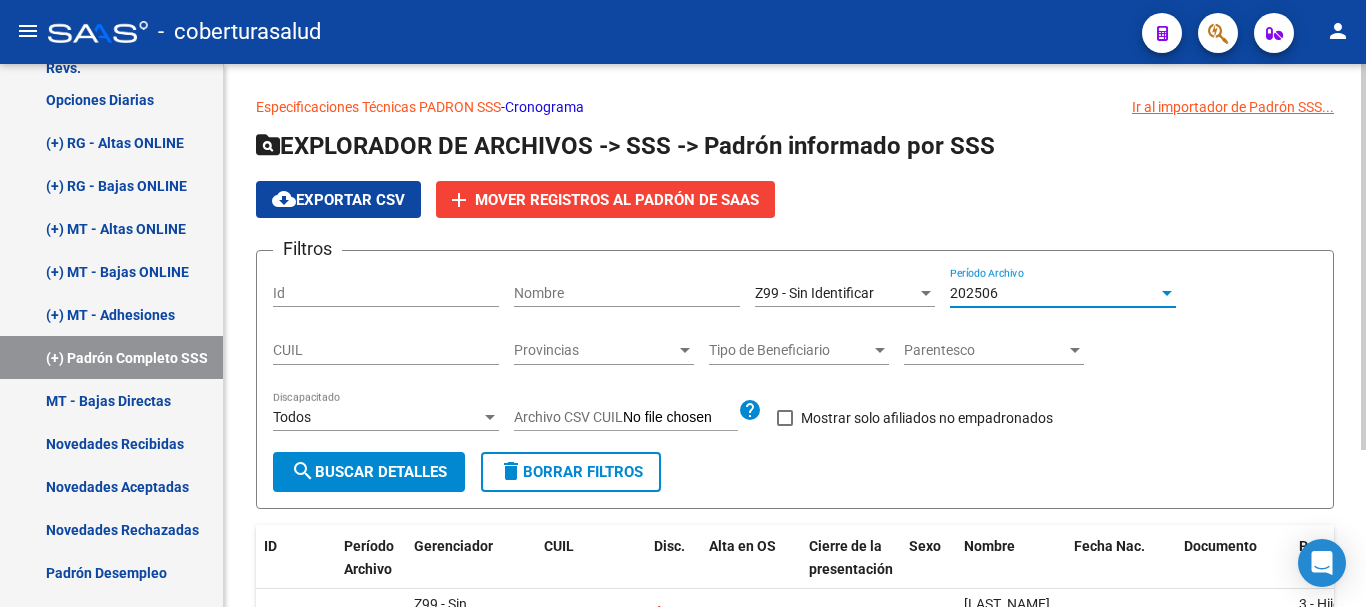 click on "search  Buscar Detalles" 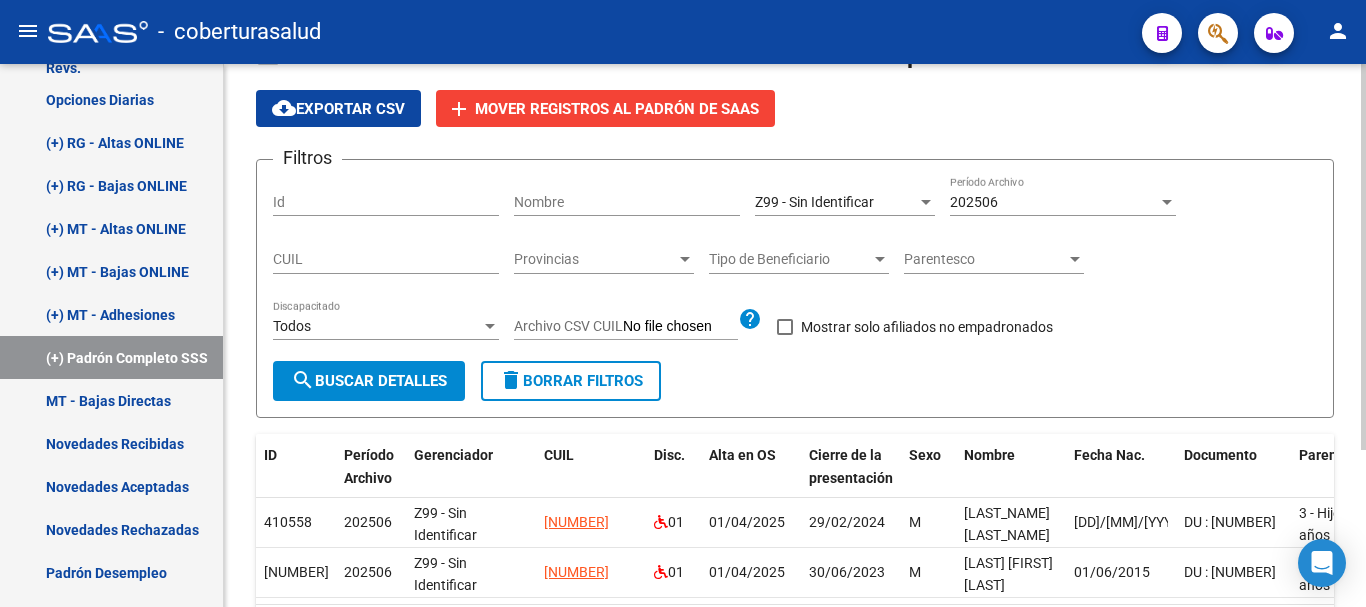 scroll, scrollTop: 0, scrollLeft: 0, axis: both 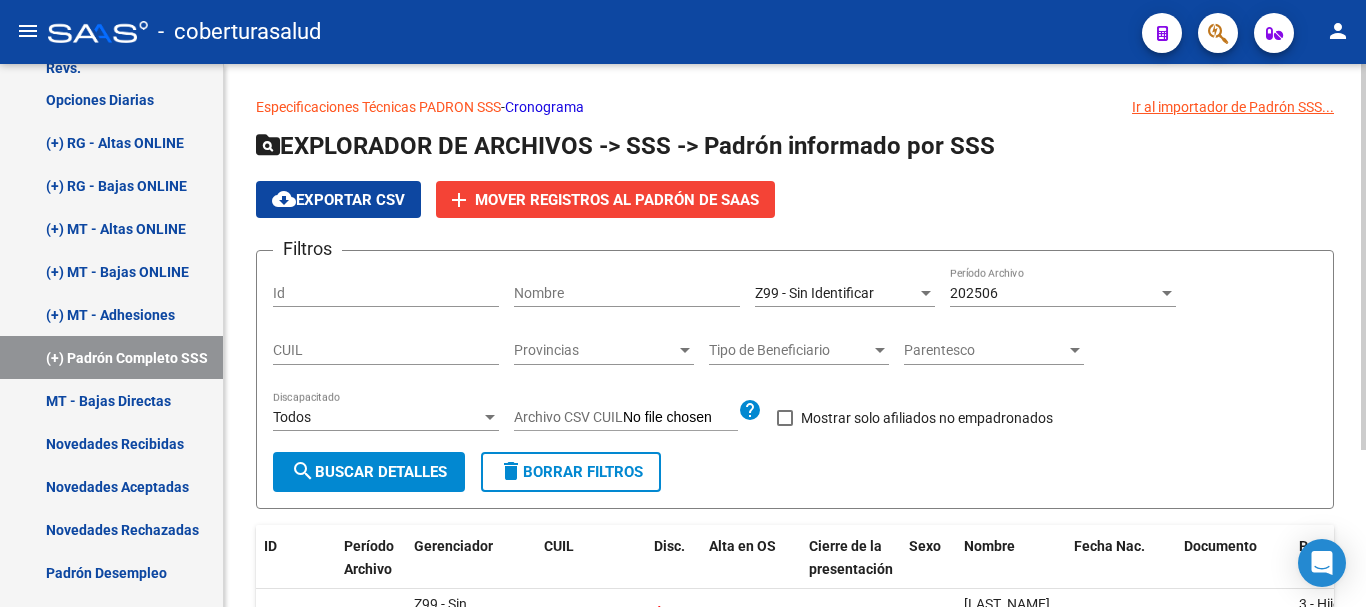 click on "[NUMBER] Período Archivo" 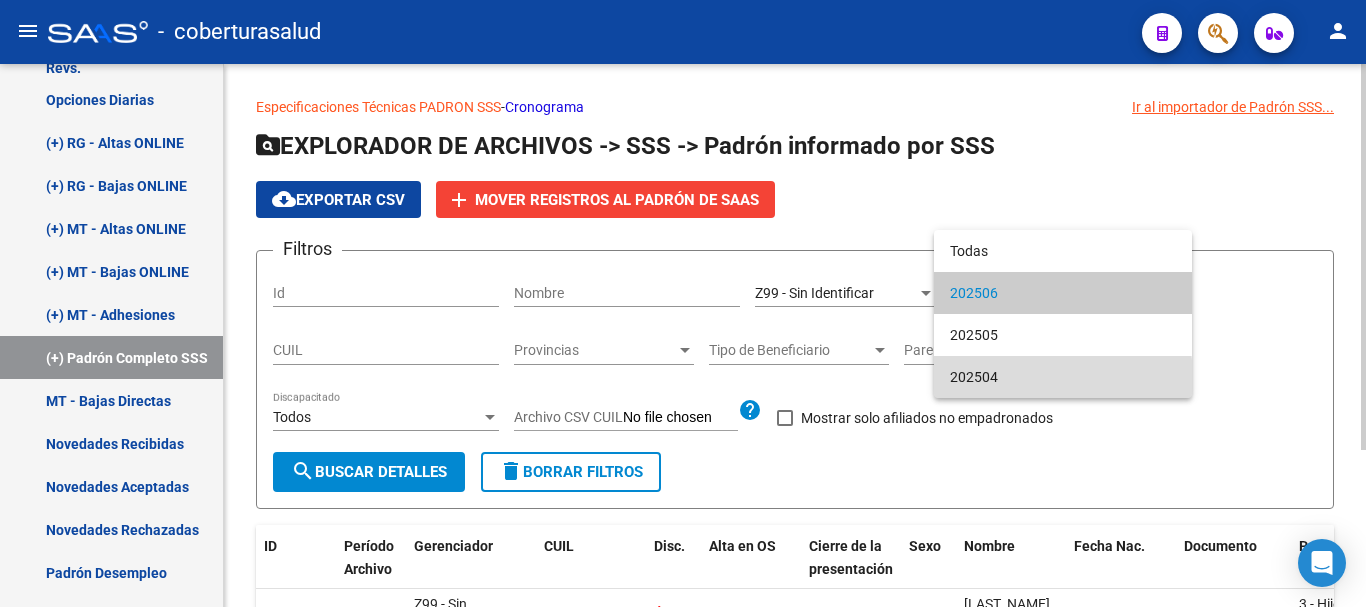 drag, startPoint x: 1005, startPoint y: 379, endPoint x: 992, endPoint y: 381, distance: 13.152946 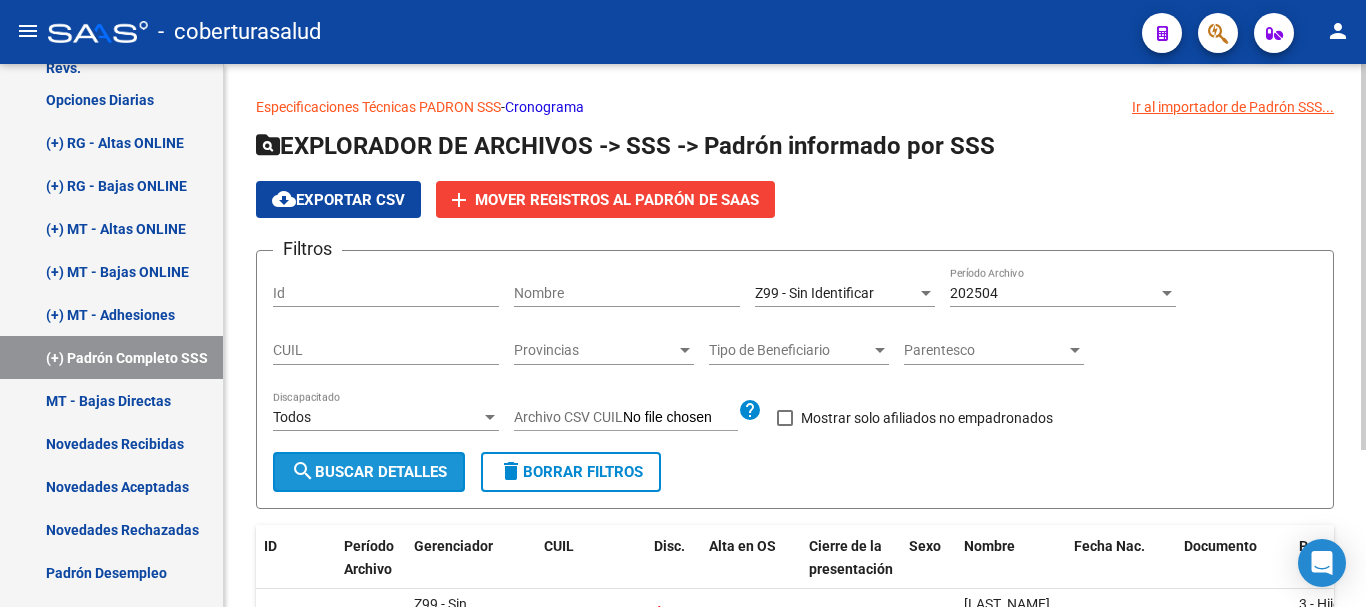 click on "search  Buscar Detalles" 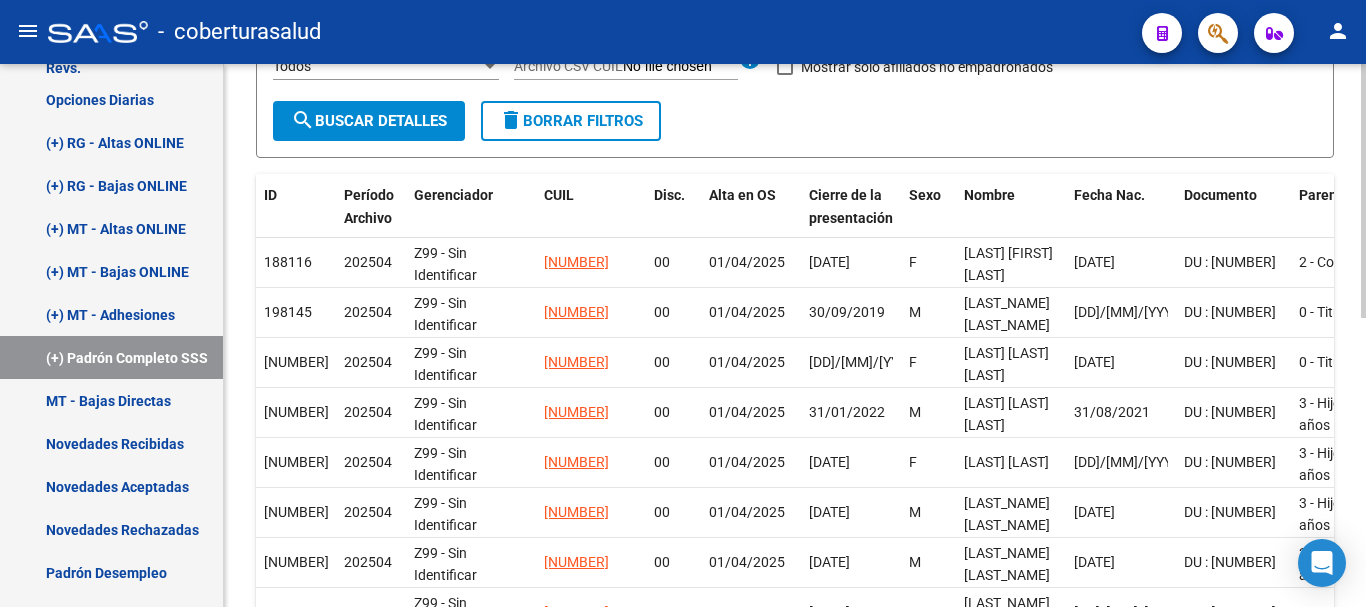 scroll, scrollTop: 400, scrollLeft: 0, axis: vertical 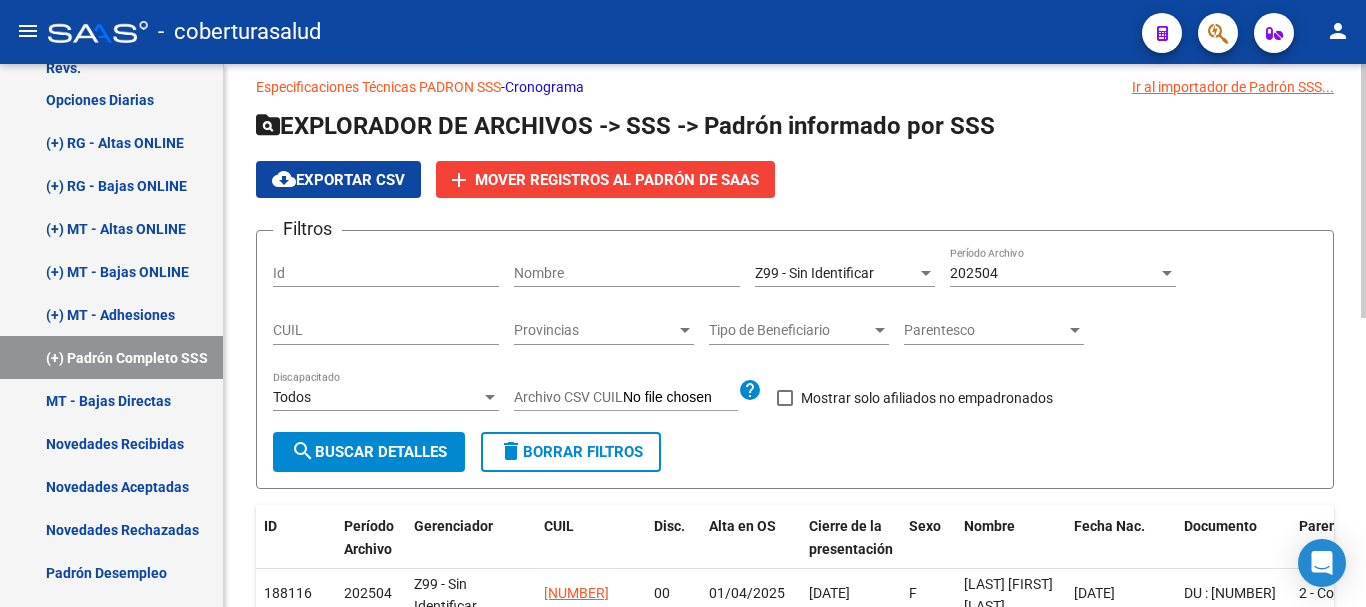click on "Parentesco" at bounding box center [985, 330] 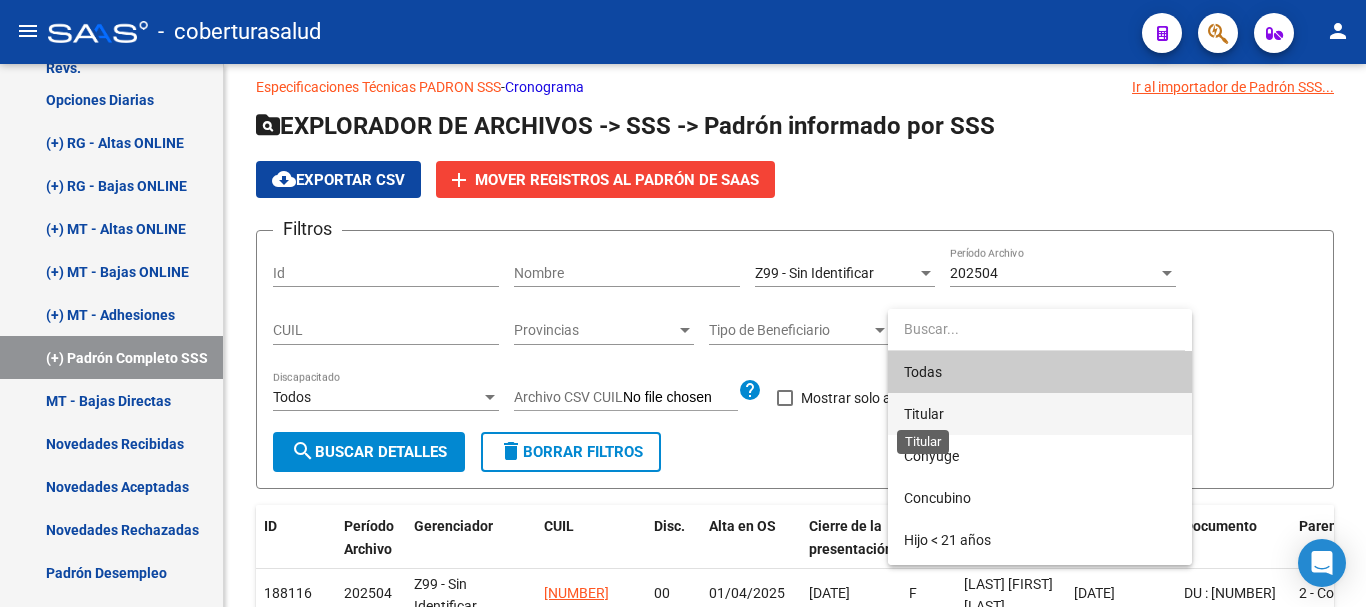 click on "Titular" at bounding box center (924, 414) 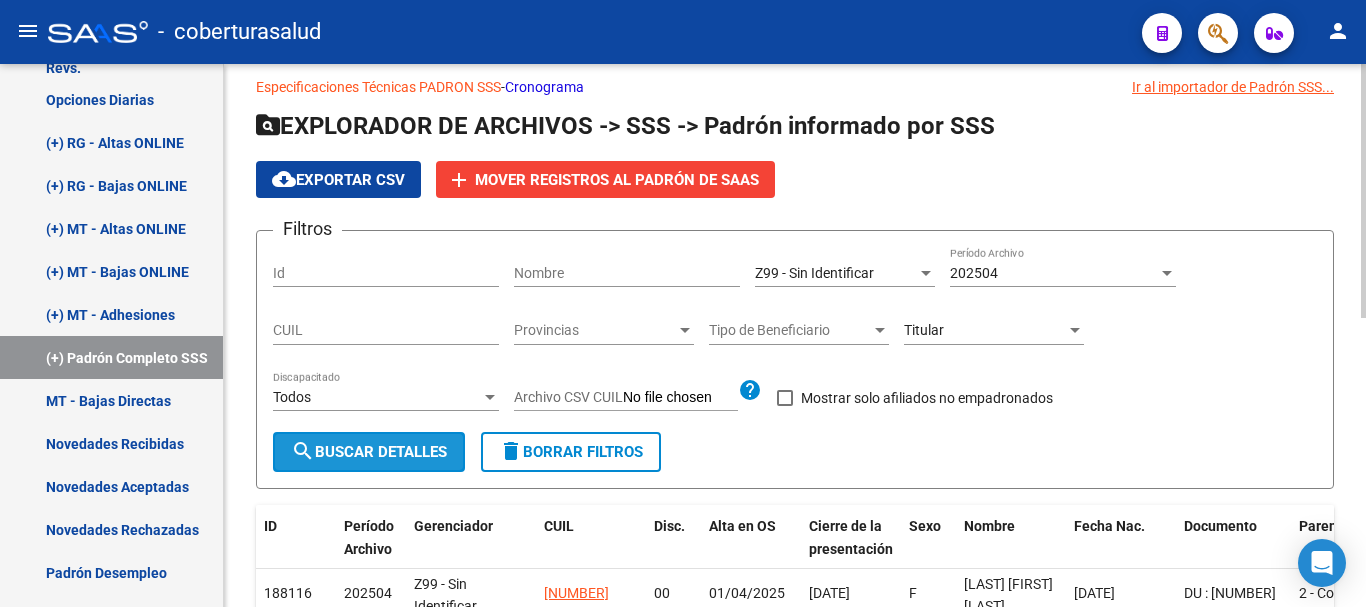 click on "search  Buscar Detalles" 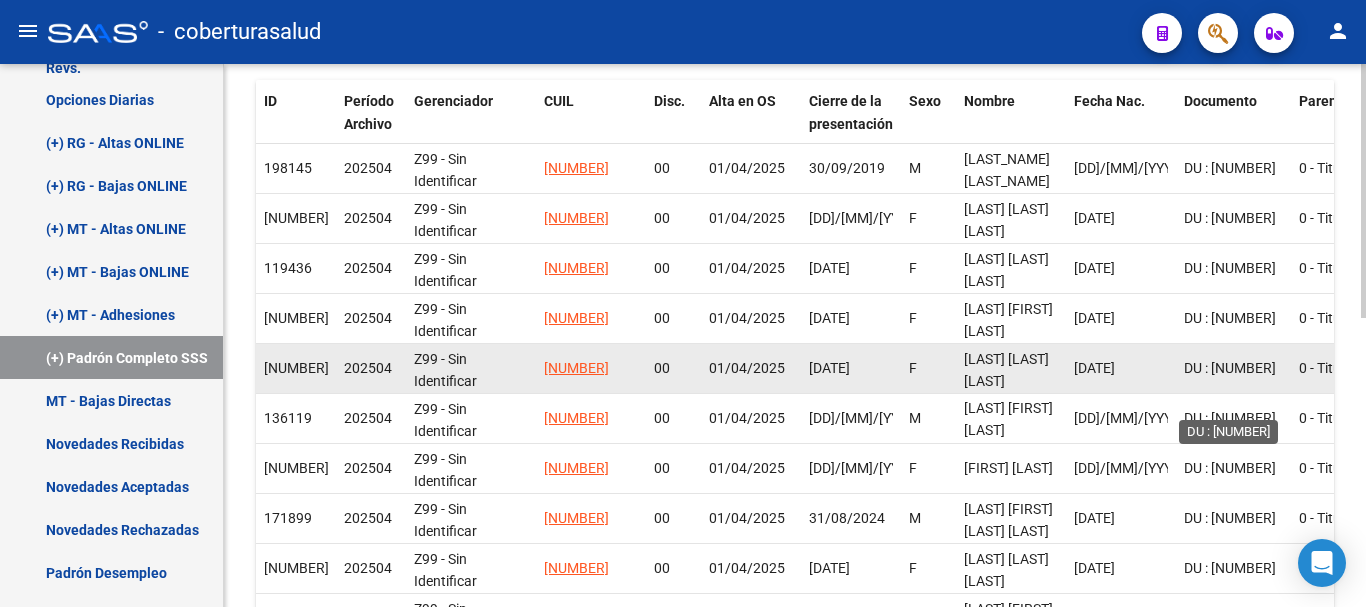 scroll, scrollTop: 620, scrollLeft: 0, axis: vertical 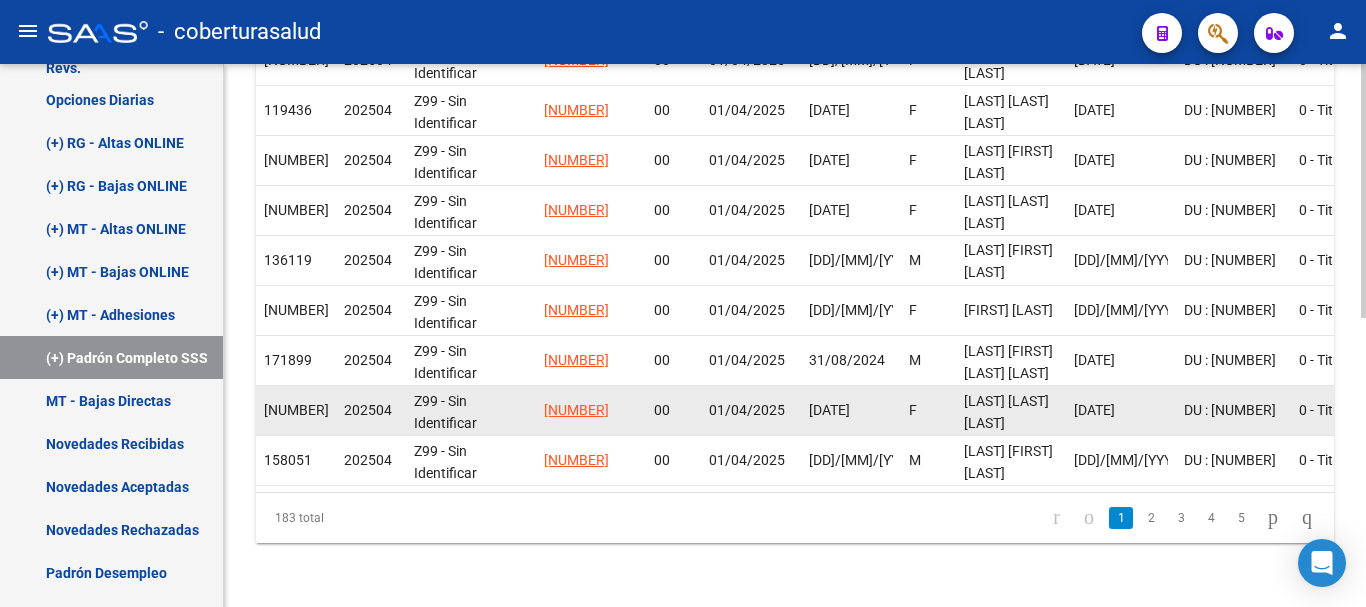 drag, startPoint x: 646, startPoint y: 399, endPoint x: 530, endPoint y: 413, distance: 116.841774 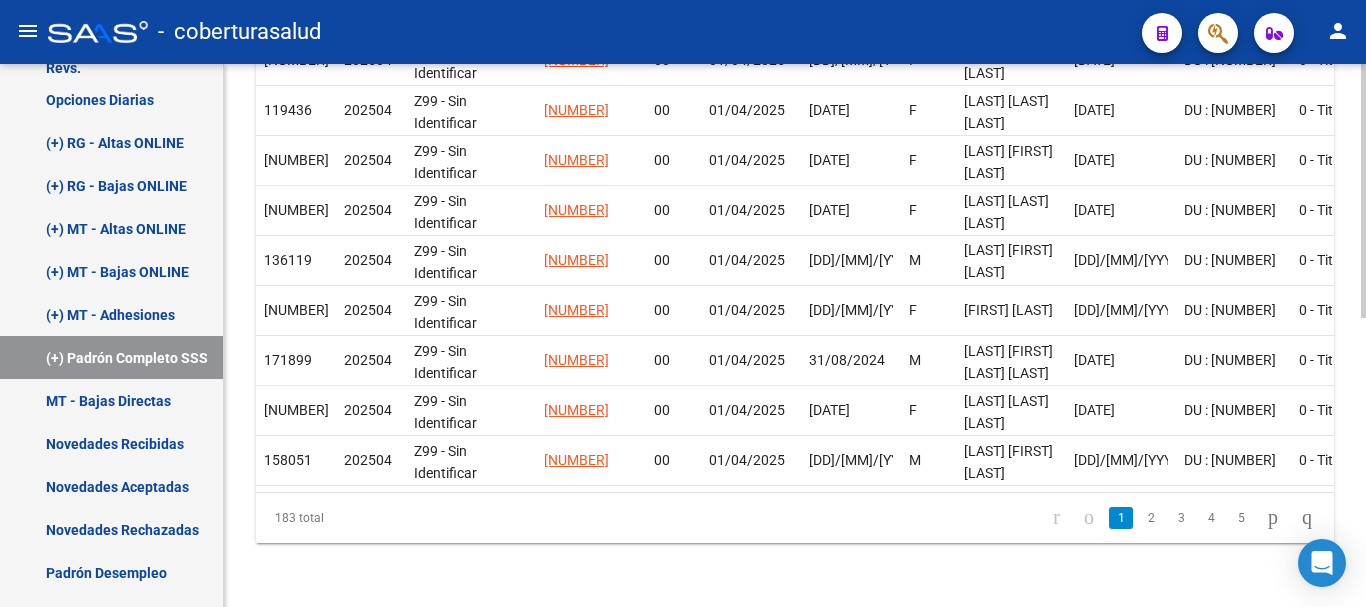 copy on "[NUMBER]" 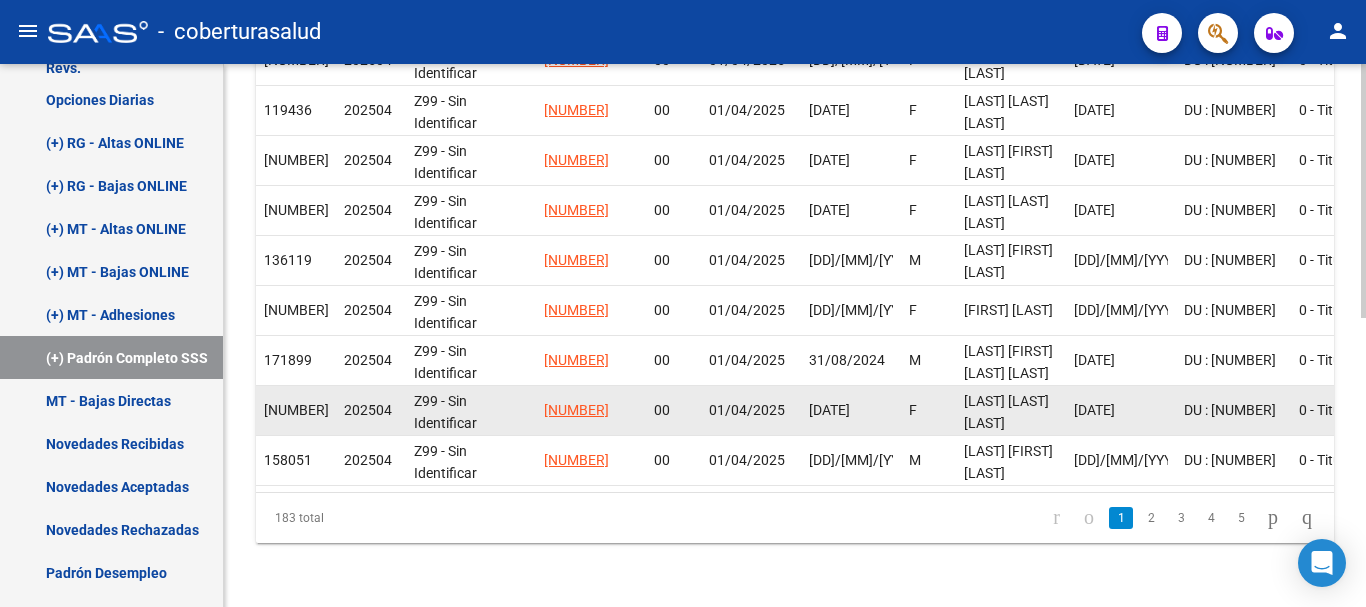 copy on "[NUMBER]" 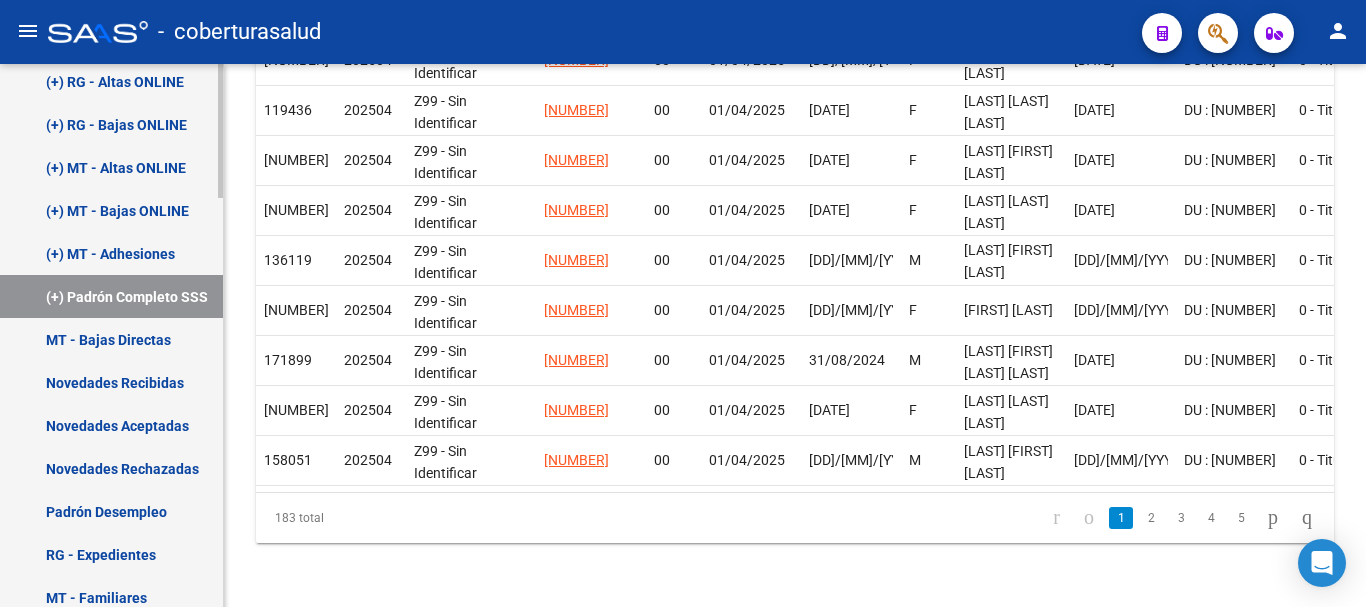 scroll, scrollTop: 1083, scrollLeft: 0, axis: vertical 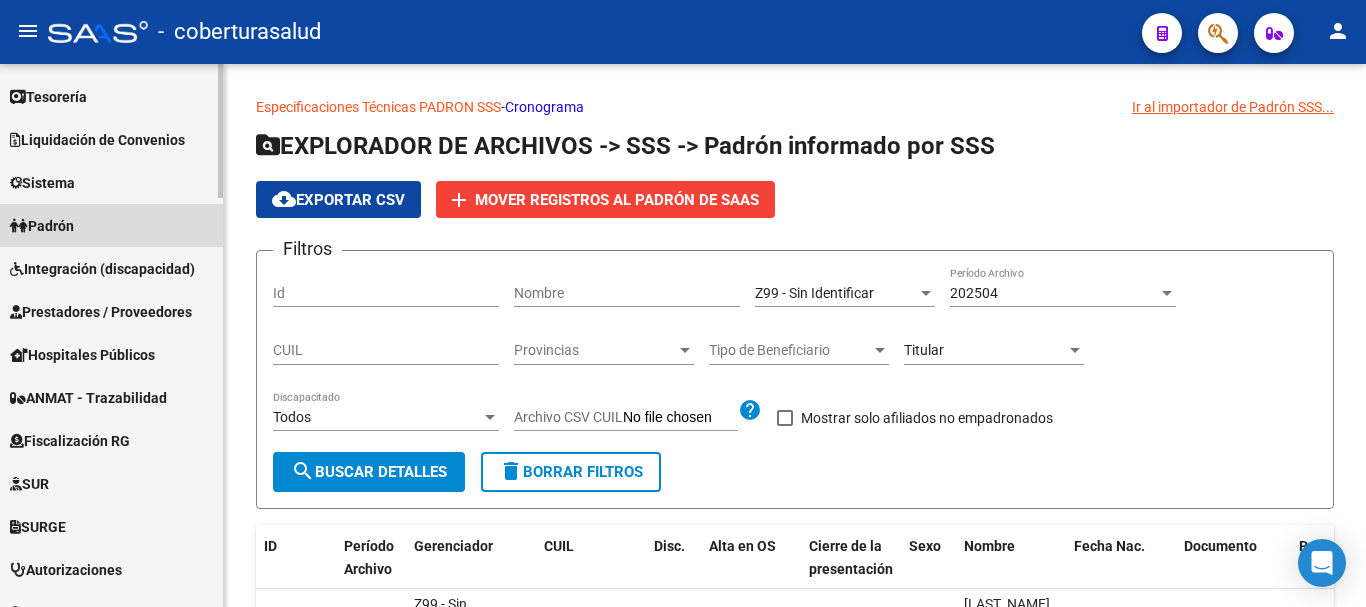 click on "Padrón" at bounding box center [42, 226] 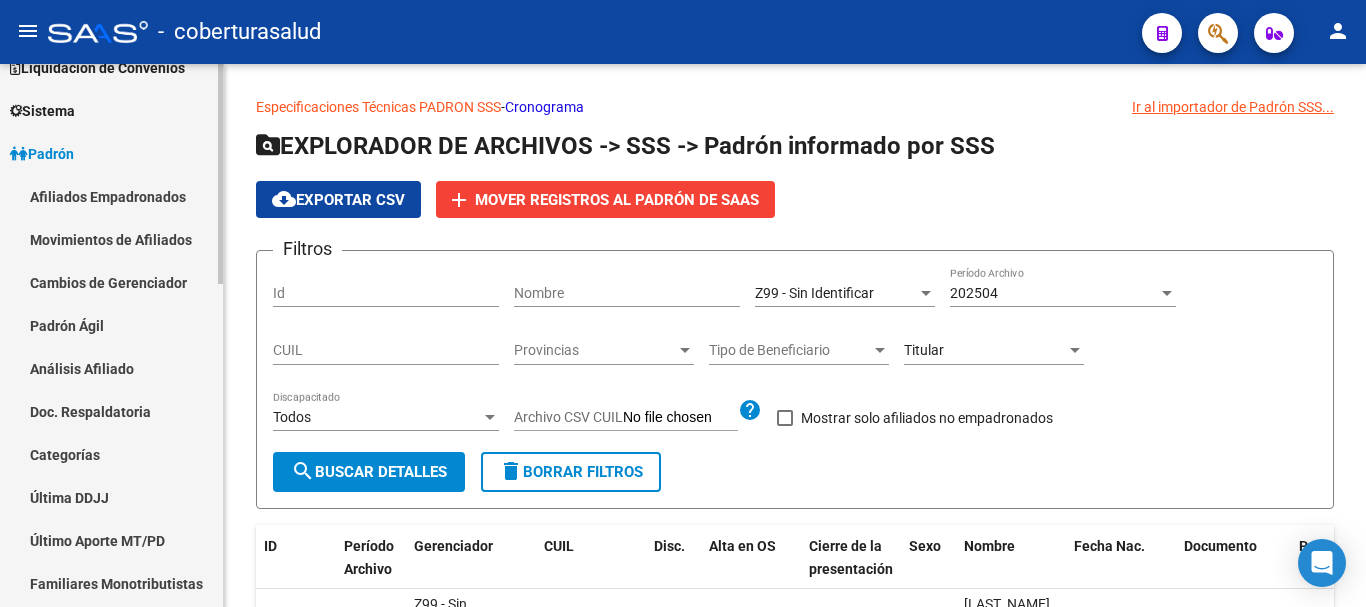 scroll, scrollTop: 183, scrollLeft: 0, axis: vertical 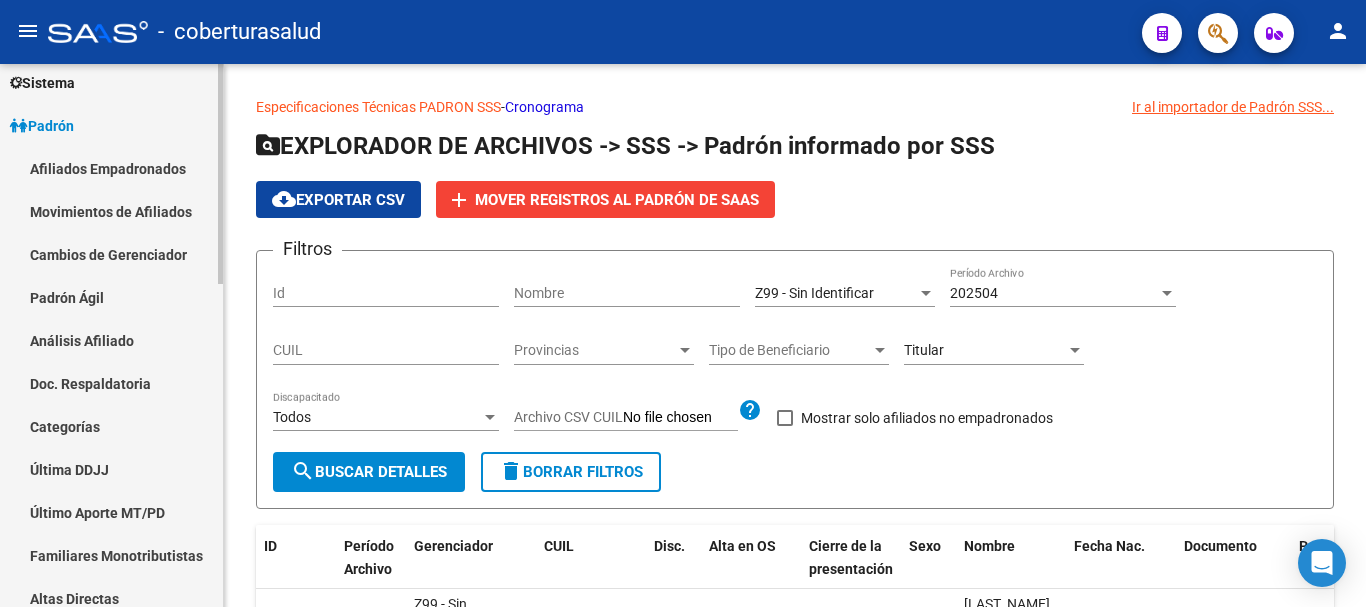 click on "Afiliados Empadronados" at bounding box center [111, 168] 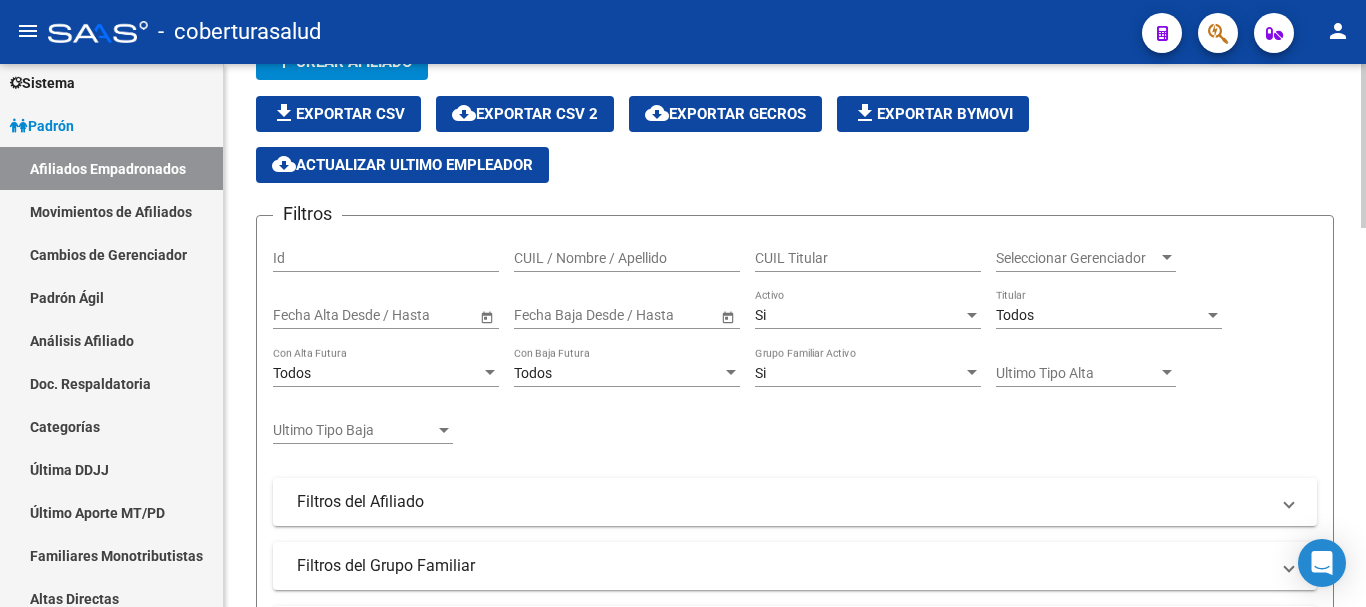 scroll, scrollTop: 100, scrollLeft: 0, axis: vertical 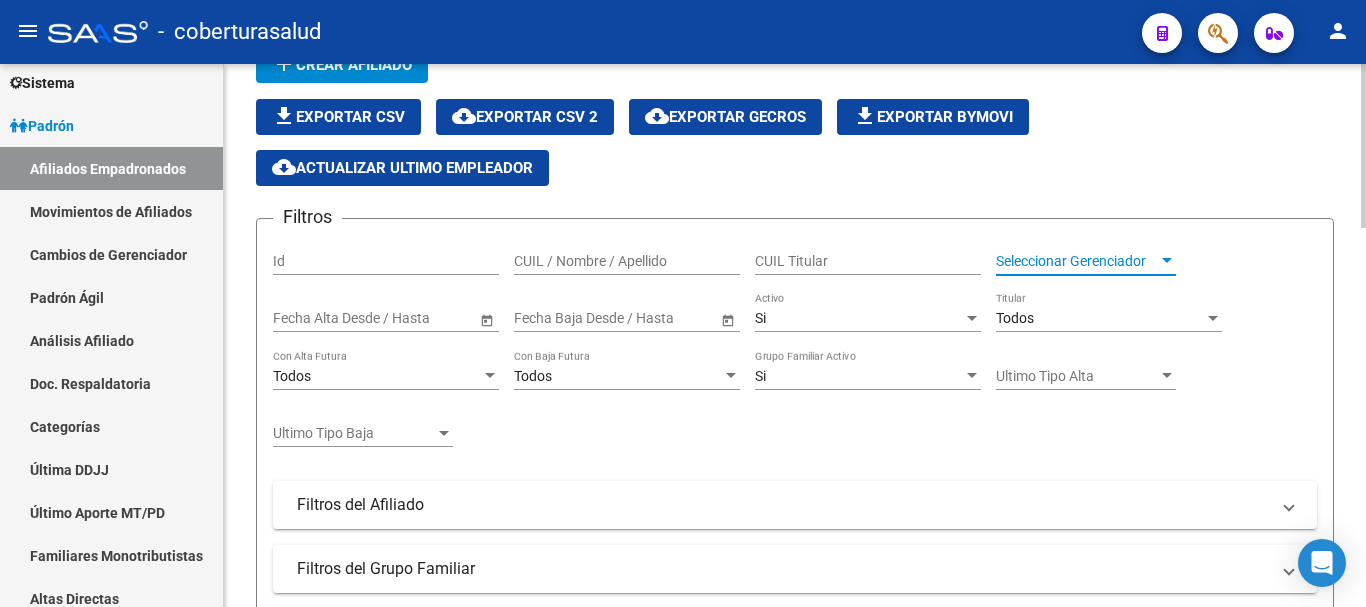 click on "Seleccionar Gerenciador" at bounding box center (1077, 261) 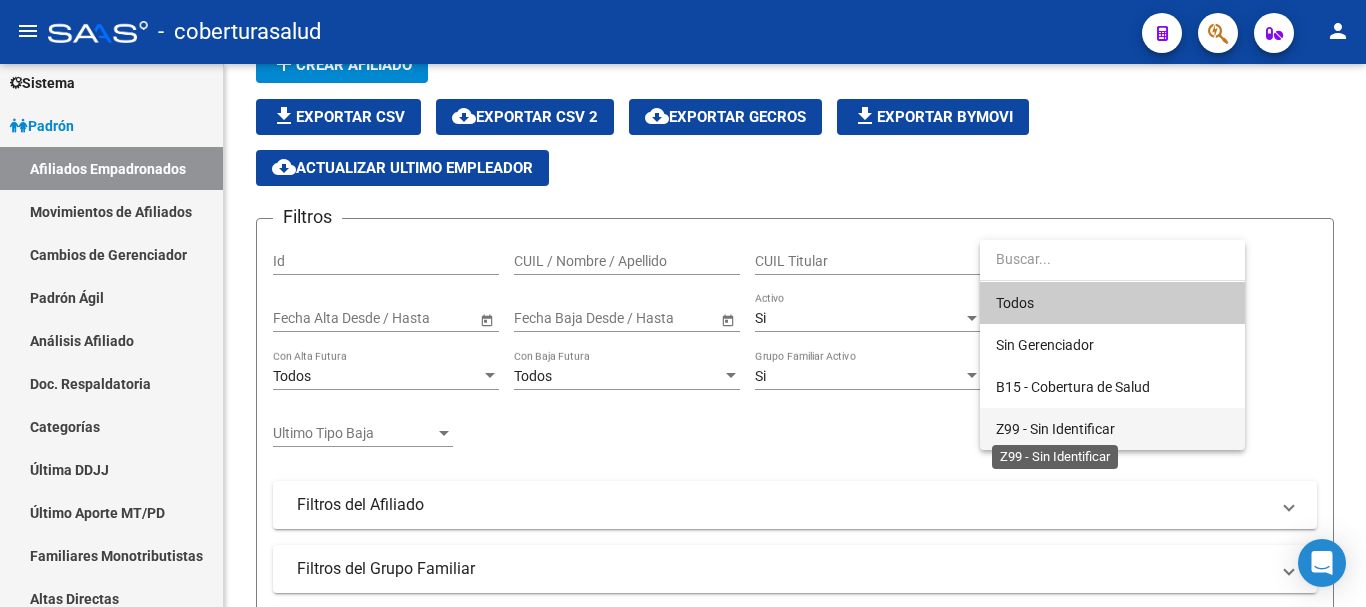 click on "Z99 - Sin Identificar" at bounding box center (1055, 429) 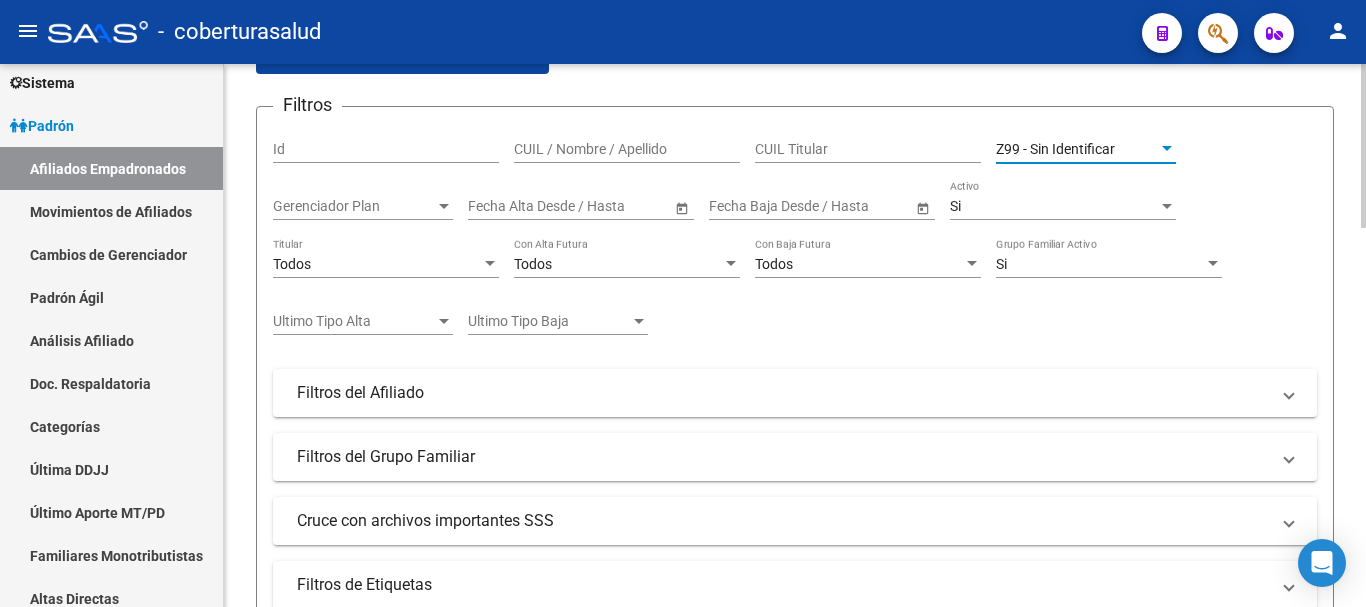 scroll, scrollTop: 600, scrollLeft: 0, axis: vertical 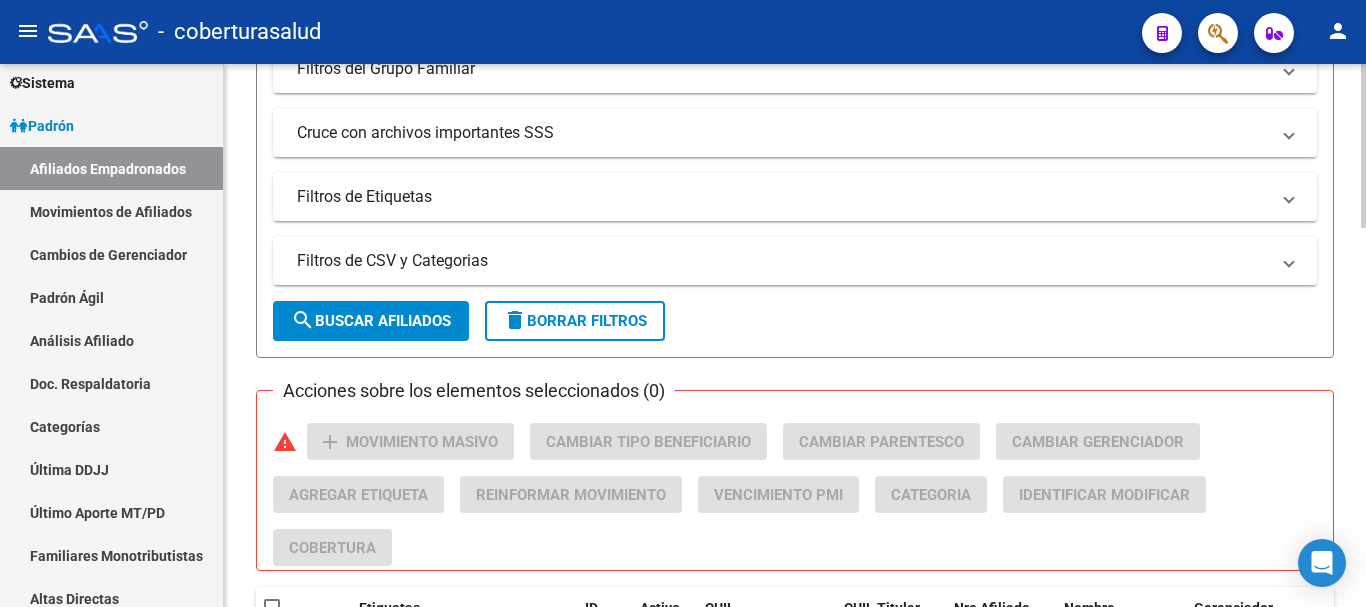 click on "search  Buscar Afiliados" 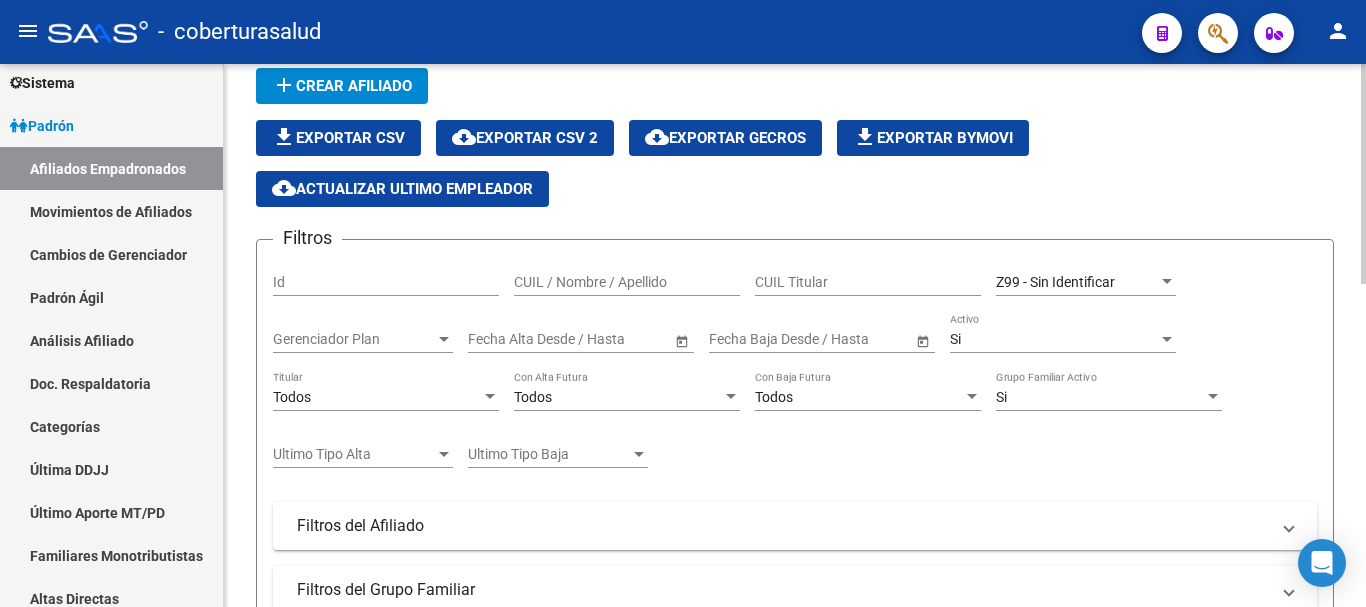 scroll, scrollTop: 0, scrollLeft: 0, axis: both 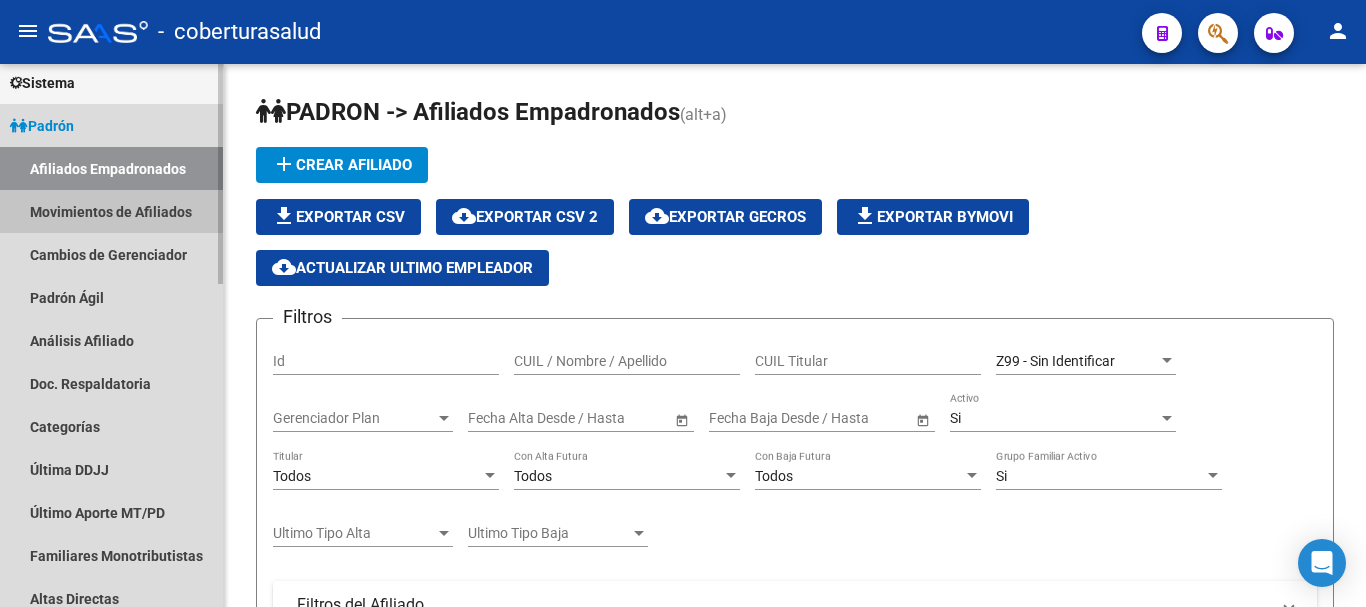 click on "Movimientos de Afiliados" at bounding box center (111, 211) 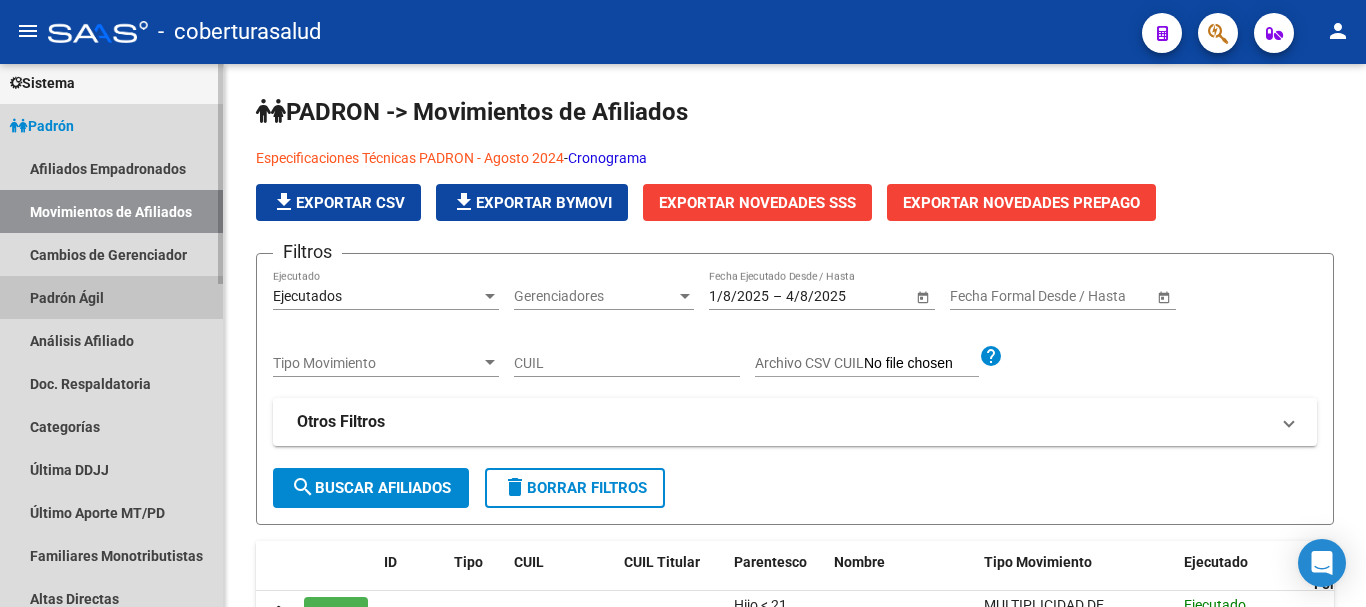 click on "Padrón Ágil" at bounding box center [111, 297] 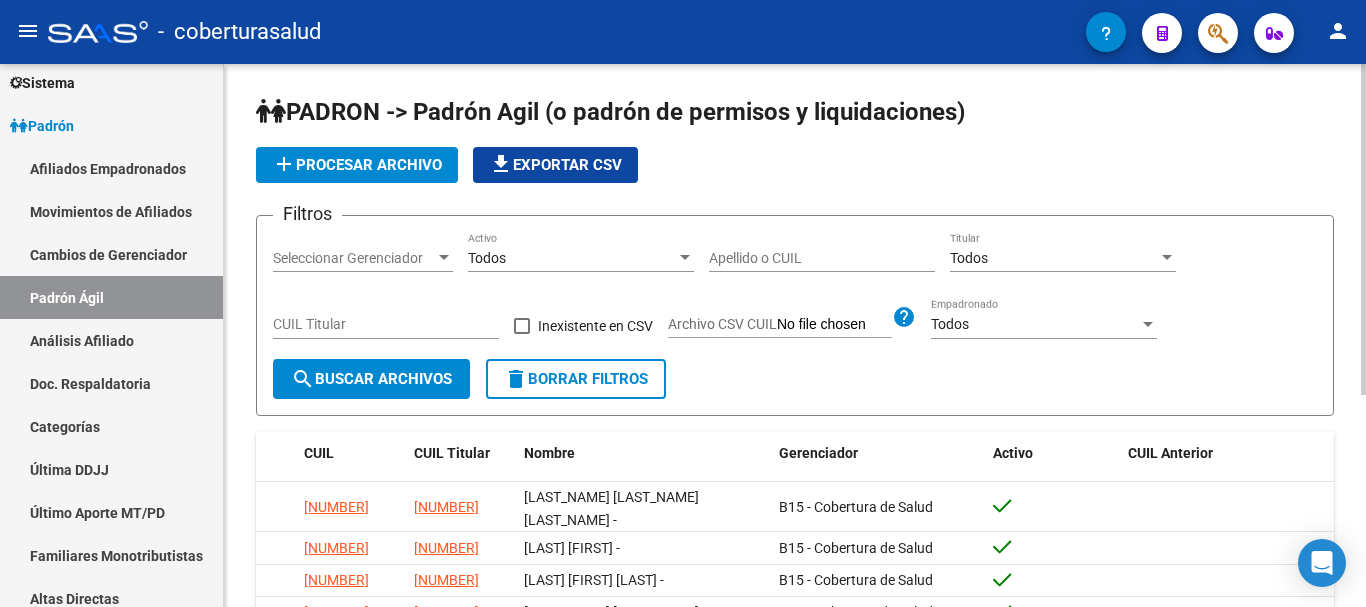 click on "Seleccionar Gerenciador Seleccionar Gerenciador" 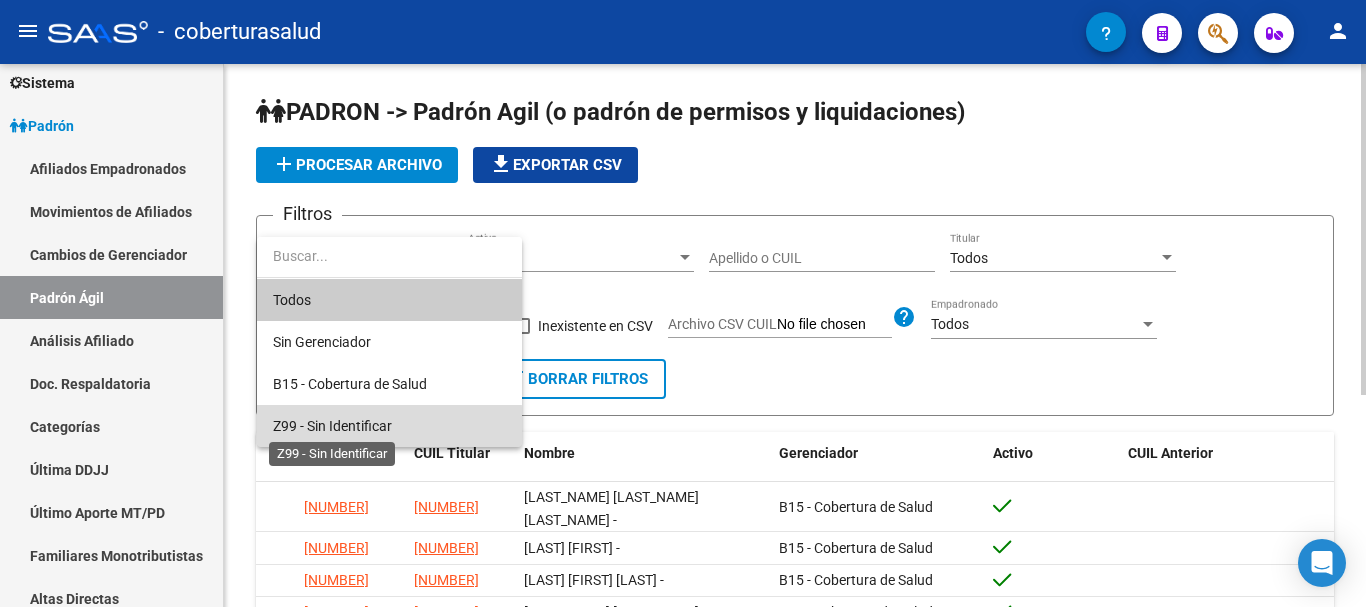 click on "Z99 - Sin Identificar" at bounding box center (332, 426) 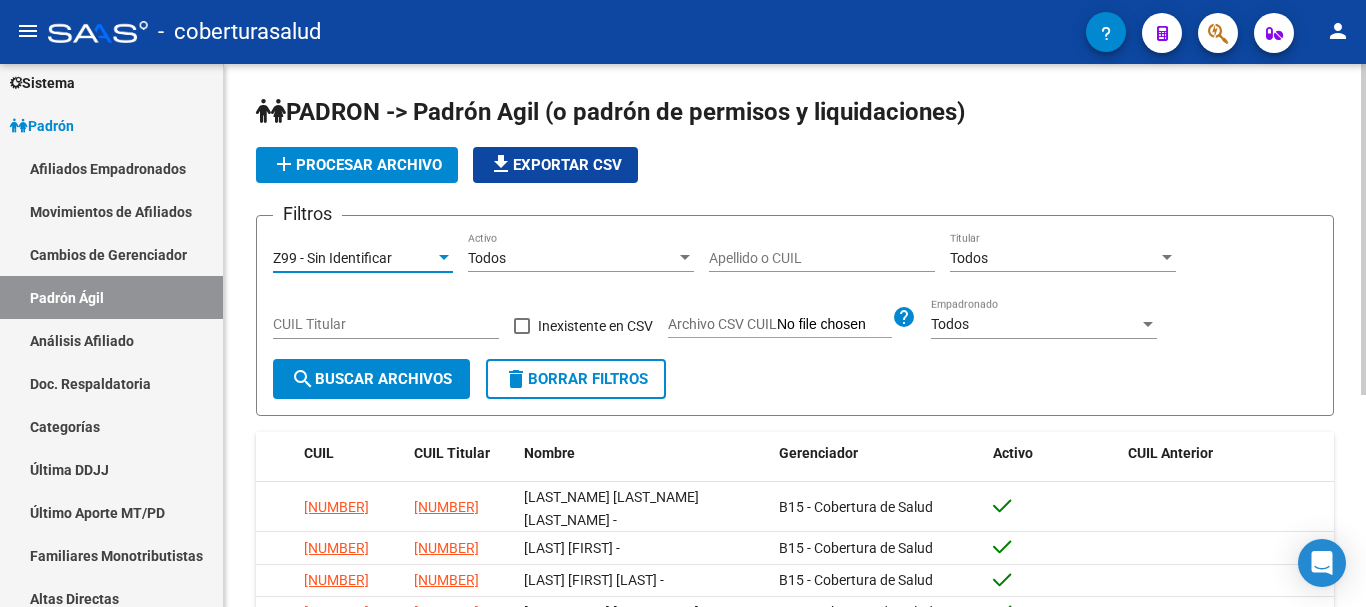 click on "search  Buscar Archivos" 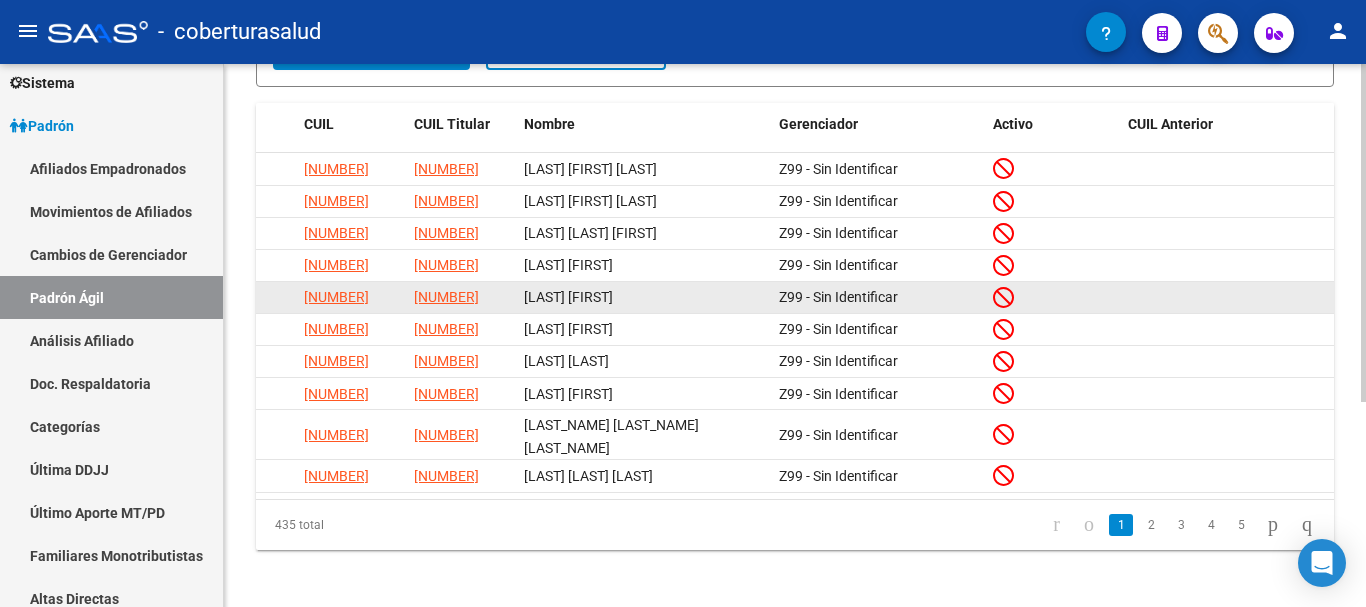 scroll, scrollTop: 330, scrollLeft: 0, axis: vertical 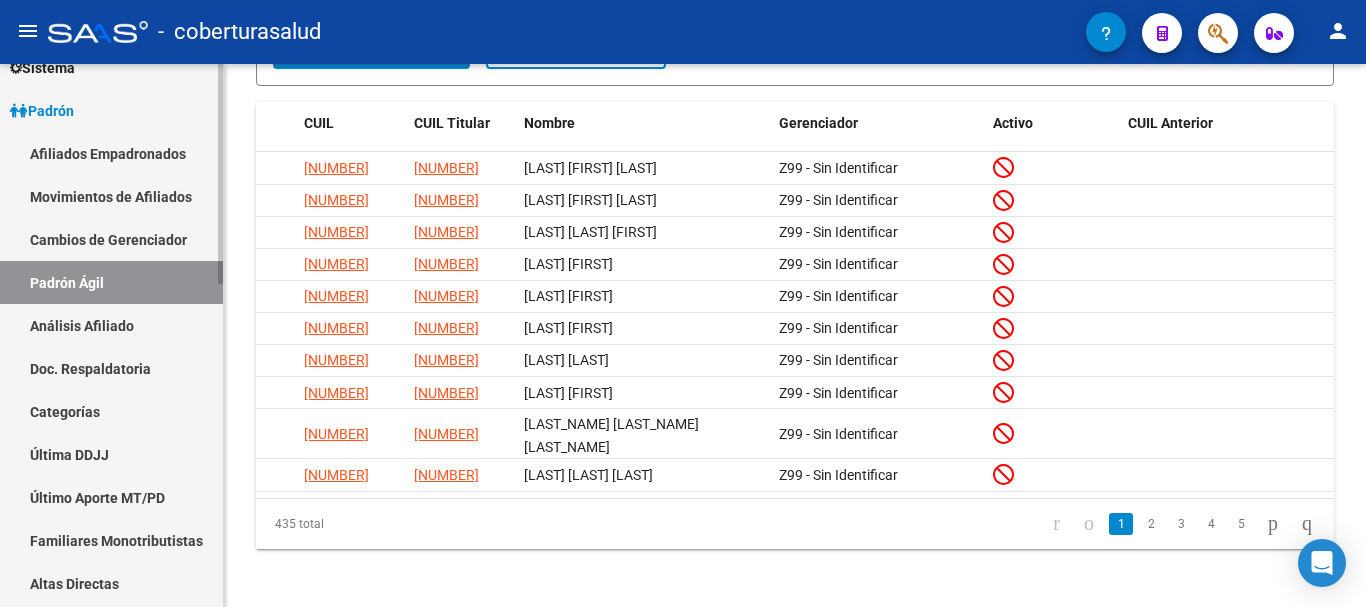click on "Padrón" at bounding box center [42, 111] 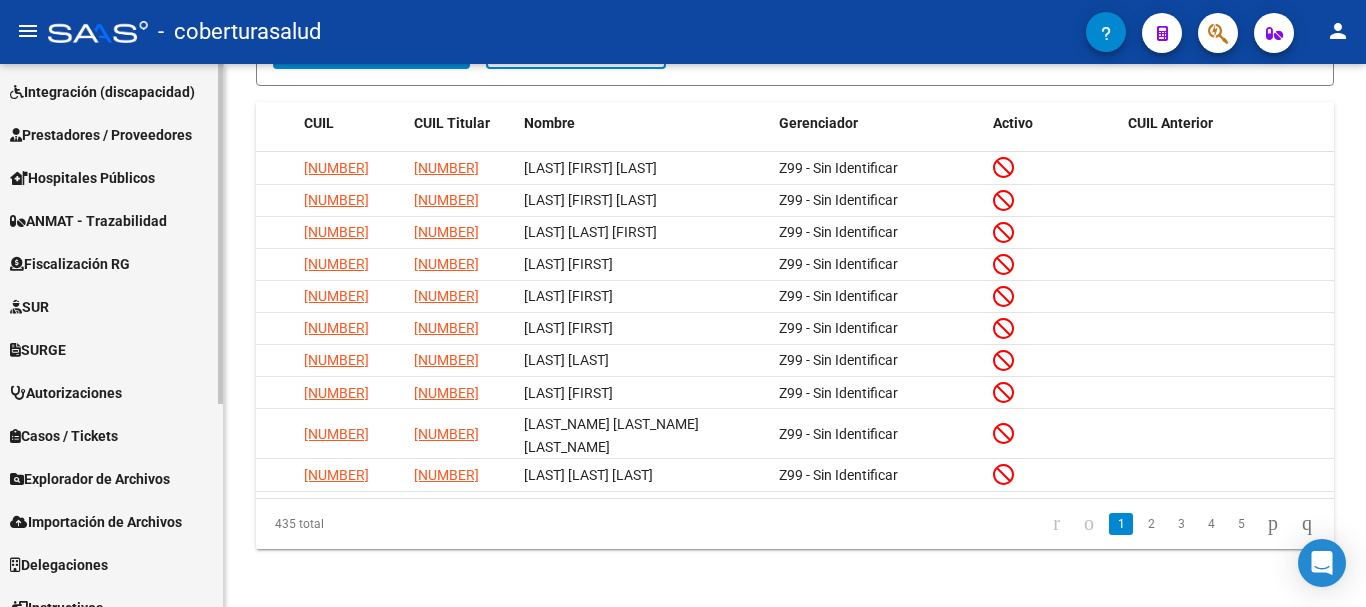 scroll, scrollTop: 325, scrollLeft: 0, axis: vertical 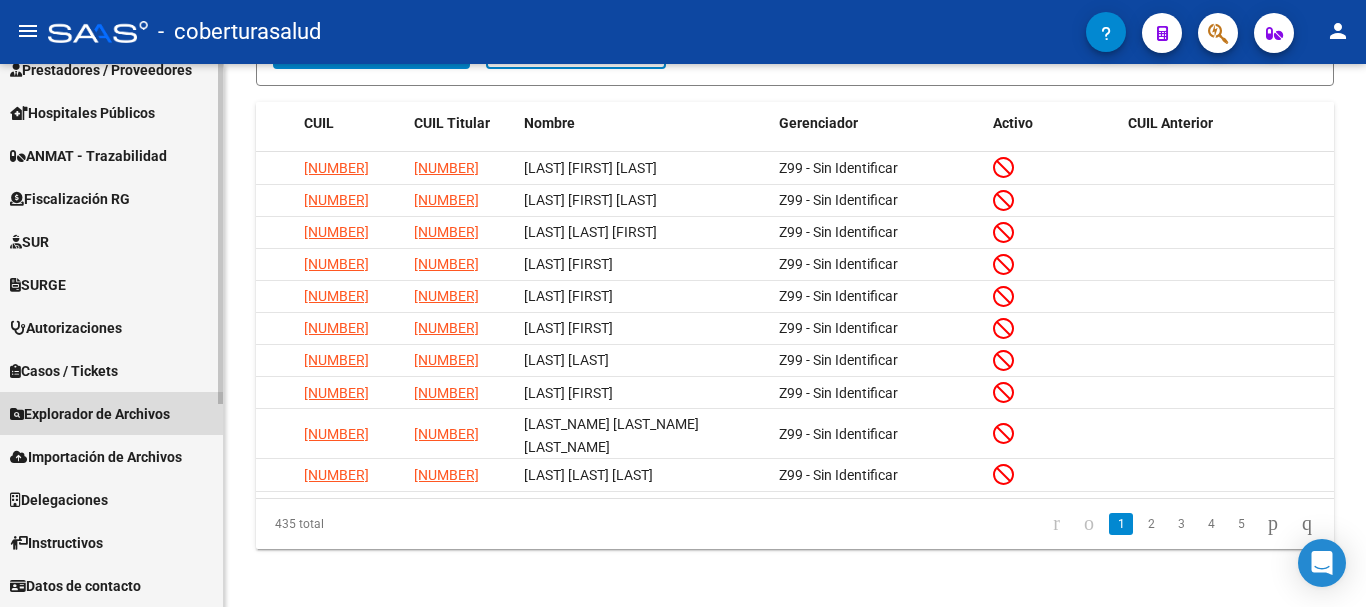 drag, startPoint x: 129, startPoint y: 399, endPoint x: 129, endPoint y: 410, distance: 11 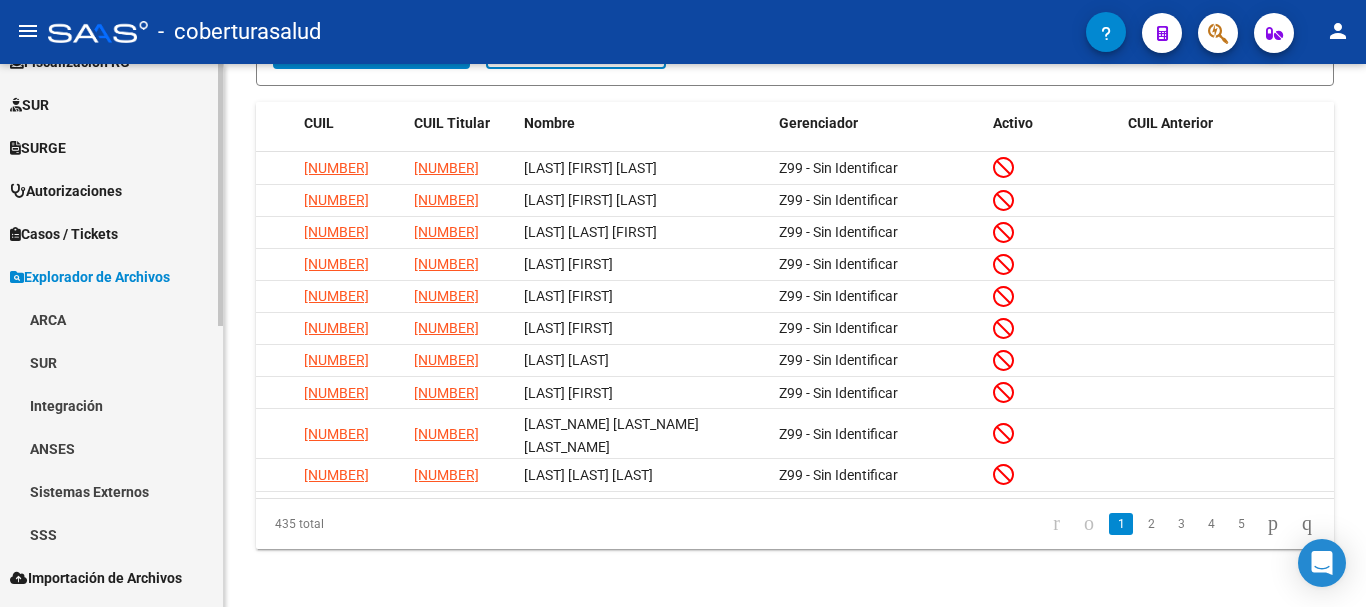 scroll, scrollTop: 583, scrollLeft: 0, axis: vertical 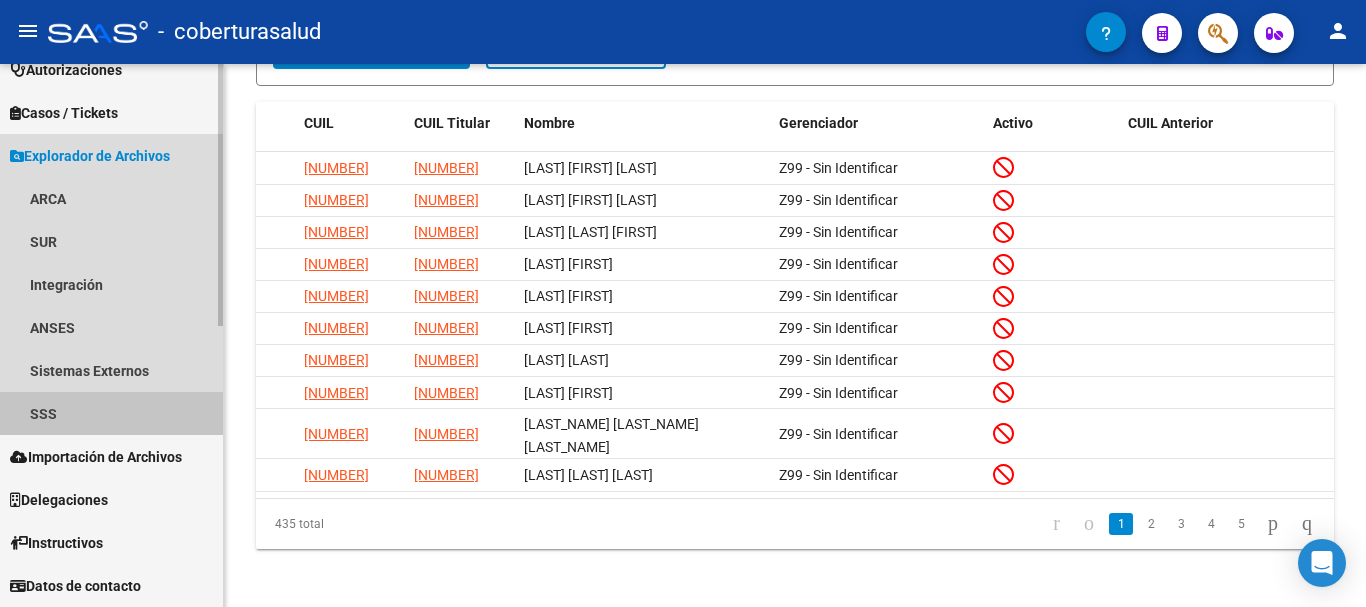 drag, startPoint x: 86, startPoint y: 405, endPoint x: 103, endPoint y: 403, distance: 17.117243 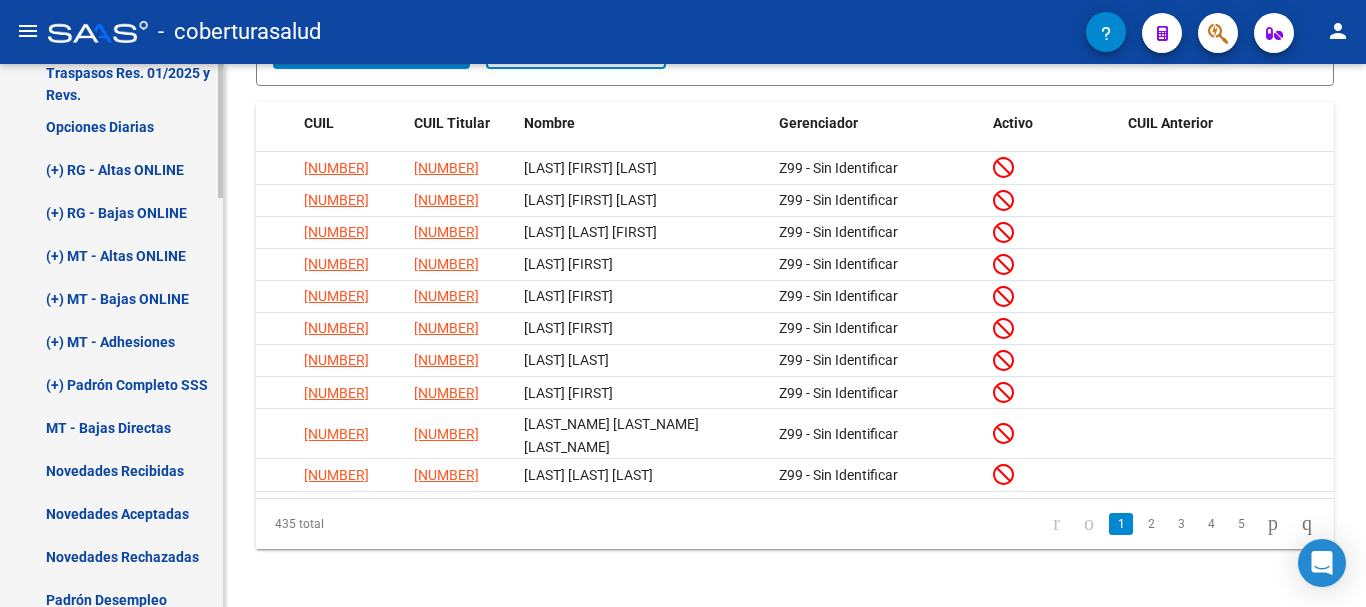 scroll, scrollTop: 1083, scrollLeft: 0, axis: vertical 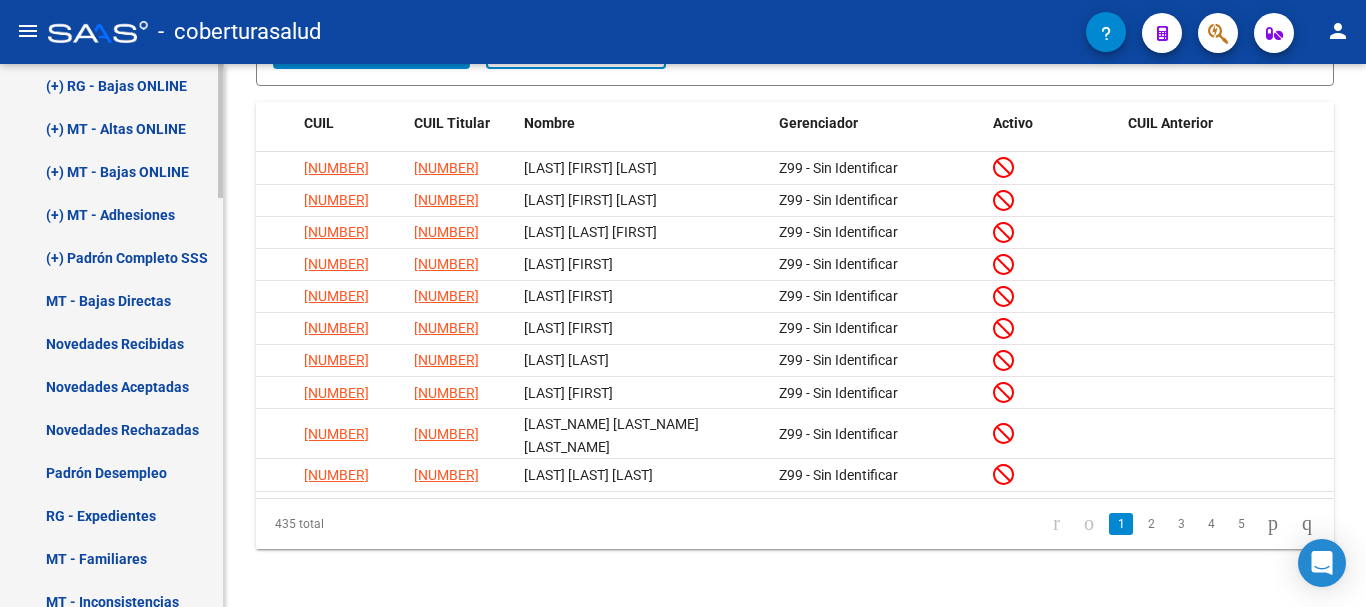 click on "(+) Padrón Completo SSS" at bounding box center (111, 257) 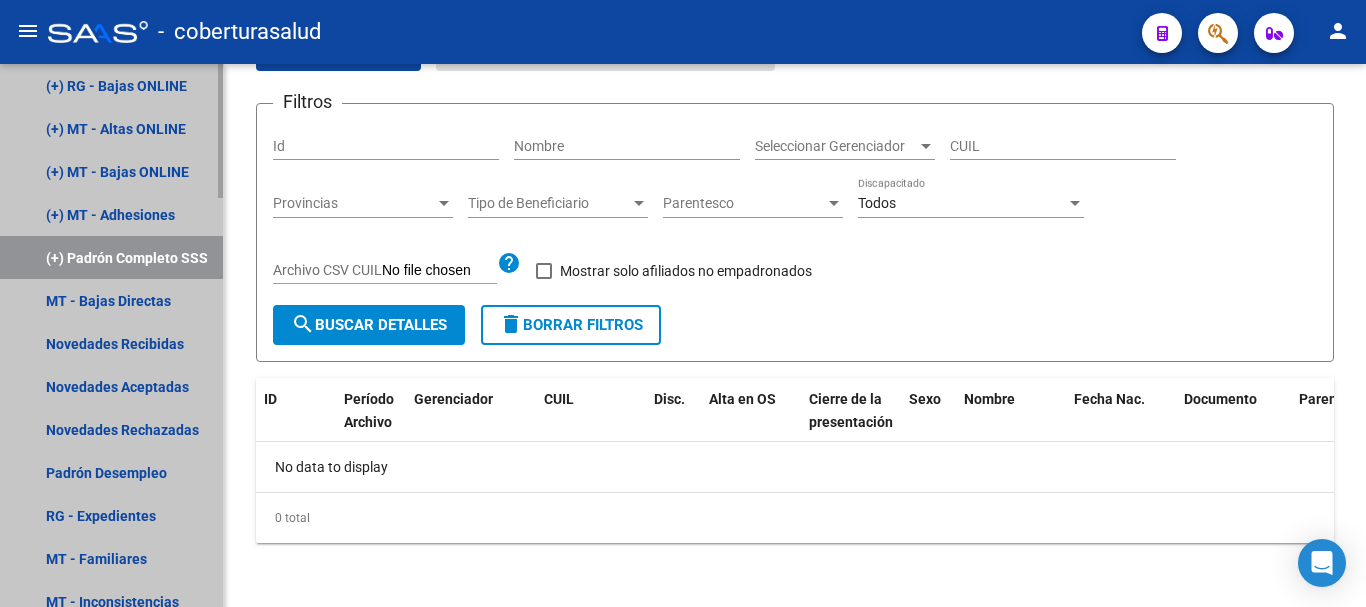 scroll, scrollTop: 0, scrollLeft: 0, axis: both 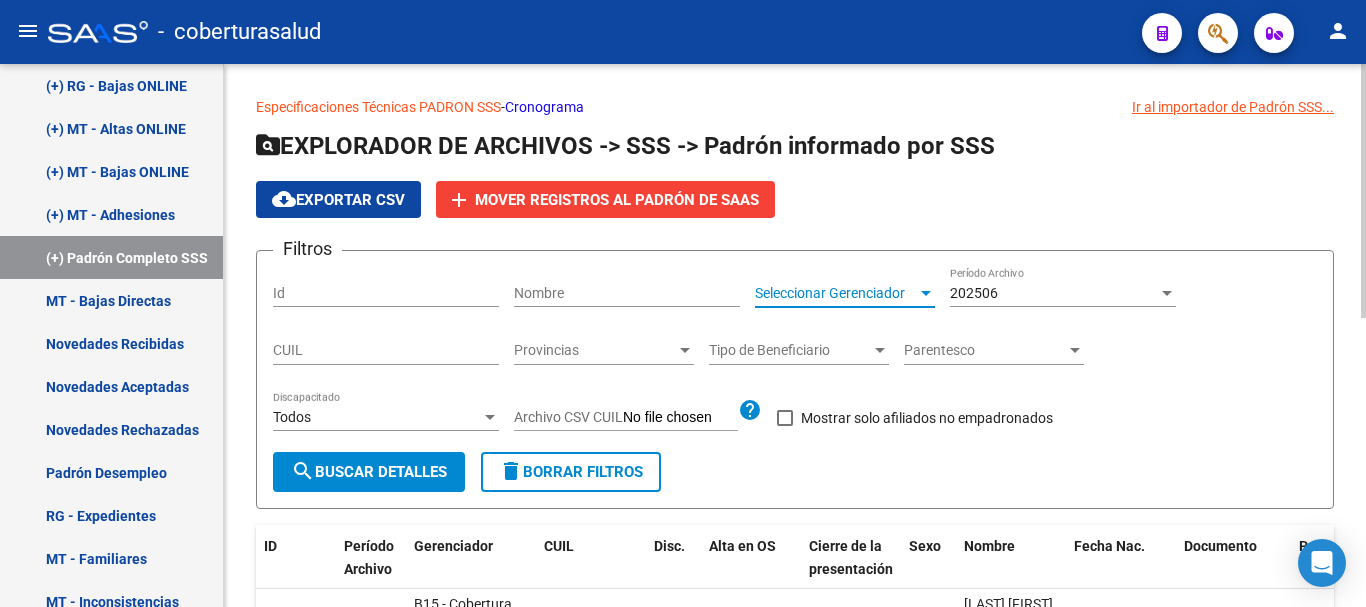 click on "Seleccionar Gerenciador" at bounding box center (836, 293) 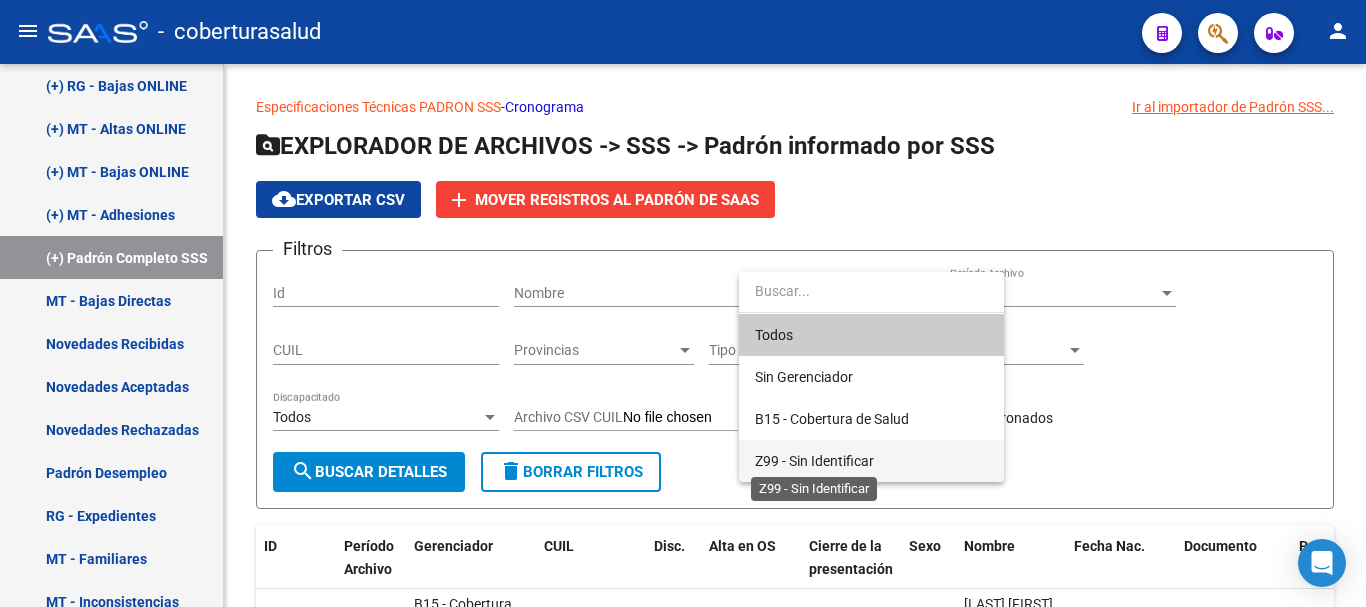 click on "Z99 - Sin Identificar" at bounding box center (814, 461) 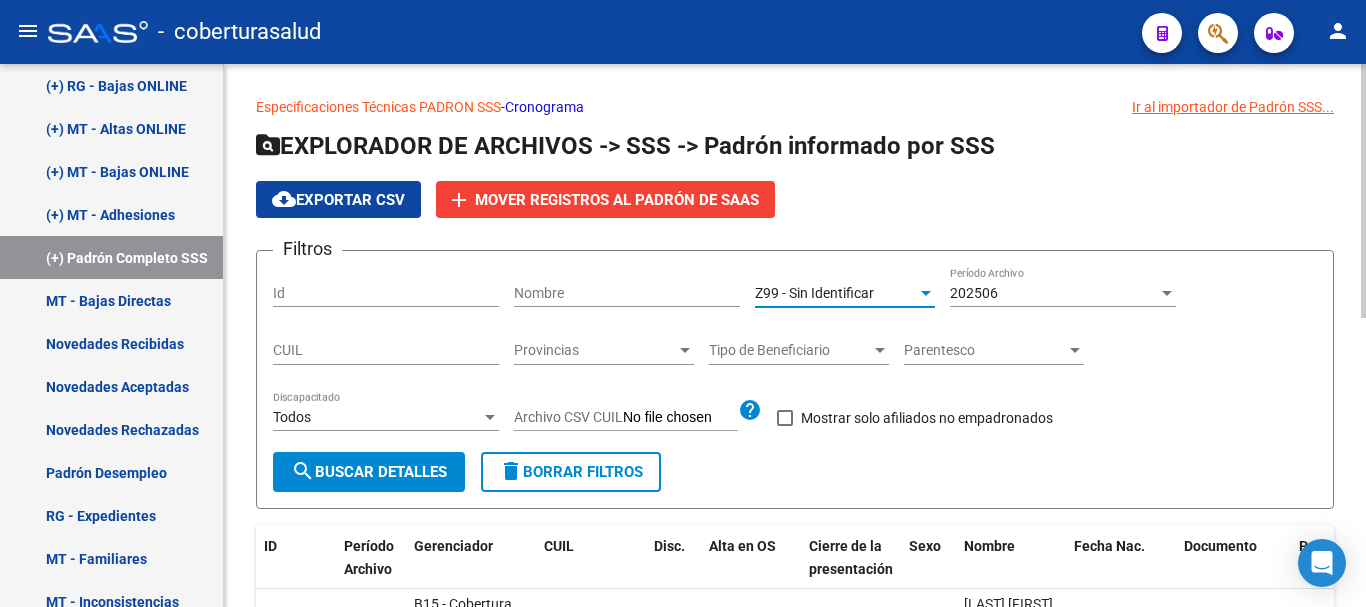 click on "search  Buscar Detalles" 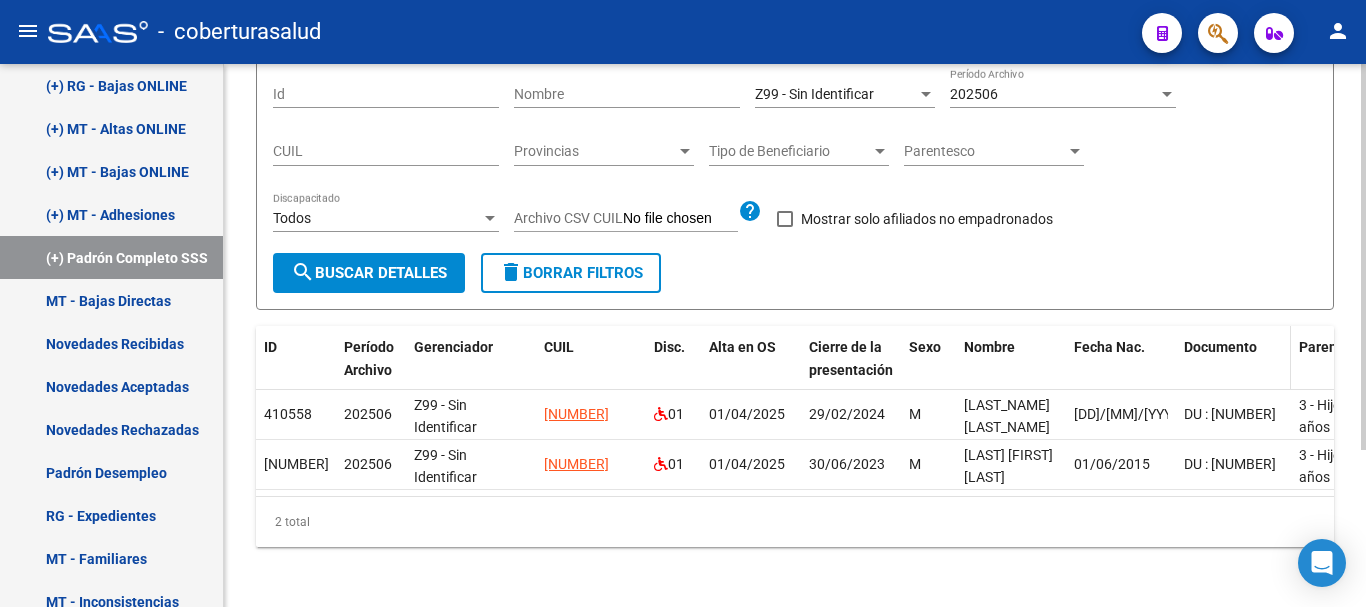 scroll, scrollTop: 220, scrollLeft: 0, axis: vertical 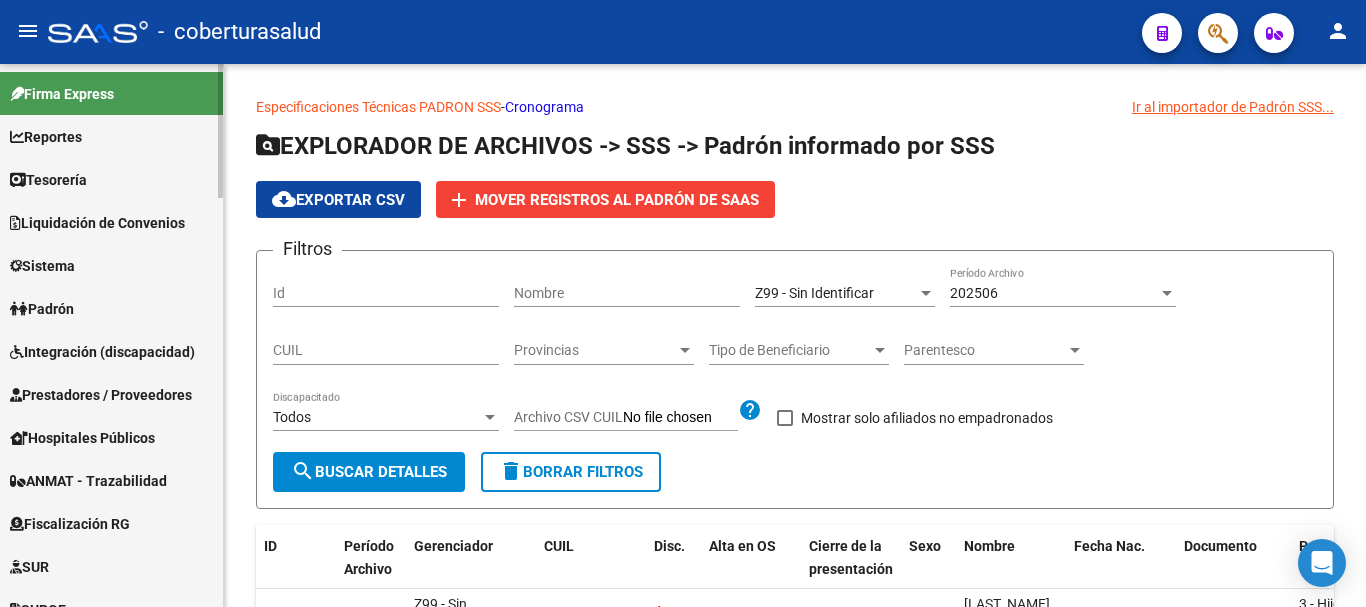click on "Padrón" at bounding box center (42, 309) 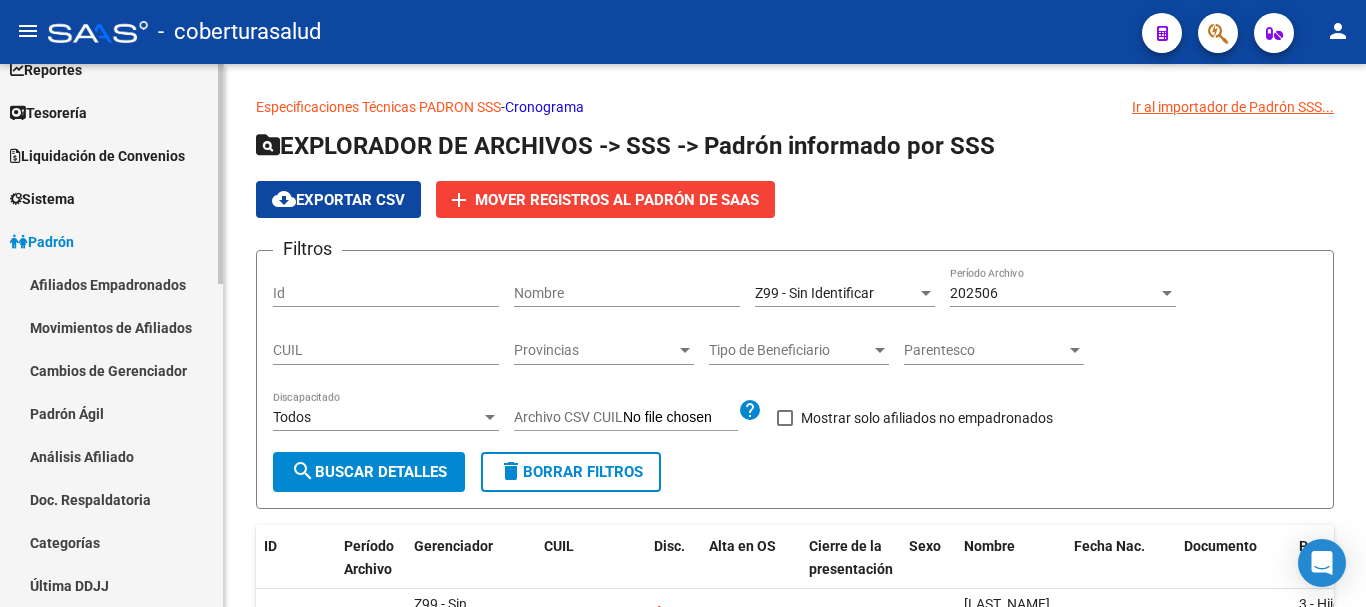scroll, scrollTop: 100, scrollLeft: 0, axis: vertical 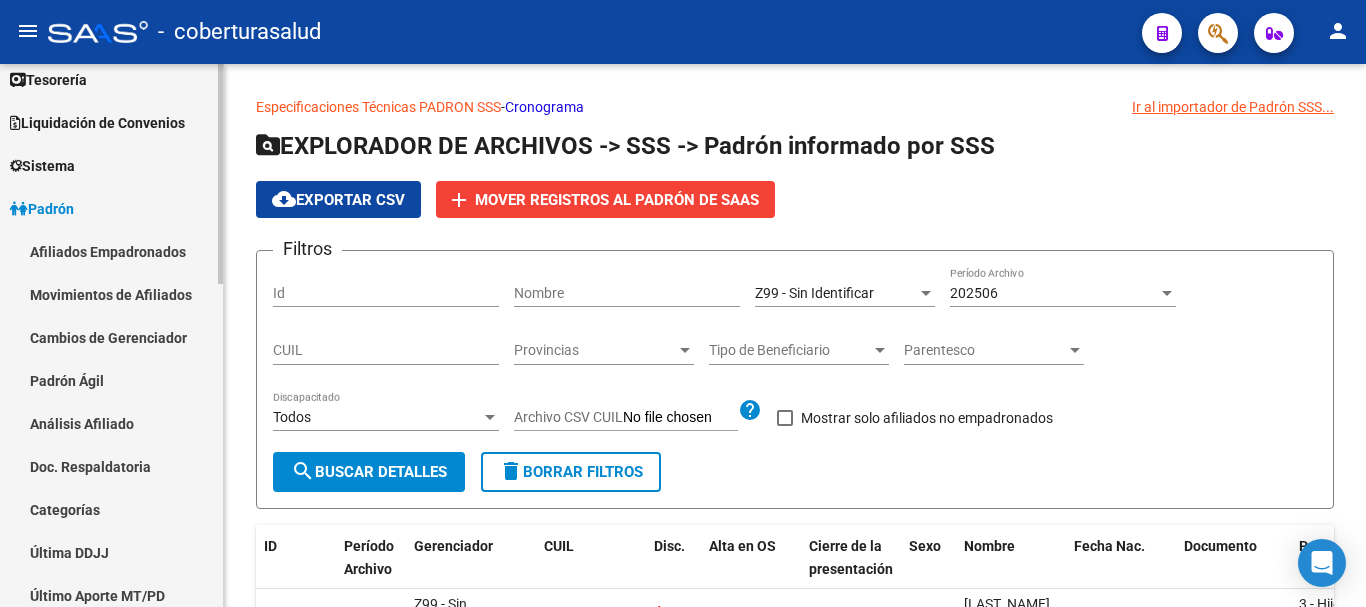 click on "Movimientos de Afiliados" at bounding box center (111, 294) 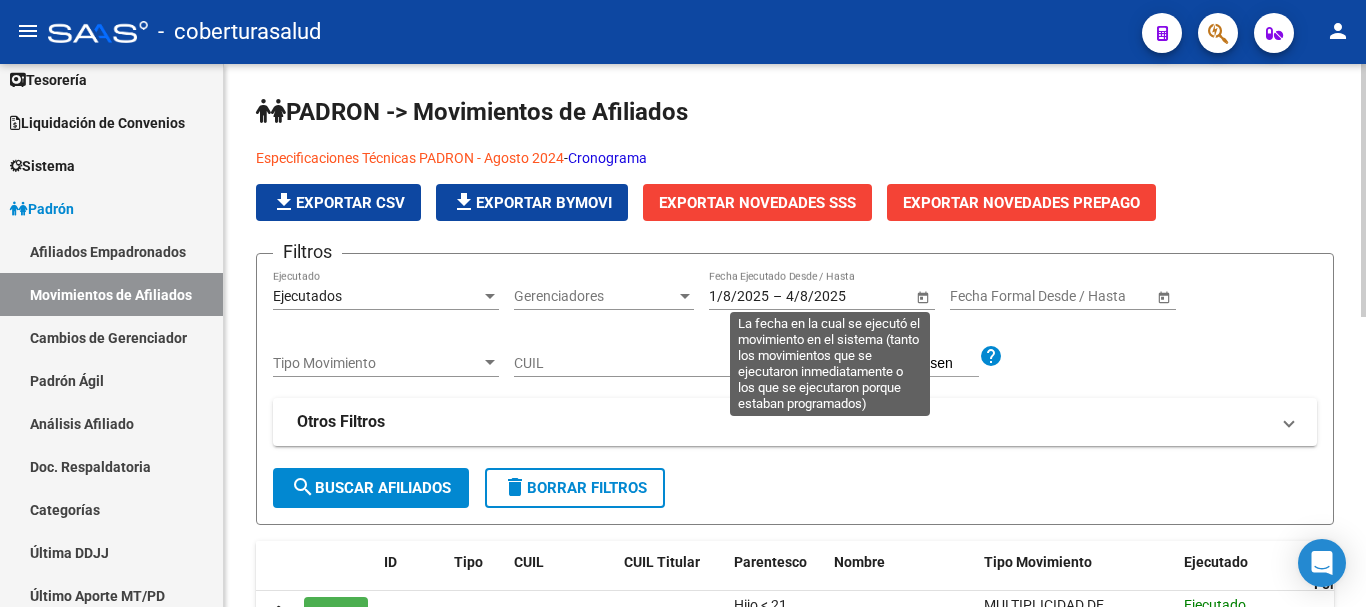 click 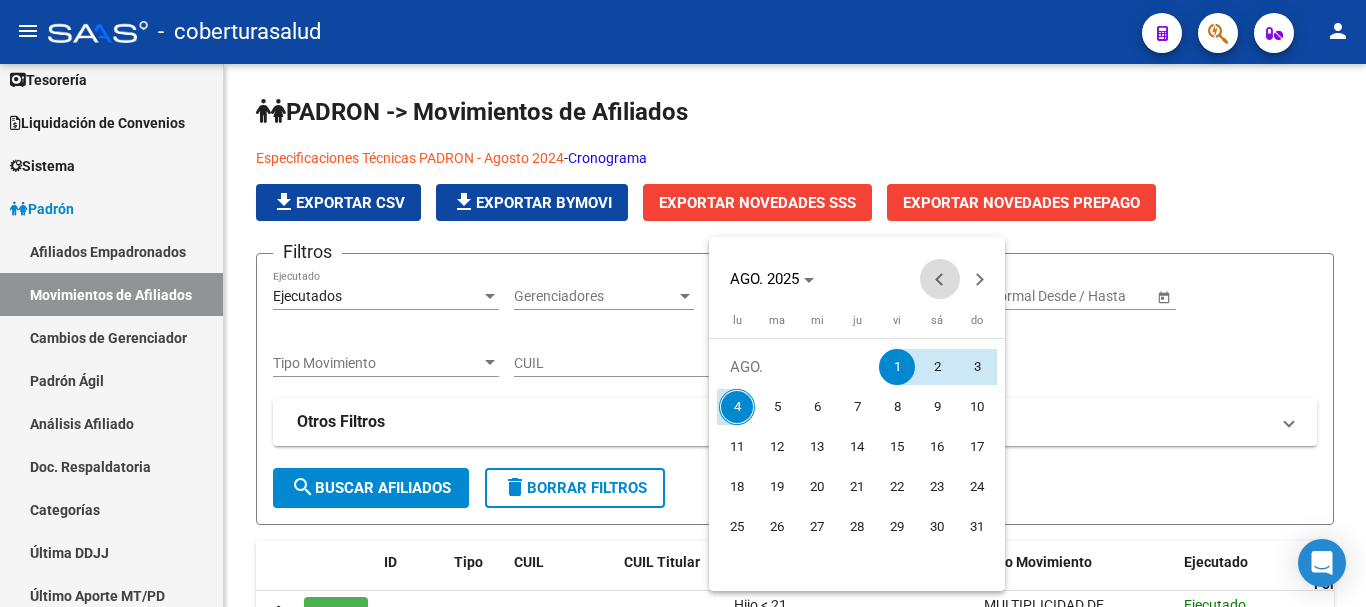click at bounding box center (940, 279) 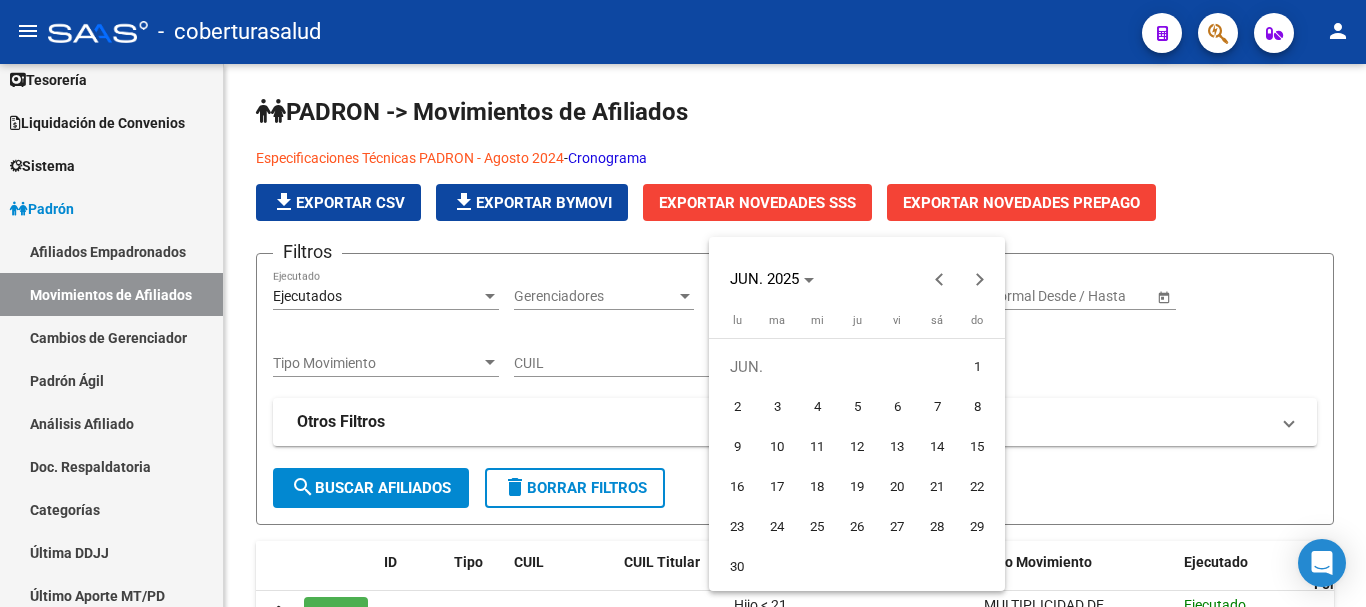 click on "1" at bounding box center [977, 367] 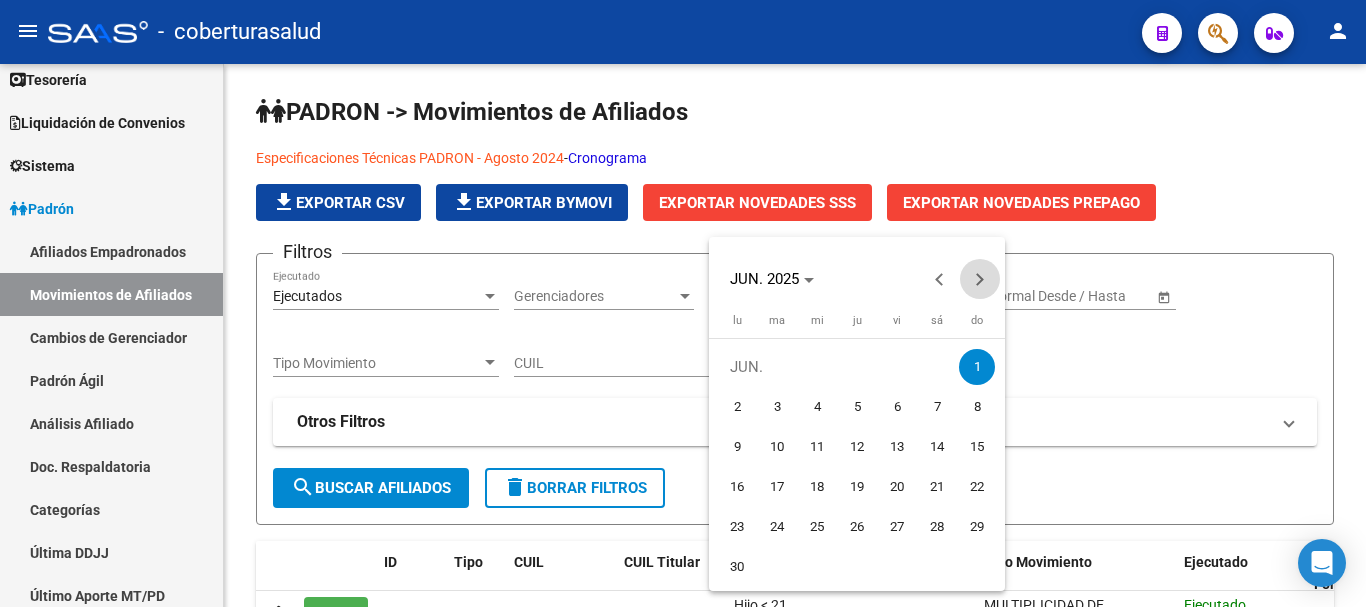 click at bounding box center (980, 279) 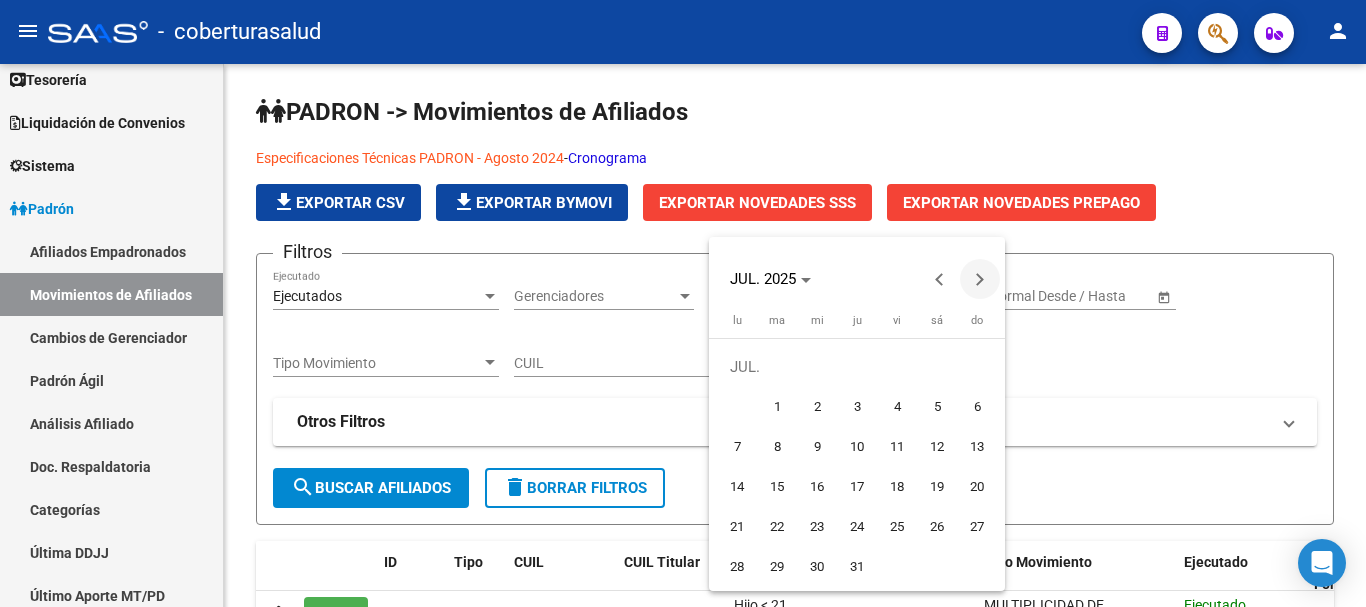 click at bounding box center (980, 279) 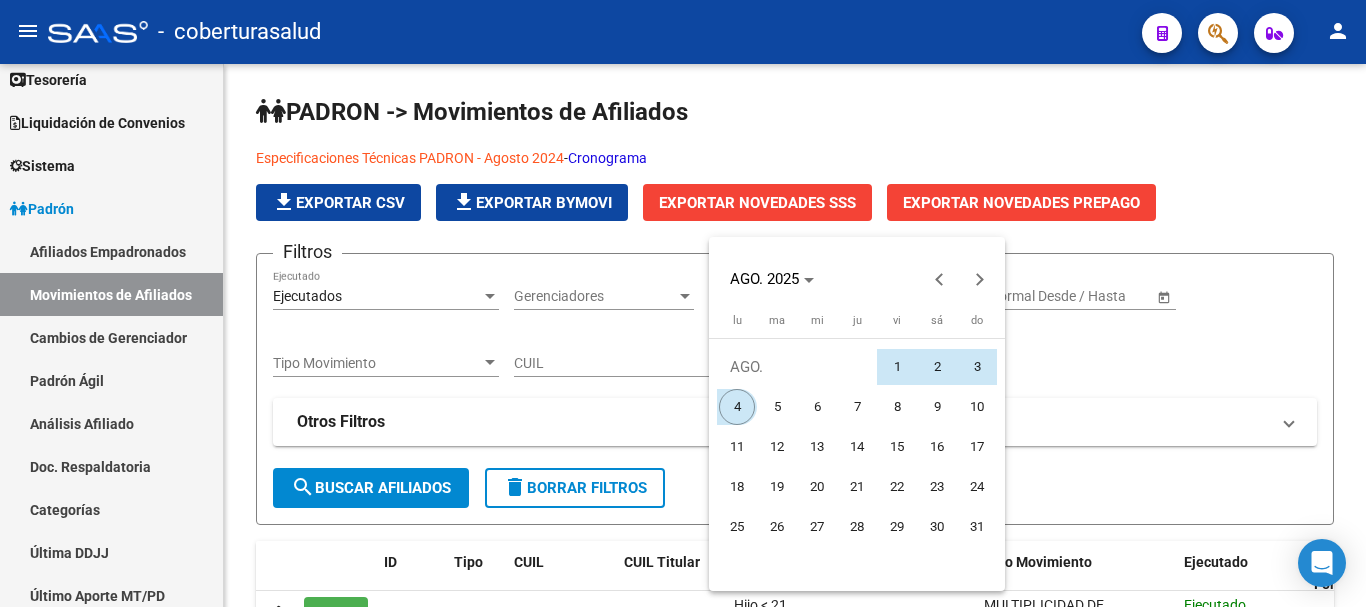 click on "4" at bounding box center [737, 407] 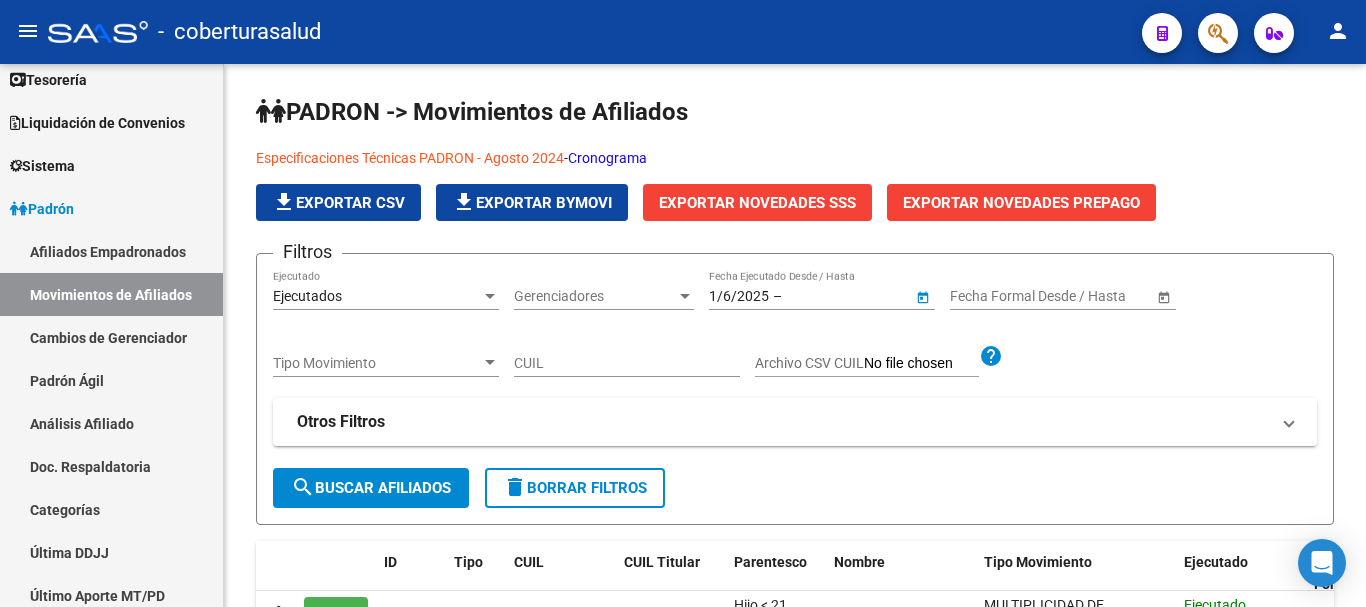 type on "4/8/2025" 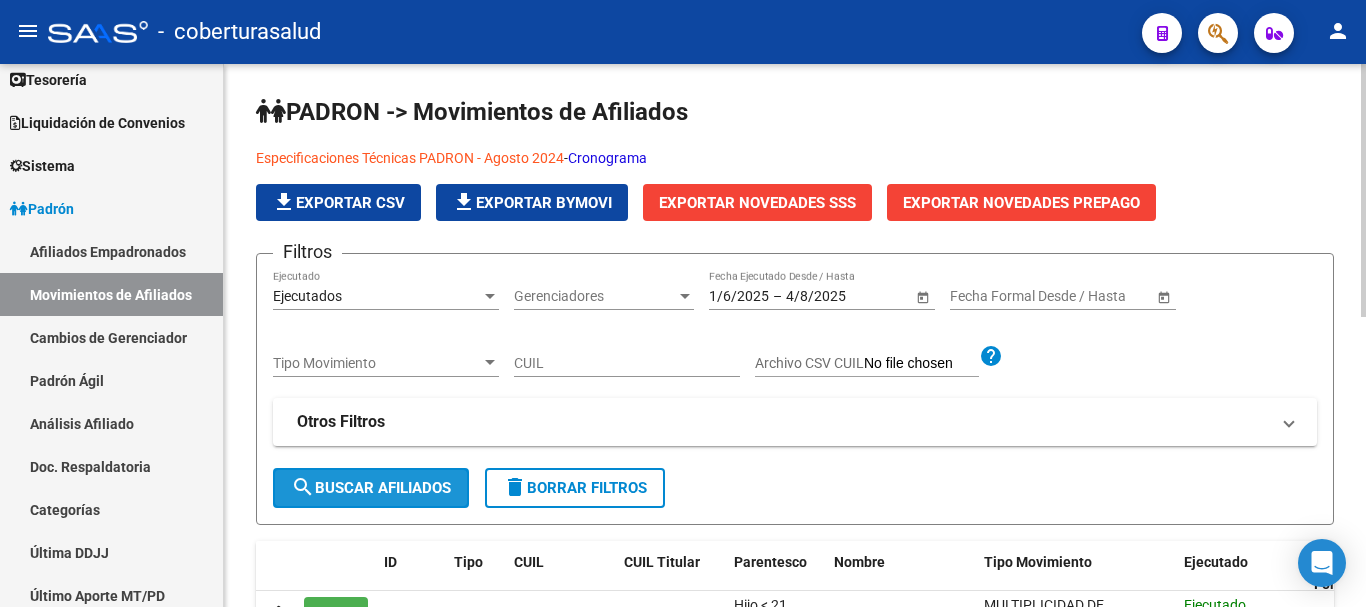 click on "search  Buscar Afiliados" 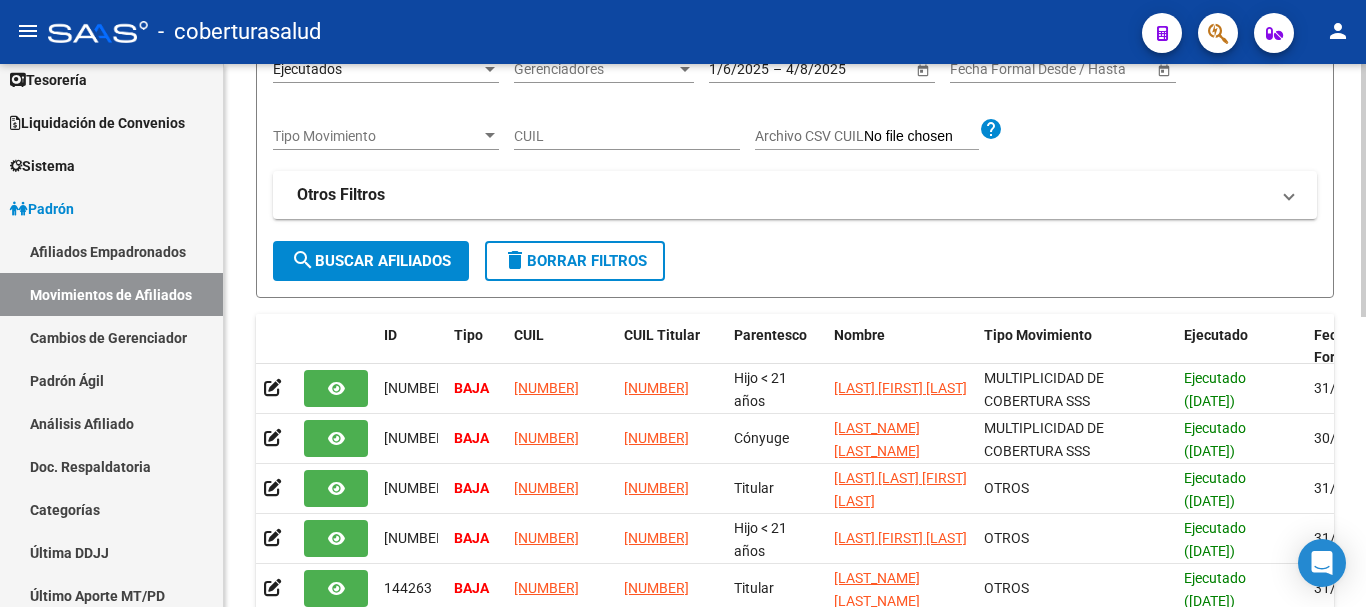scroll, scrollTop: 222, scrollLeft: 0, axis: vertical 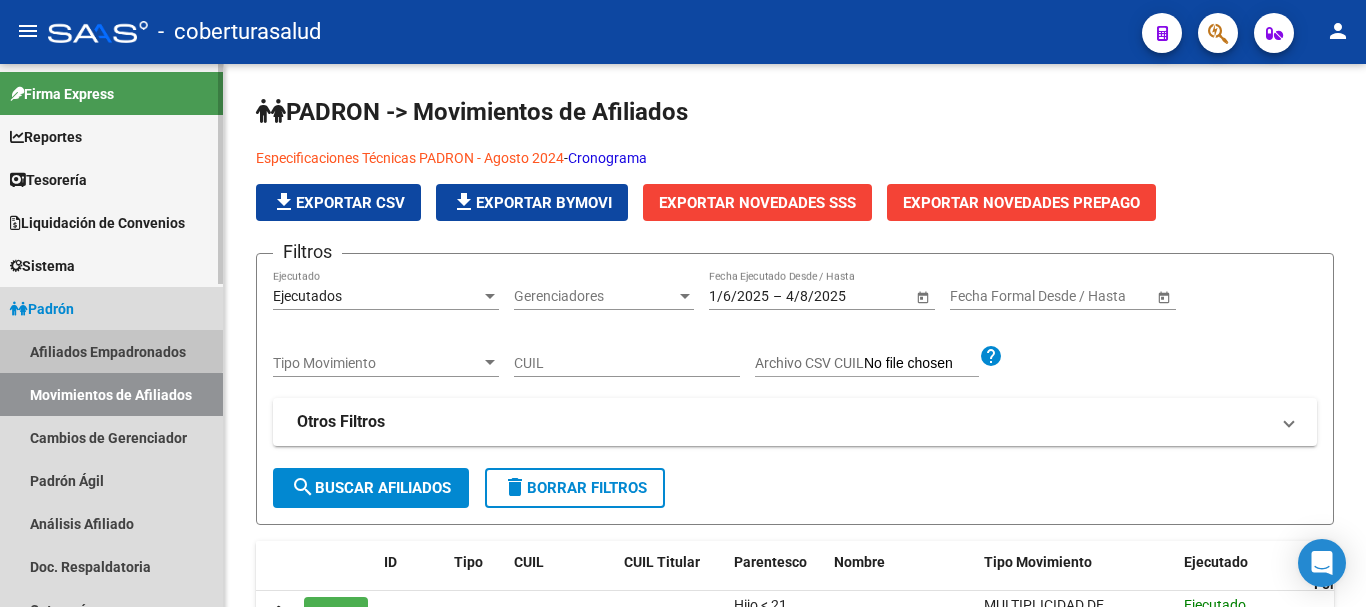 click on "Afiliados Empadronados" at bounding box center [111, 351] 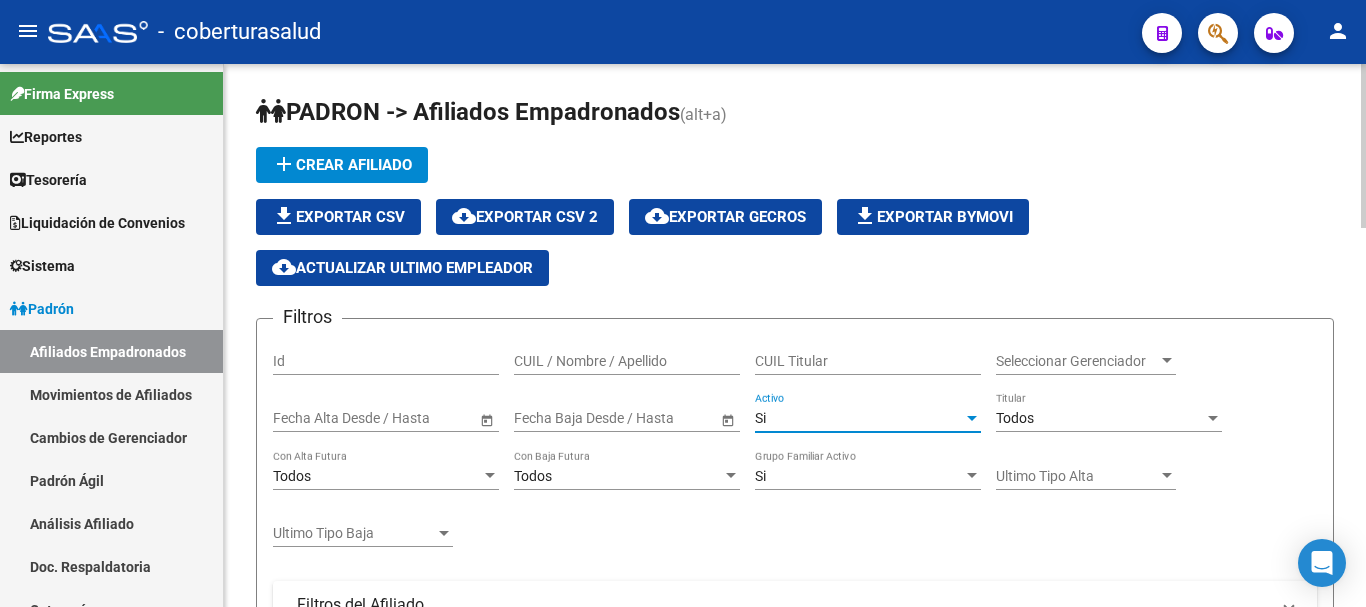 click on "Si" at bounding box center [859, 418] 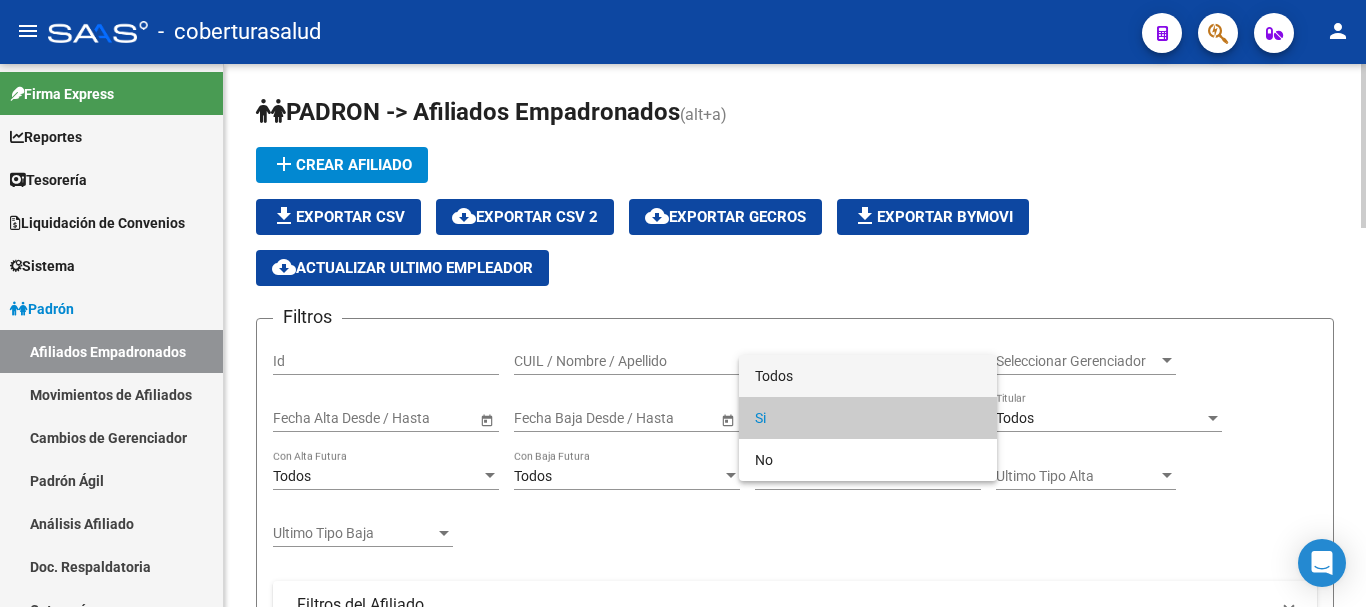 click on "Todos" at bounding box center [868, 376] 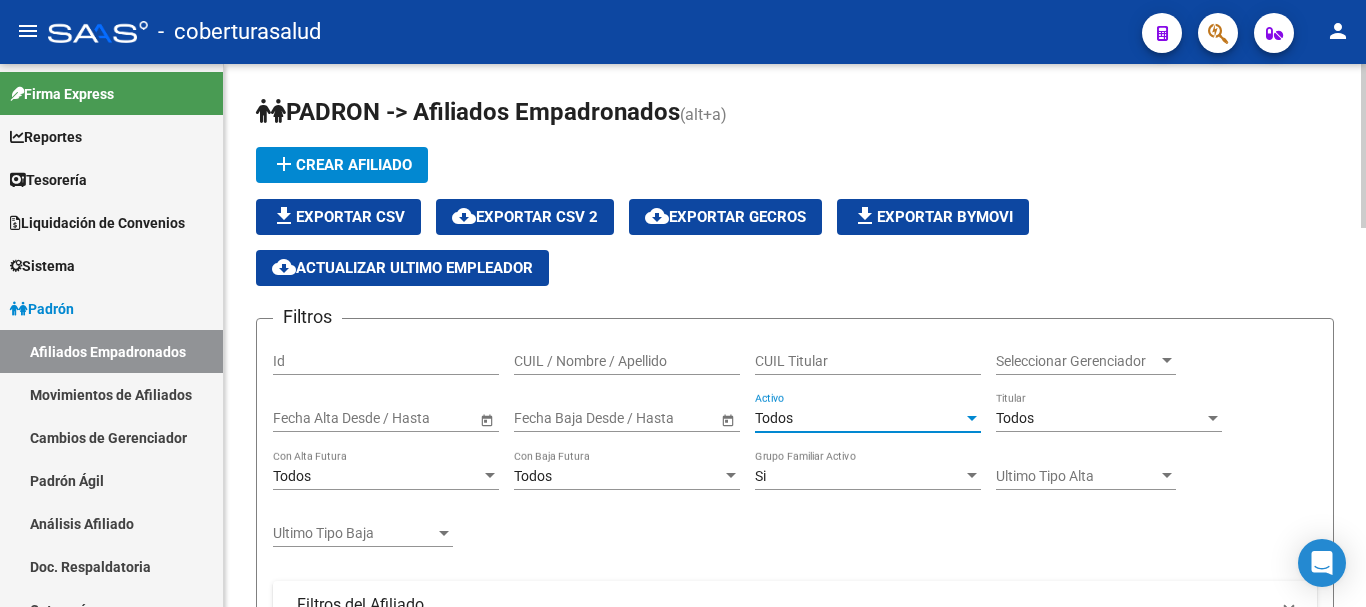 click on "CUIL / Nombre / Apellido" at bounding box center [627, 361] 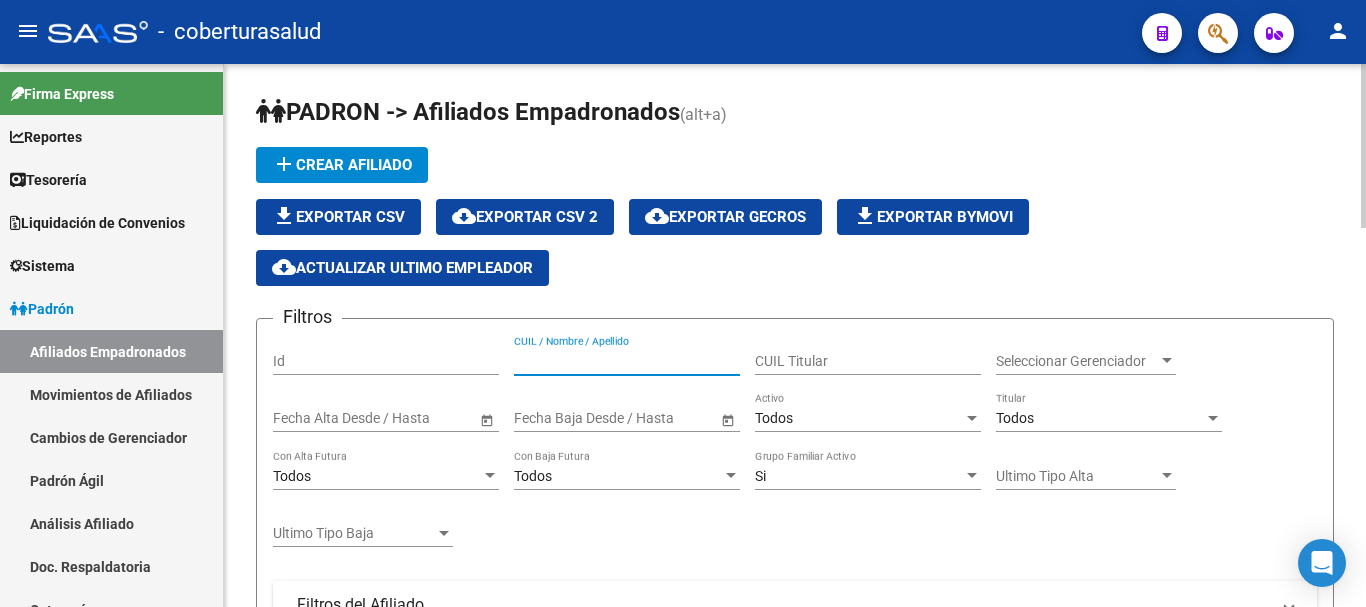 paste on "[NUMBER]" 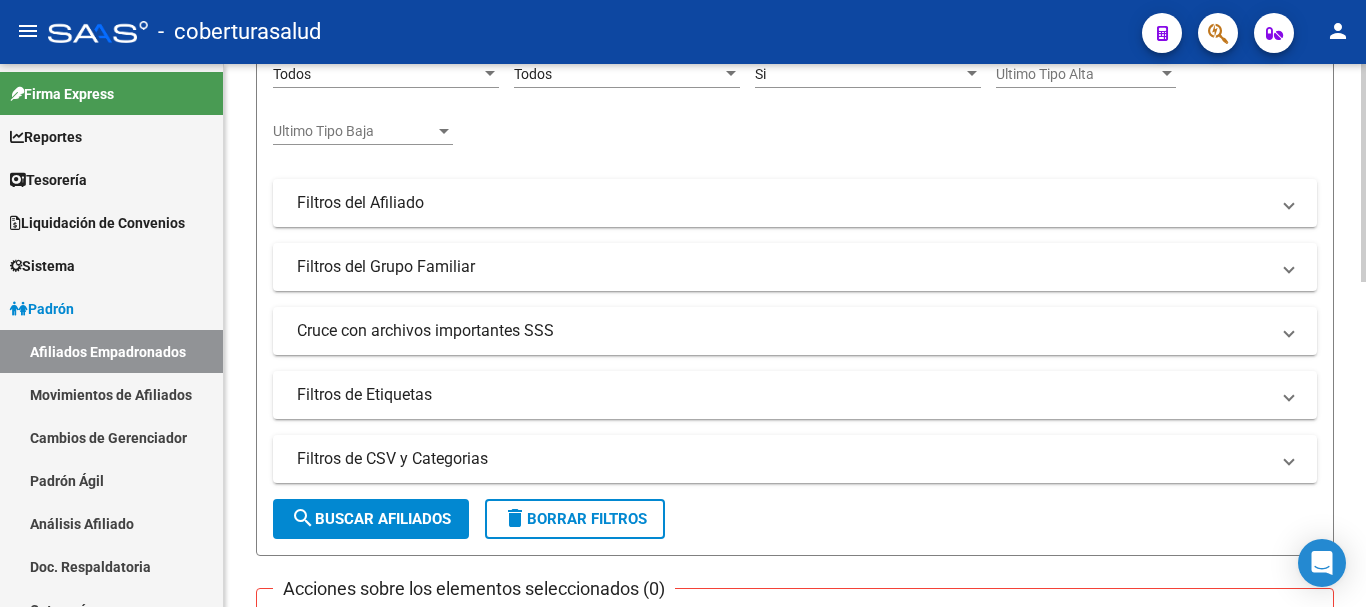 scroll, scrollTop: 500, scrollLeft: 0, axis: vertical 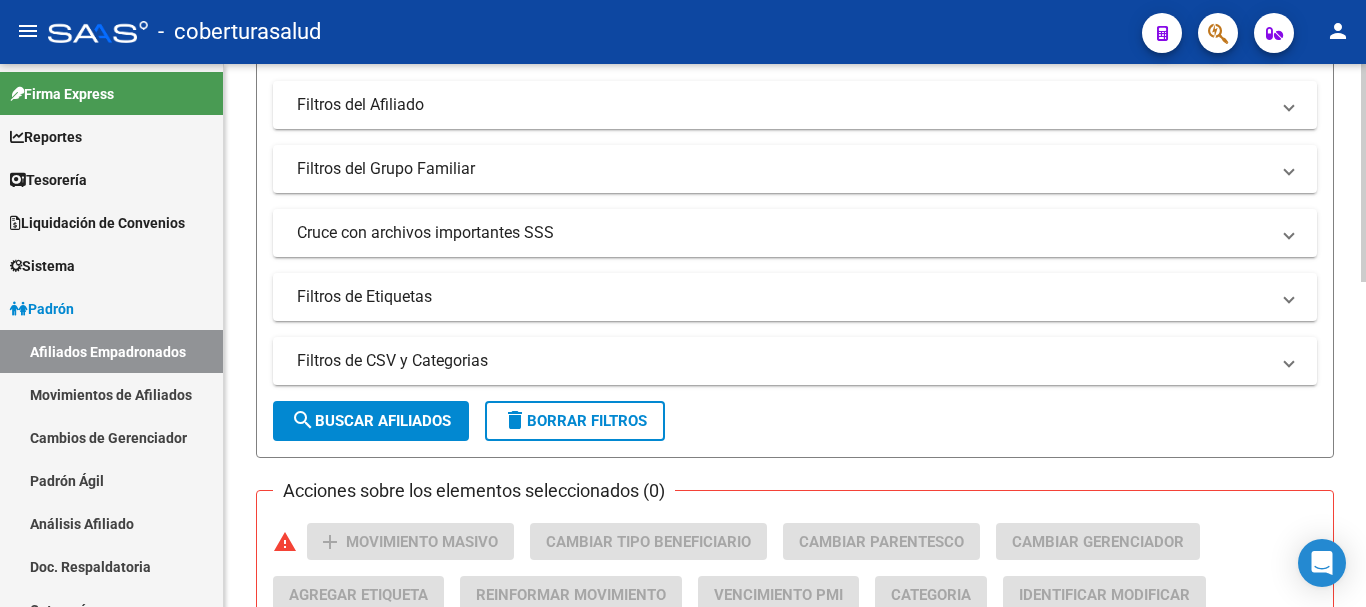 type on "[NUMBER]" 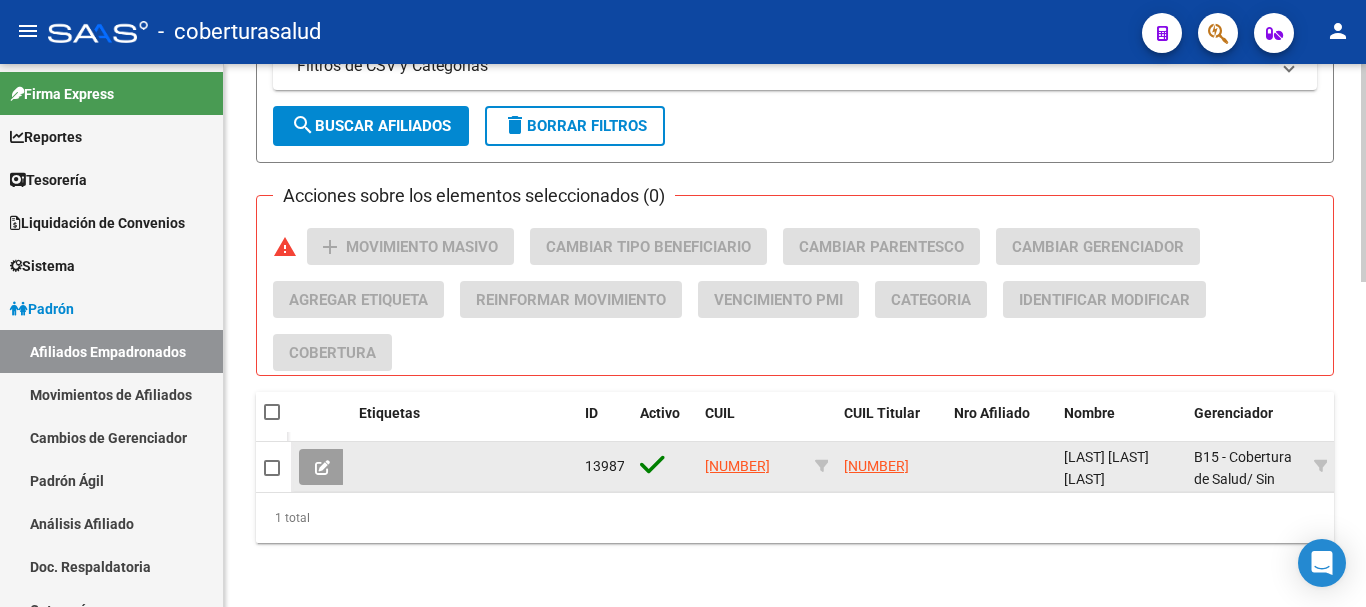 scroll, scrollTop: 810, scrollLeft: 0, axis: vertical 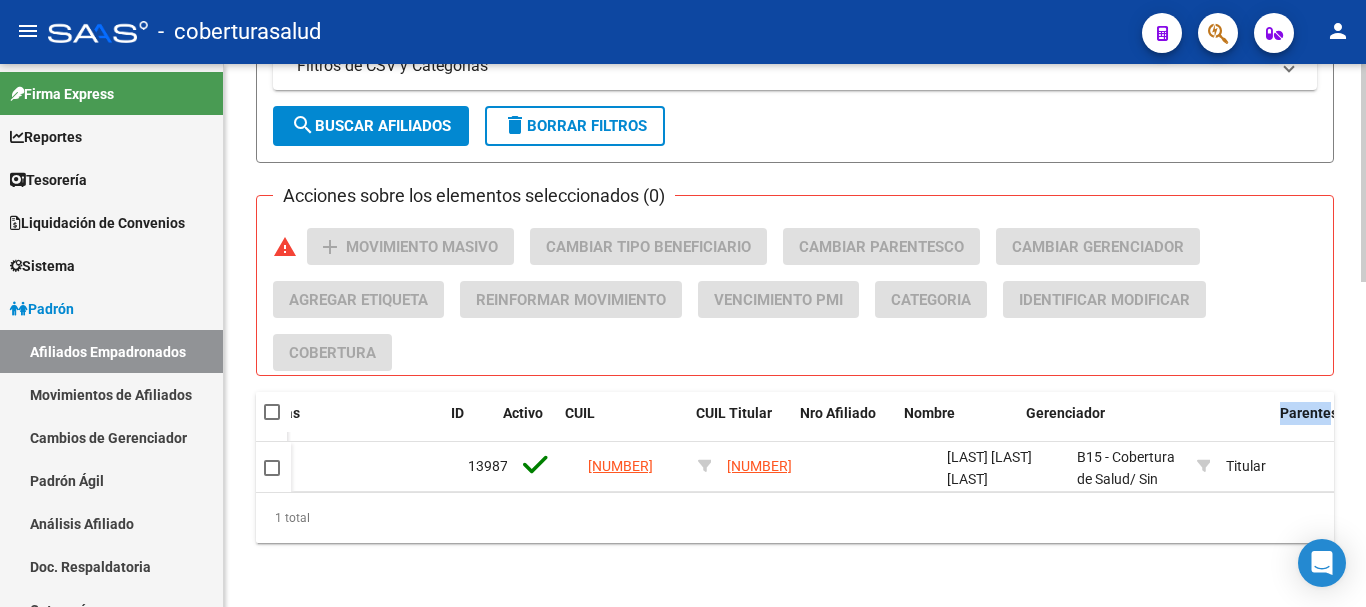 drag, startPoint x: 1216, startPoint y: 404, endPoint x: 1337, endPoint y: 404, distance: 121 